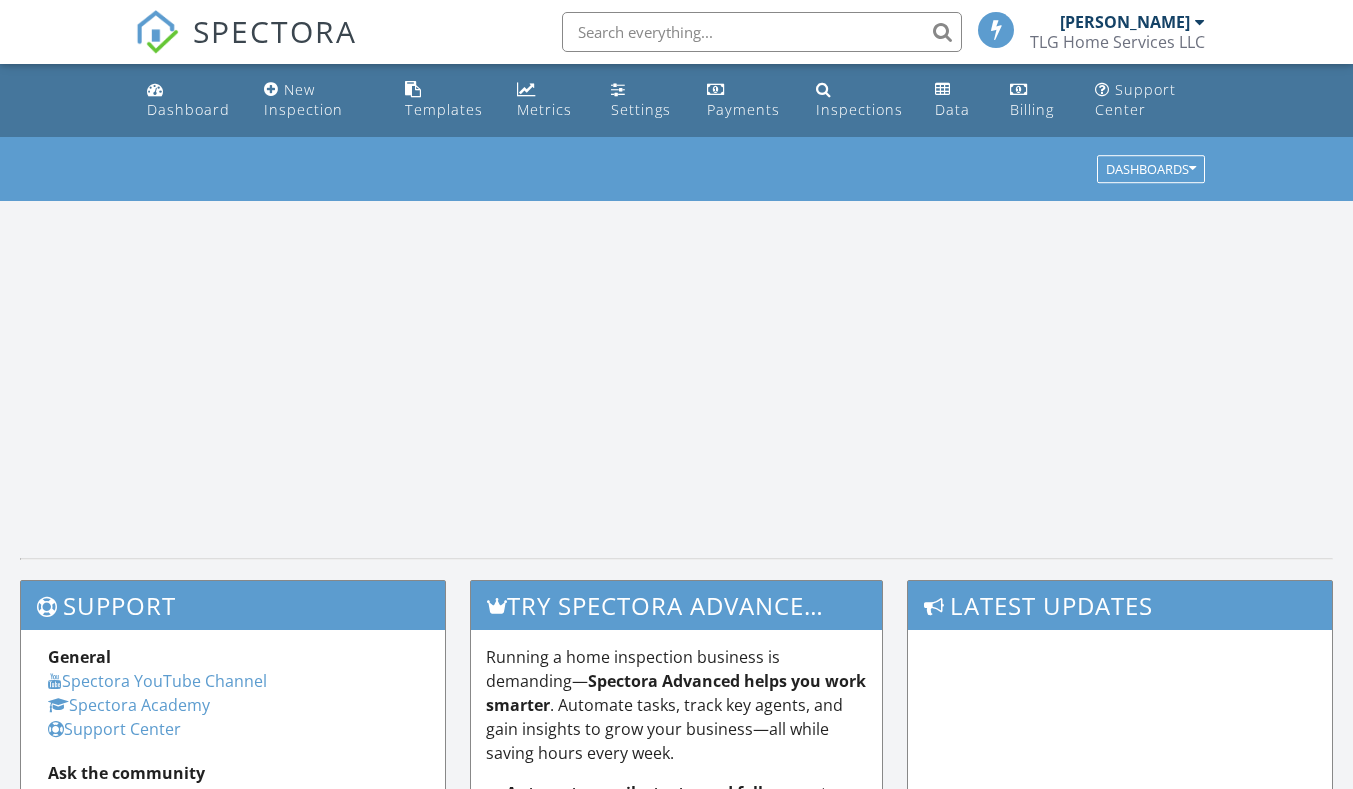 scroll, scrollTop: 0, scrollLeft: 0, axis: both 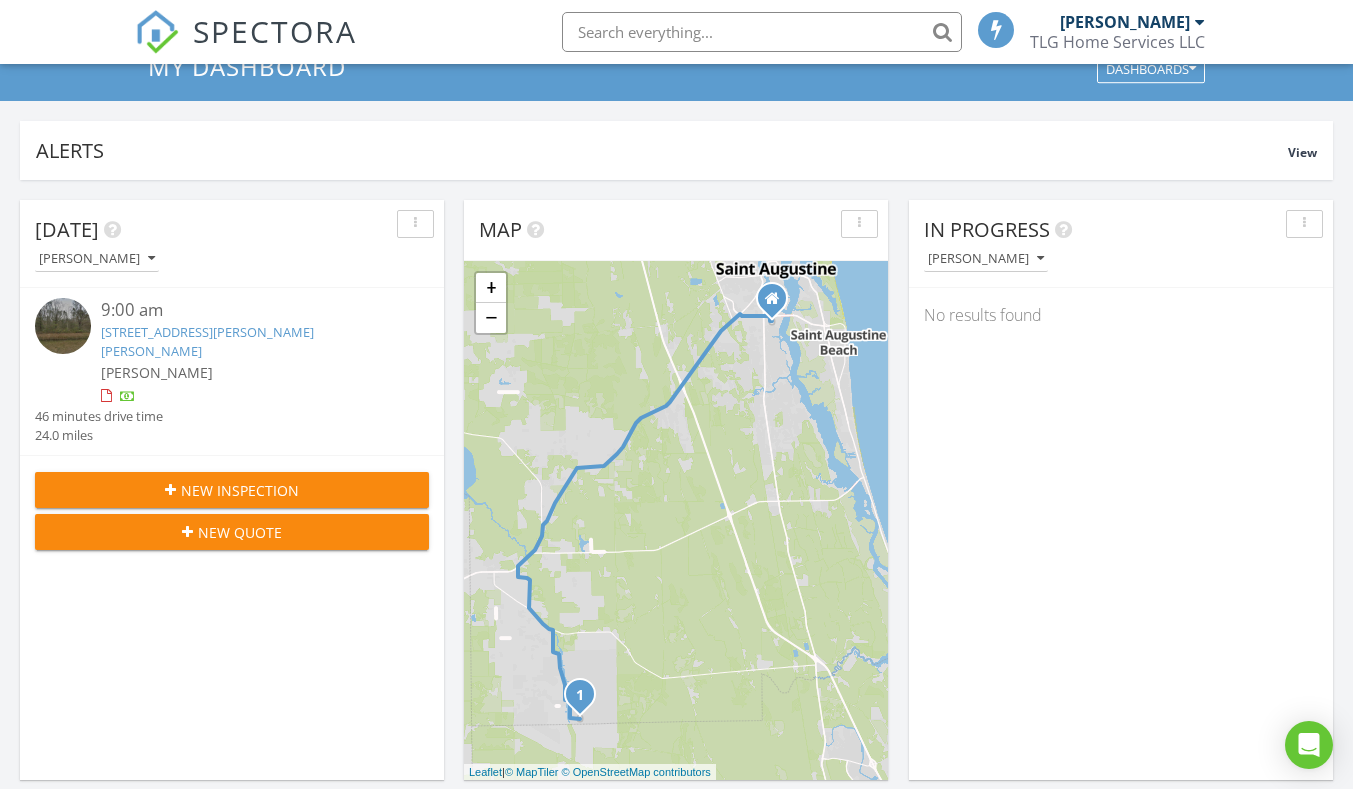 click on "4640 Harold St, Hastings, FL 32145" at bounding box center (207, 341) 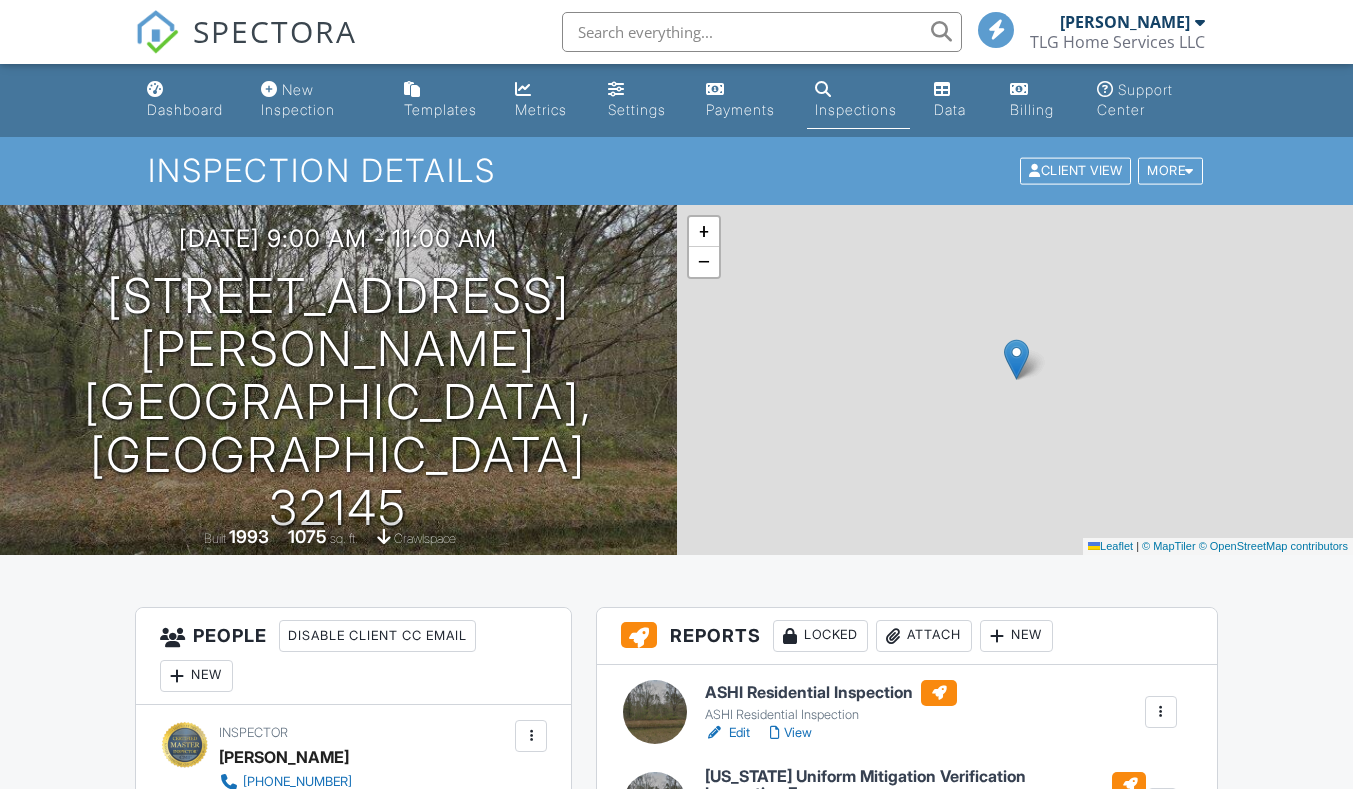 click at bounding box center [531, 1736] 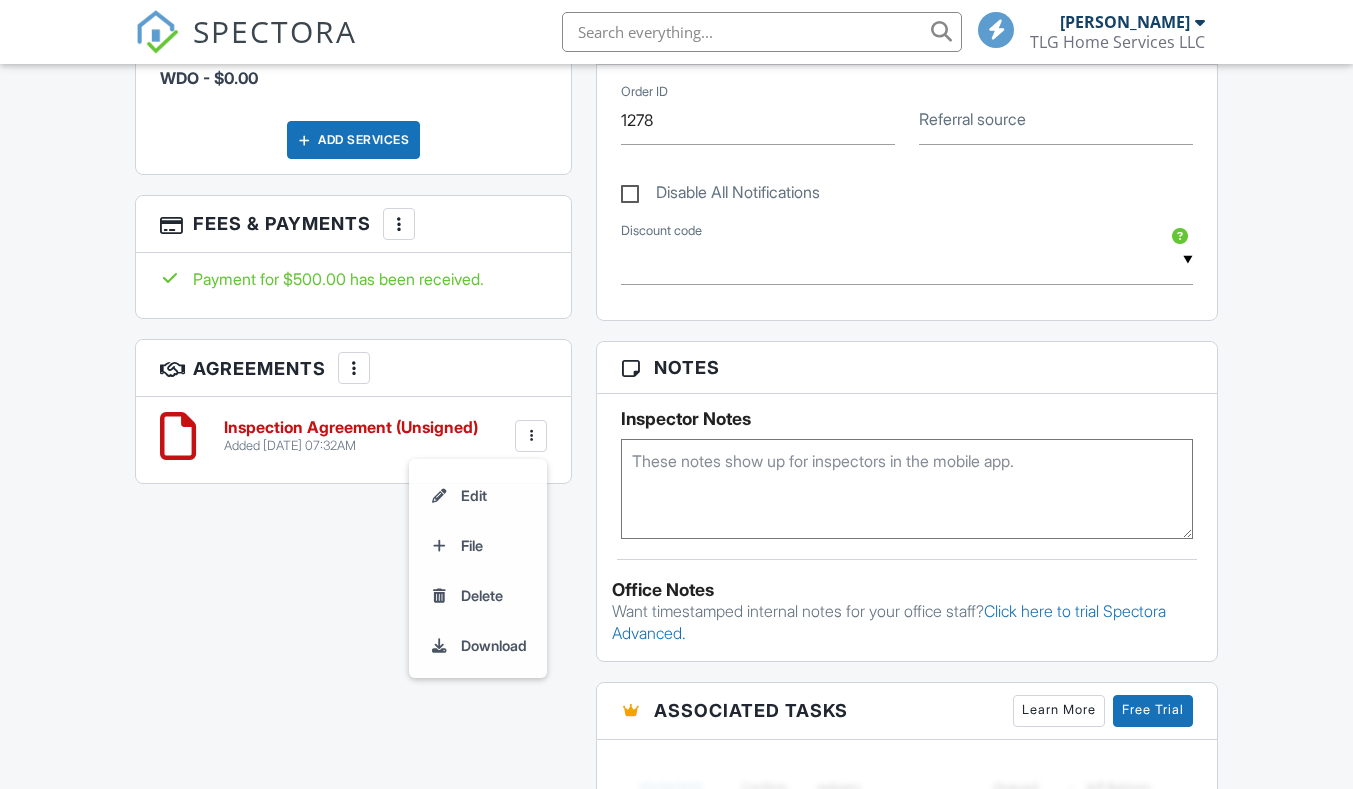 scroll, scrollTop: 1300, scrollLeft: 0, axis: vertical 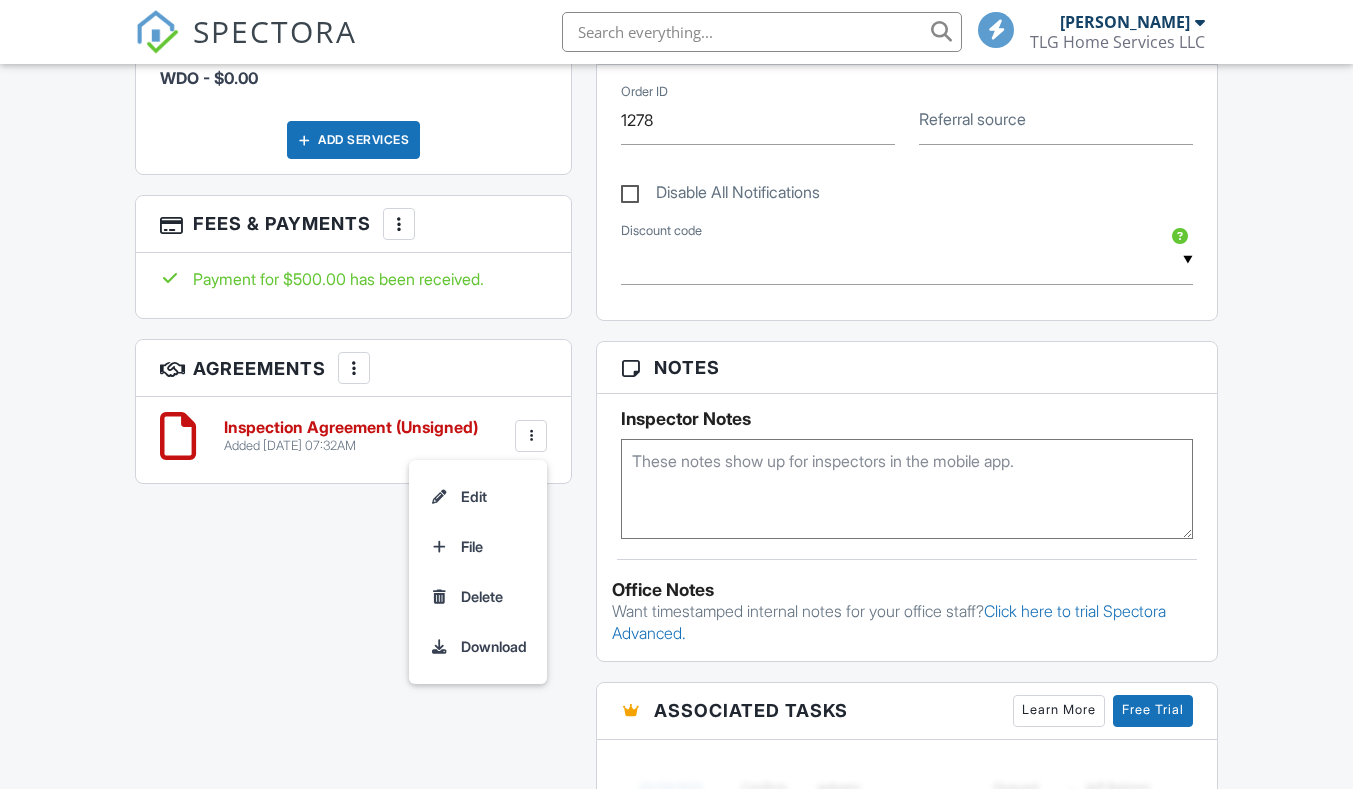click on "People
Disable Client CC Email
New
Client
Listing Agent
Add Another Person
Inspector
Justin Morrow
904-392-4000
justin@tlghomeservices.com
Make Invisible
Mark As Requested
Remove
Update Client
First name
Teresa
Last name
Legum
Email (required)
leayha001@yahoo.com
CC Email
Phone
386-627-3612
Internal notes visible only to the company
Private notes visible only to company admins
Updating the client email address will resend the confirmation email and update all queued automated emails.
Cancel
Save
Confirm client deletion
This will remove the client from this inspection. All email reminders and follow-ups will be removed as well. Note that this is only an option before publishing a report." at bounding box center (353, -94) 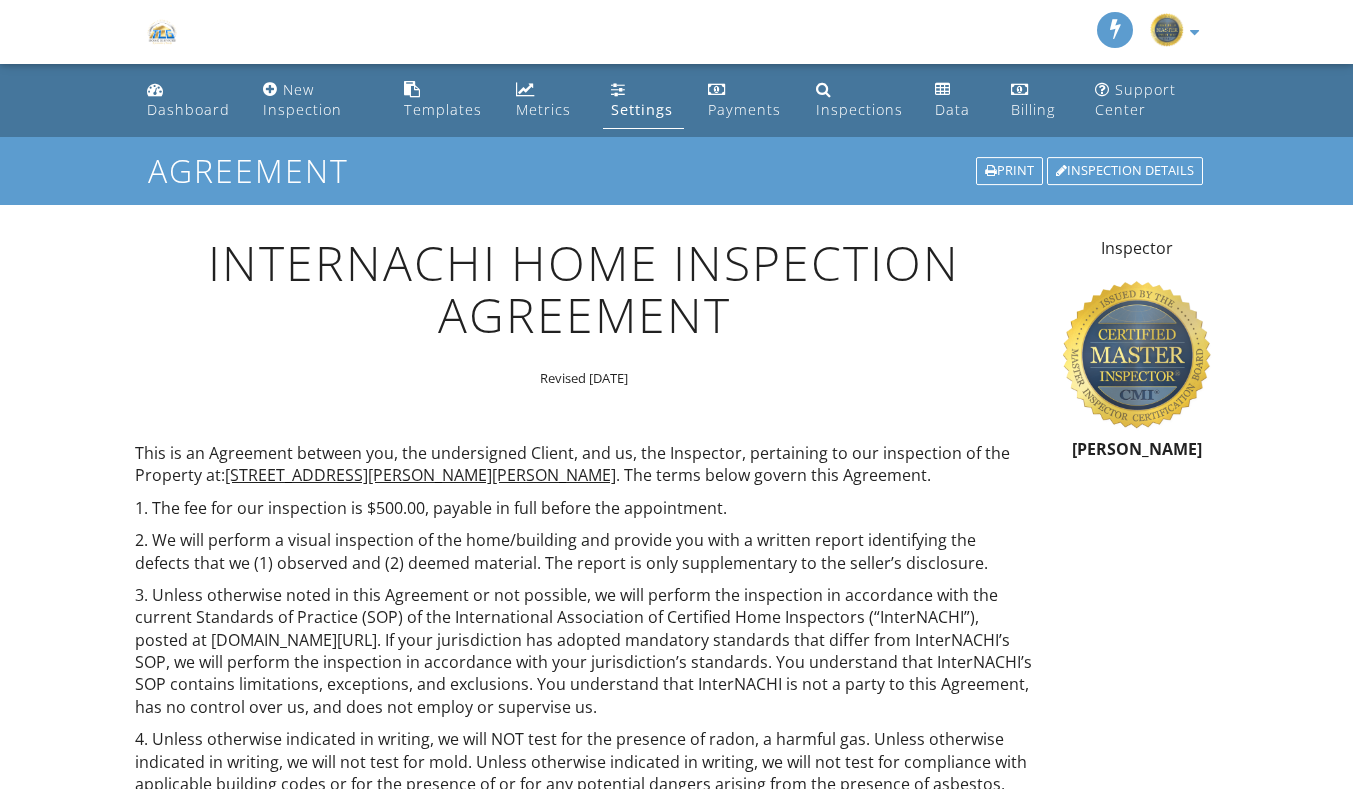 scroll, scrollTop: 0, scrollLeft: 0, axis: both 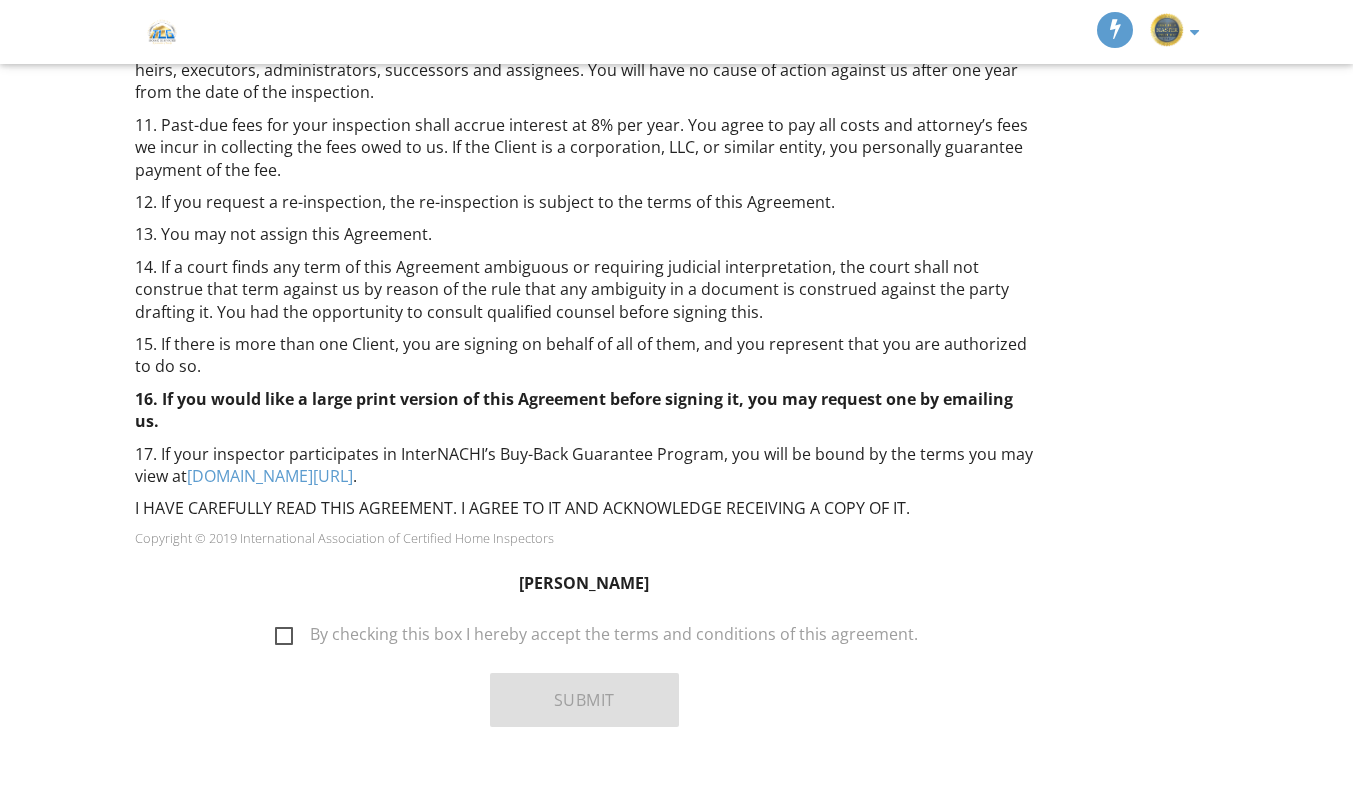 click on "By checking this box I hereby accept the terms and conditions of this agreement." at bounding box center [596, 637] 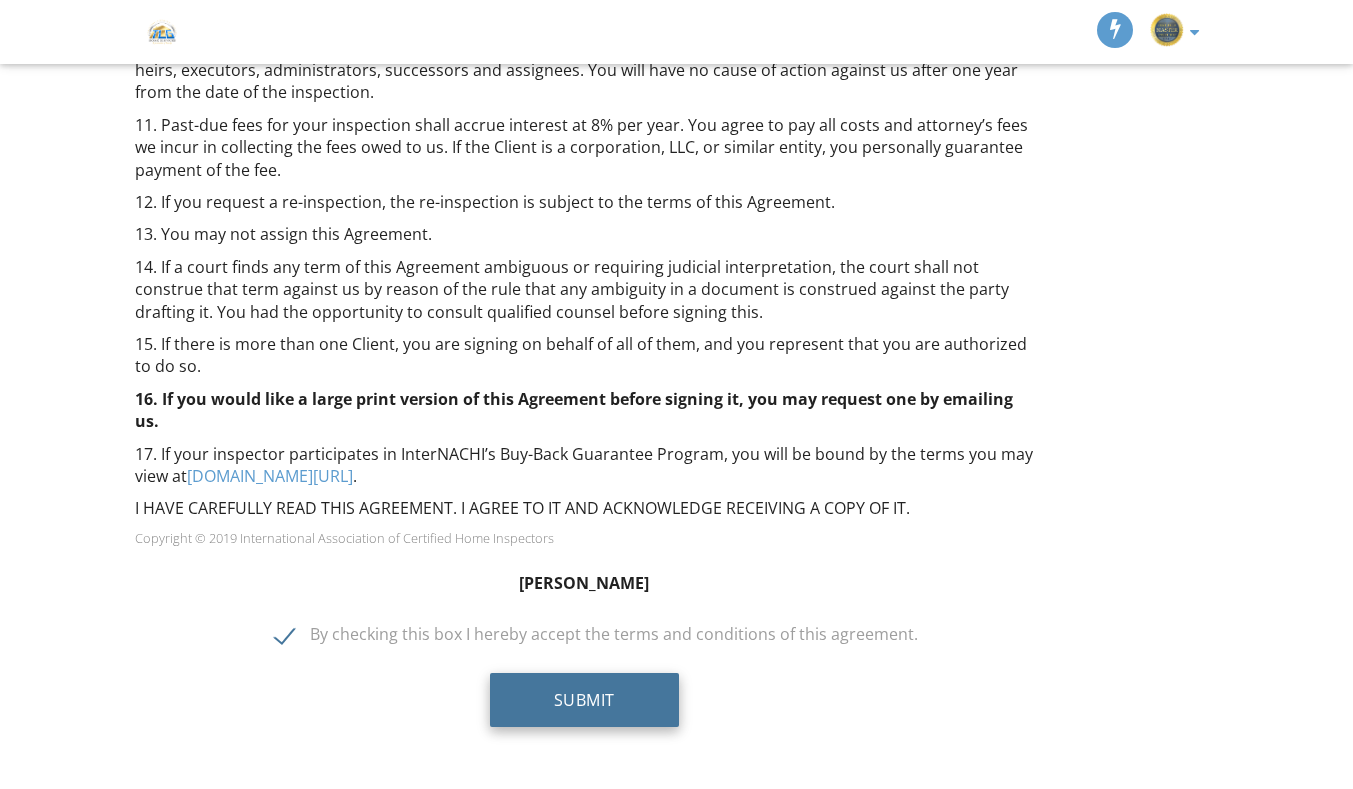 click on "Submit" at bounding box center (584, 700) 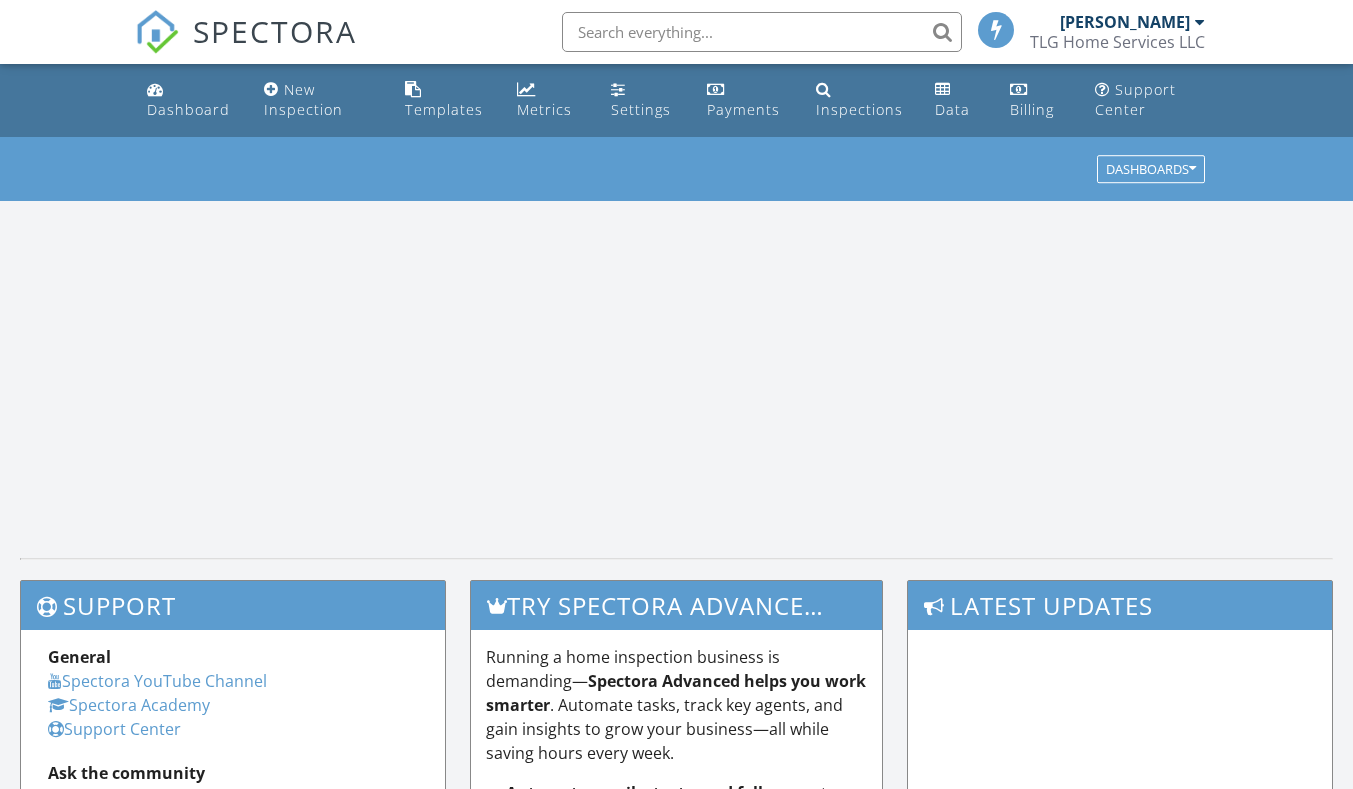 scroll, scrollTop: 0, scrollLeft: 0, axis: both 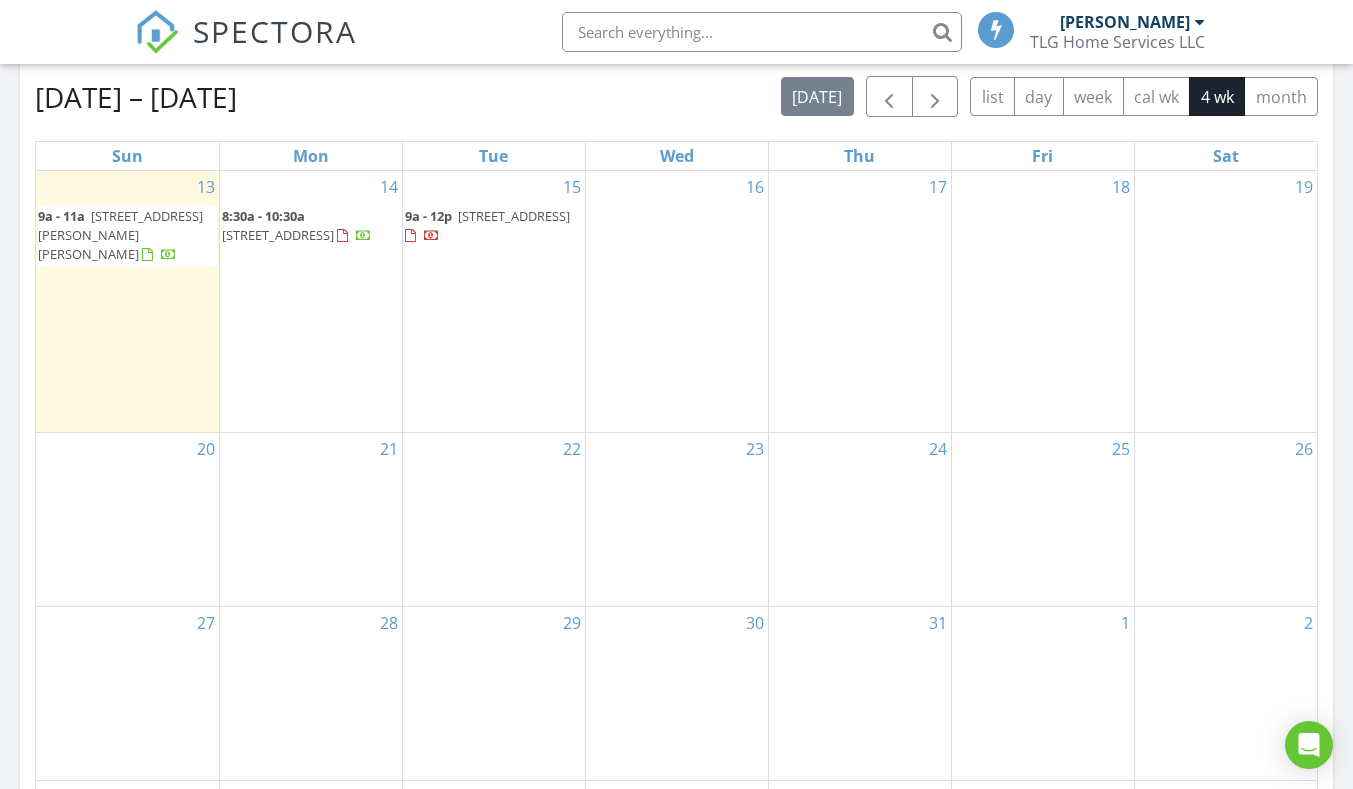 click on "14
8:30a - 10:30a
738 Seville Pkwy, St. Augustine 32086" at bounding box center (311, 301) 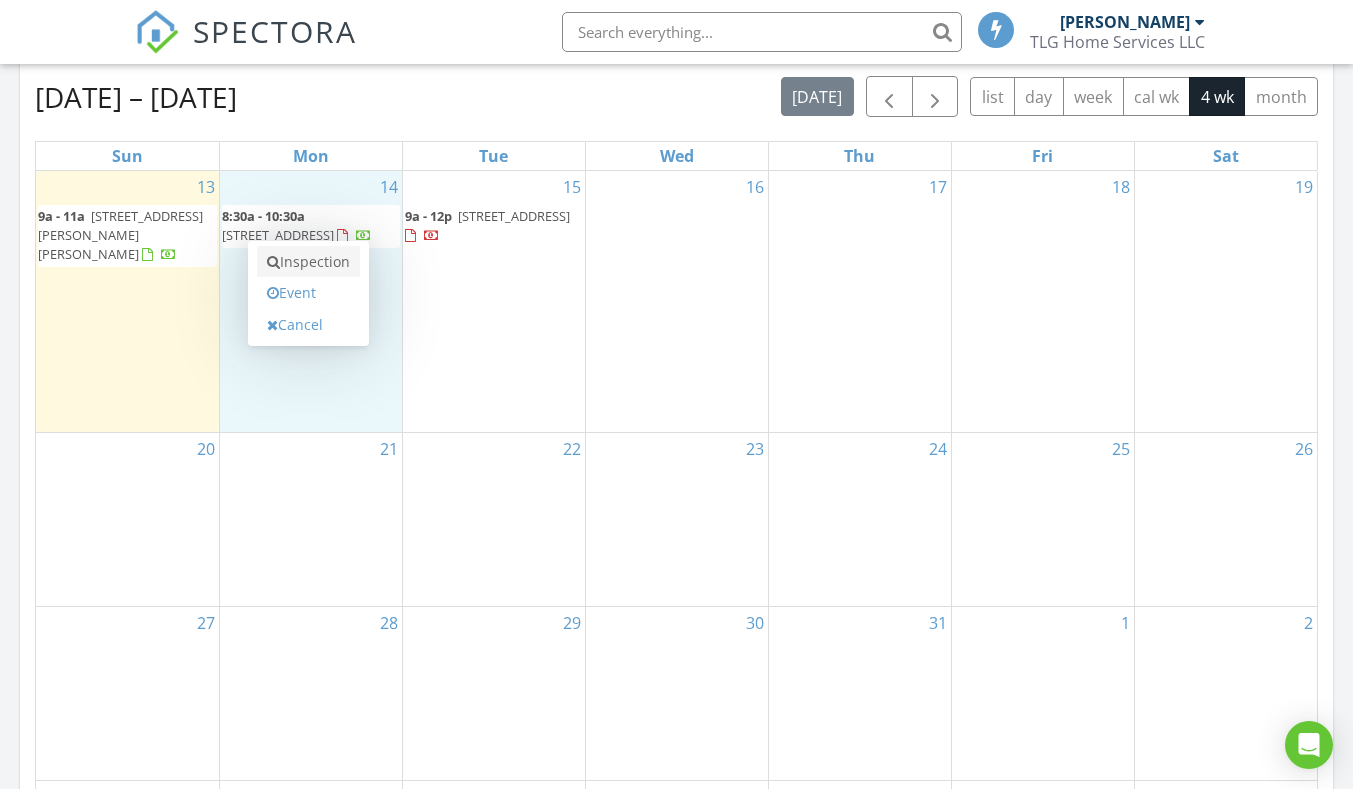 click on "Inspection" at bounding box center (308, 262) 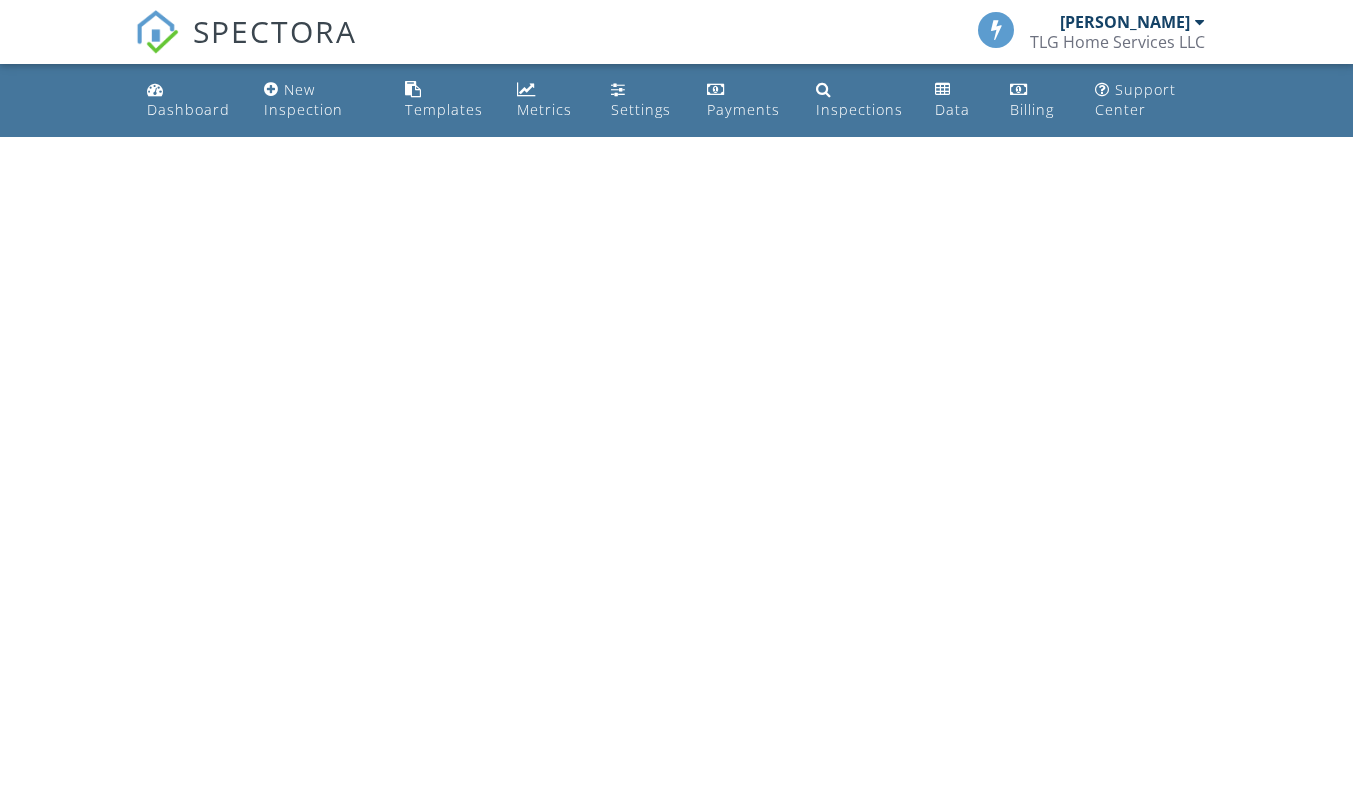 scroll, scrollTop: 0, scrollLeft: 0, axis: both 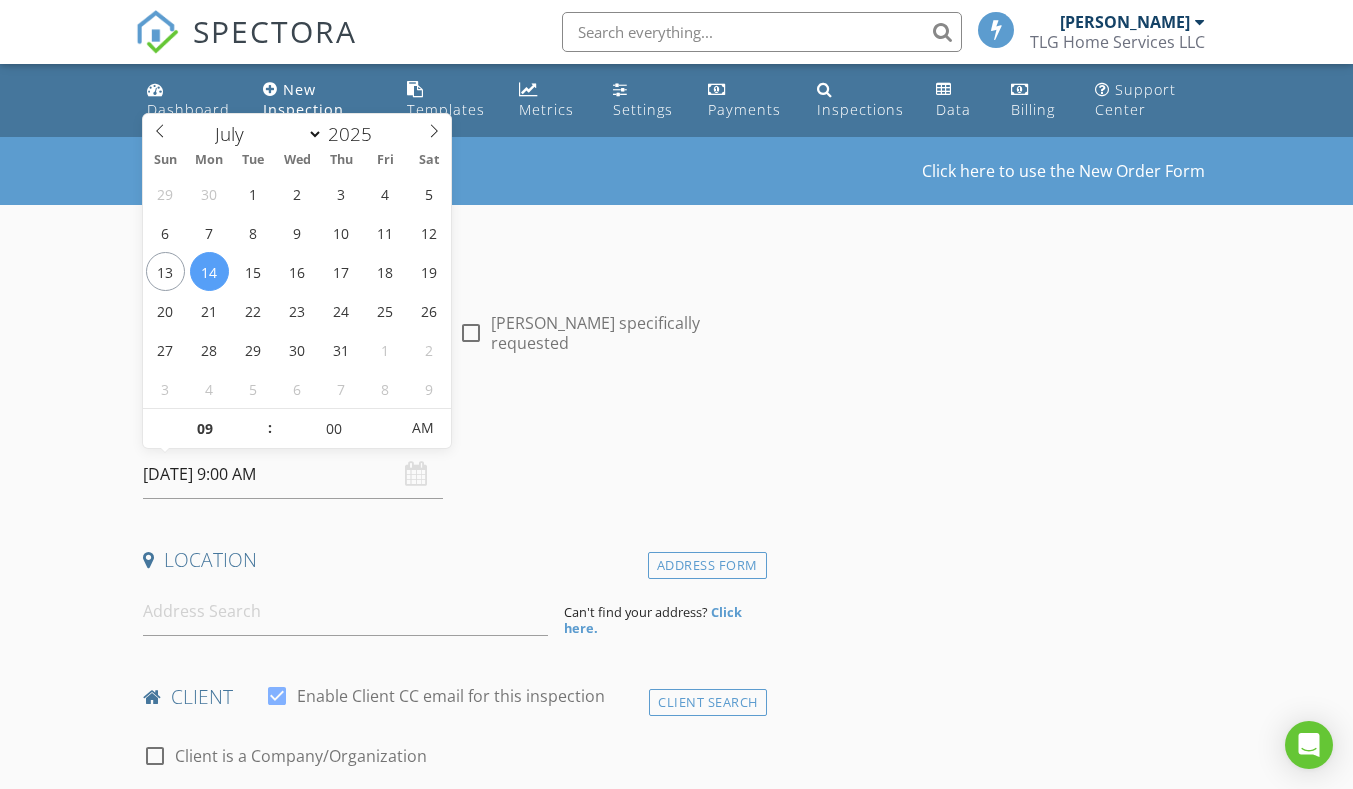 click on "07/14/2025 9:00 AM" at bounding box center [293, 474] 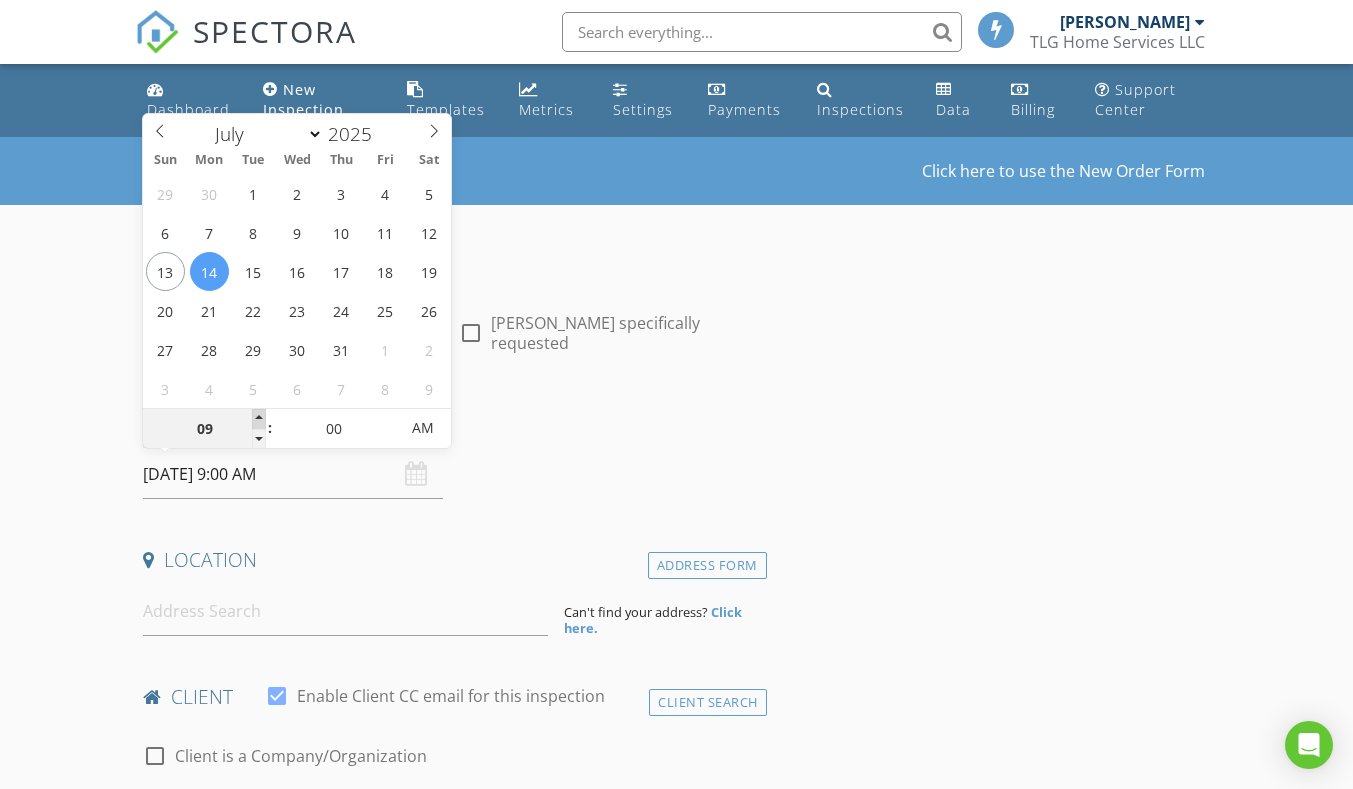 type on "10" 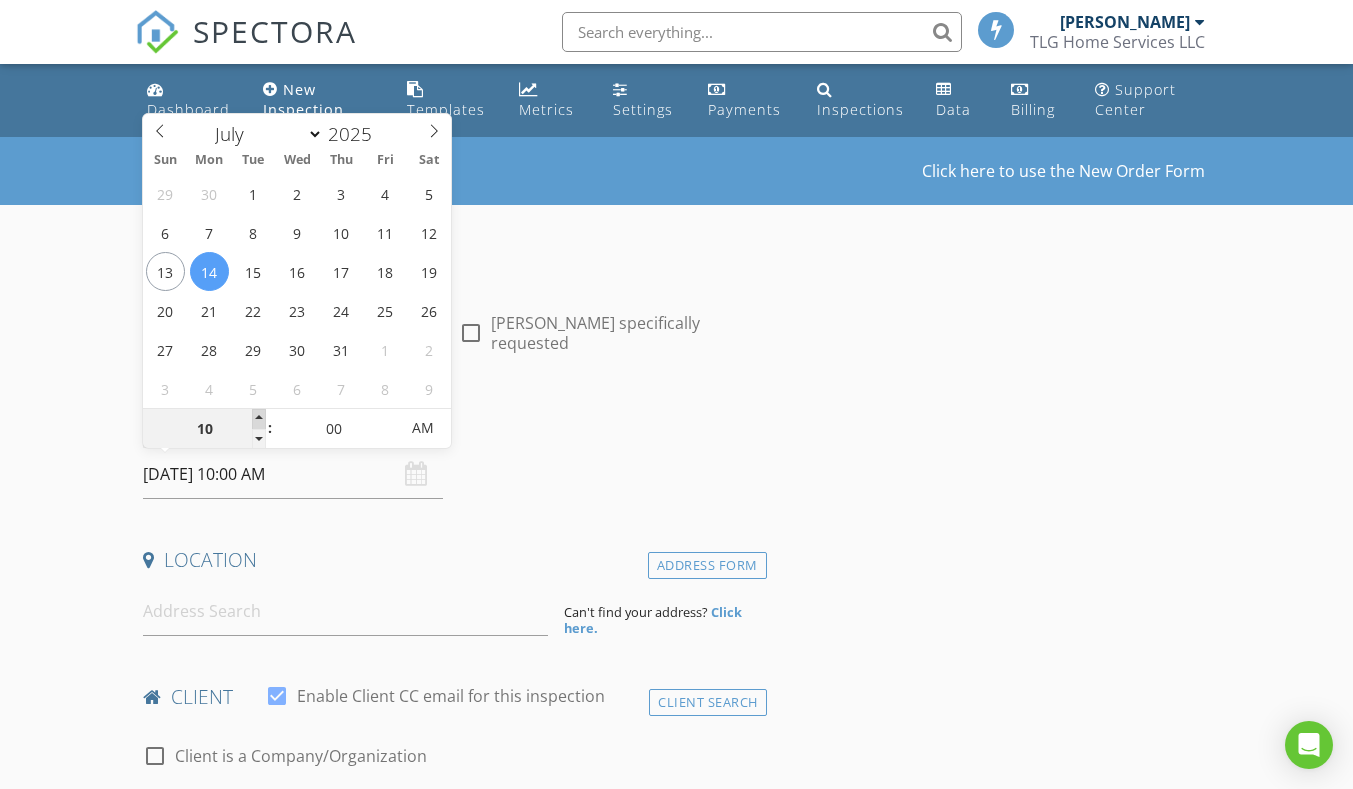 click at bounding box center [259, 419] 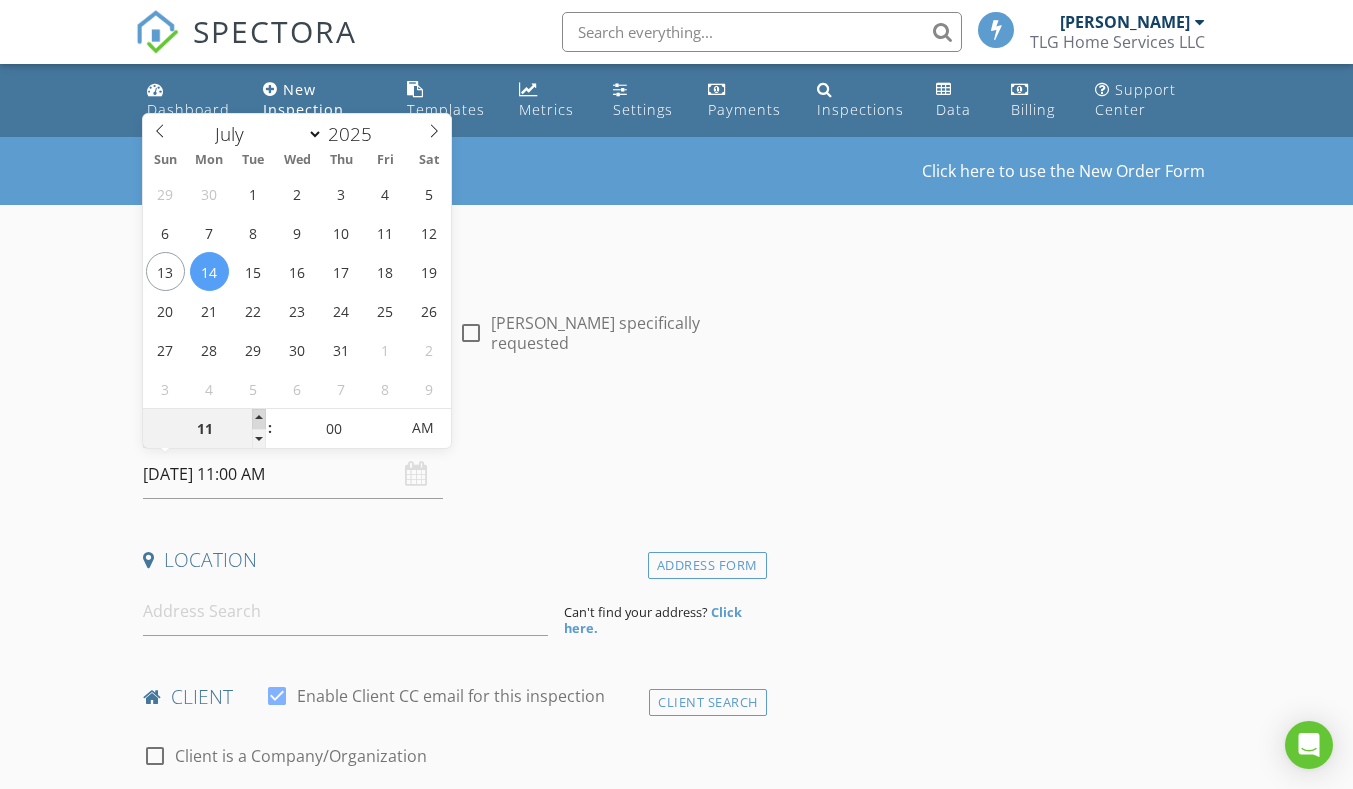 click at bounding box center [259, 419] 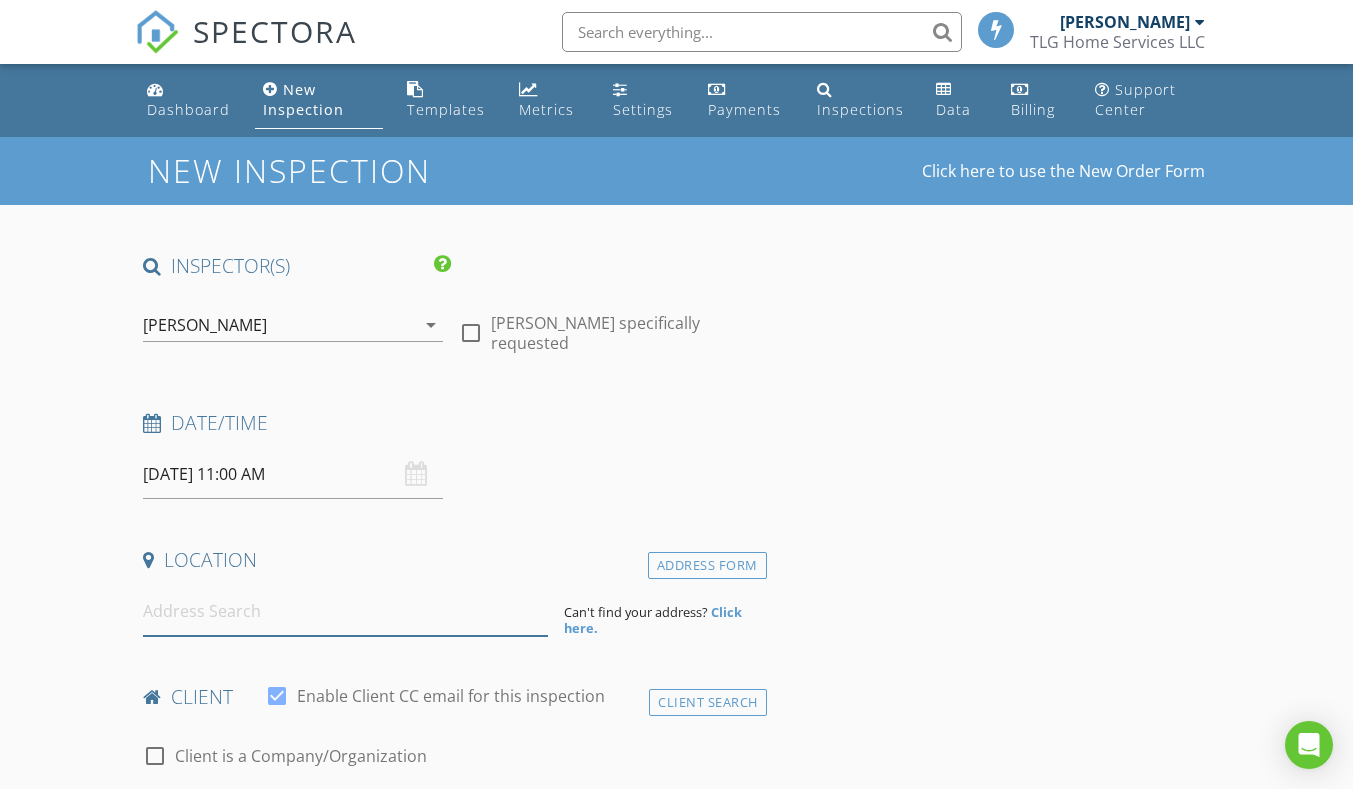click at bounding box center (345, 611) 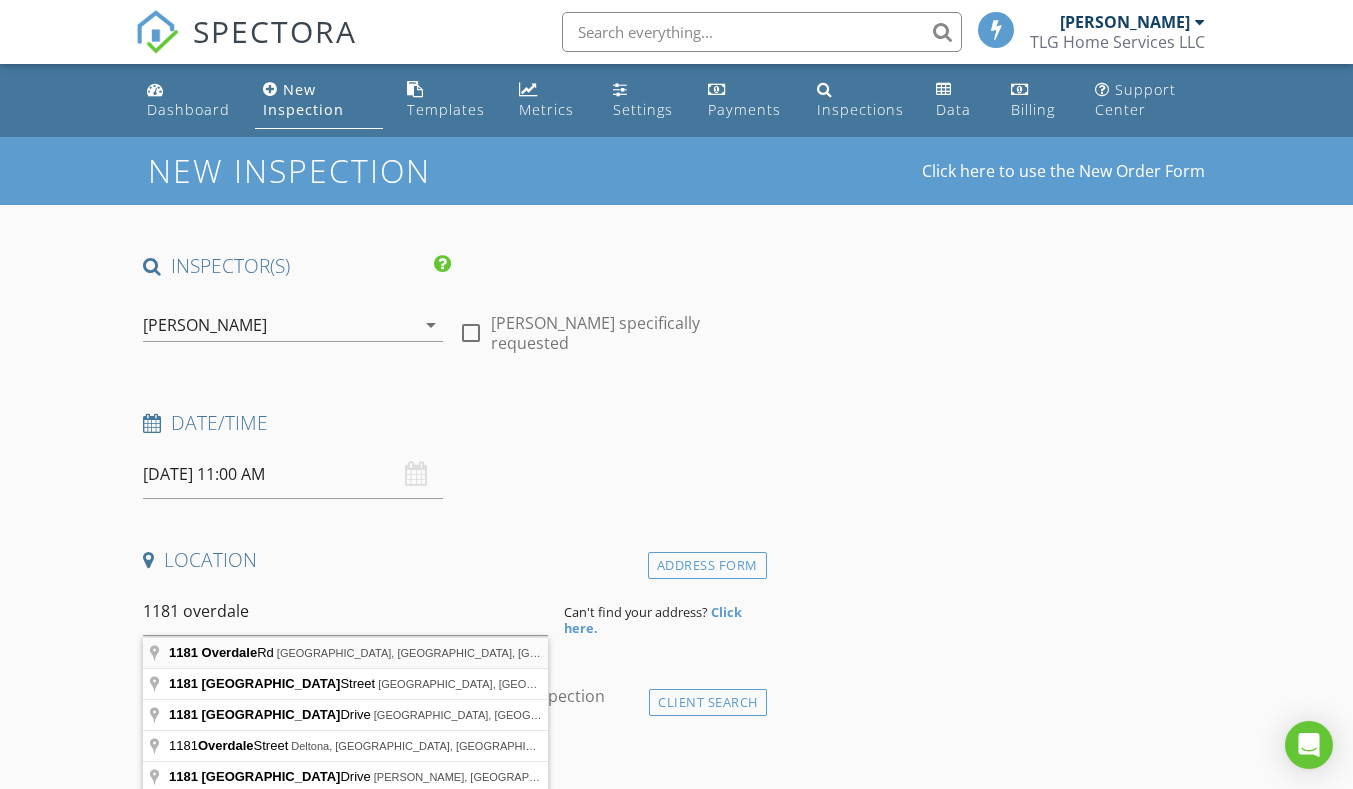 type on "1181 Overdale Rd, St. Augustine, FL, USA" 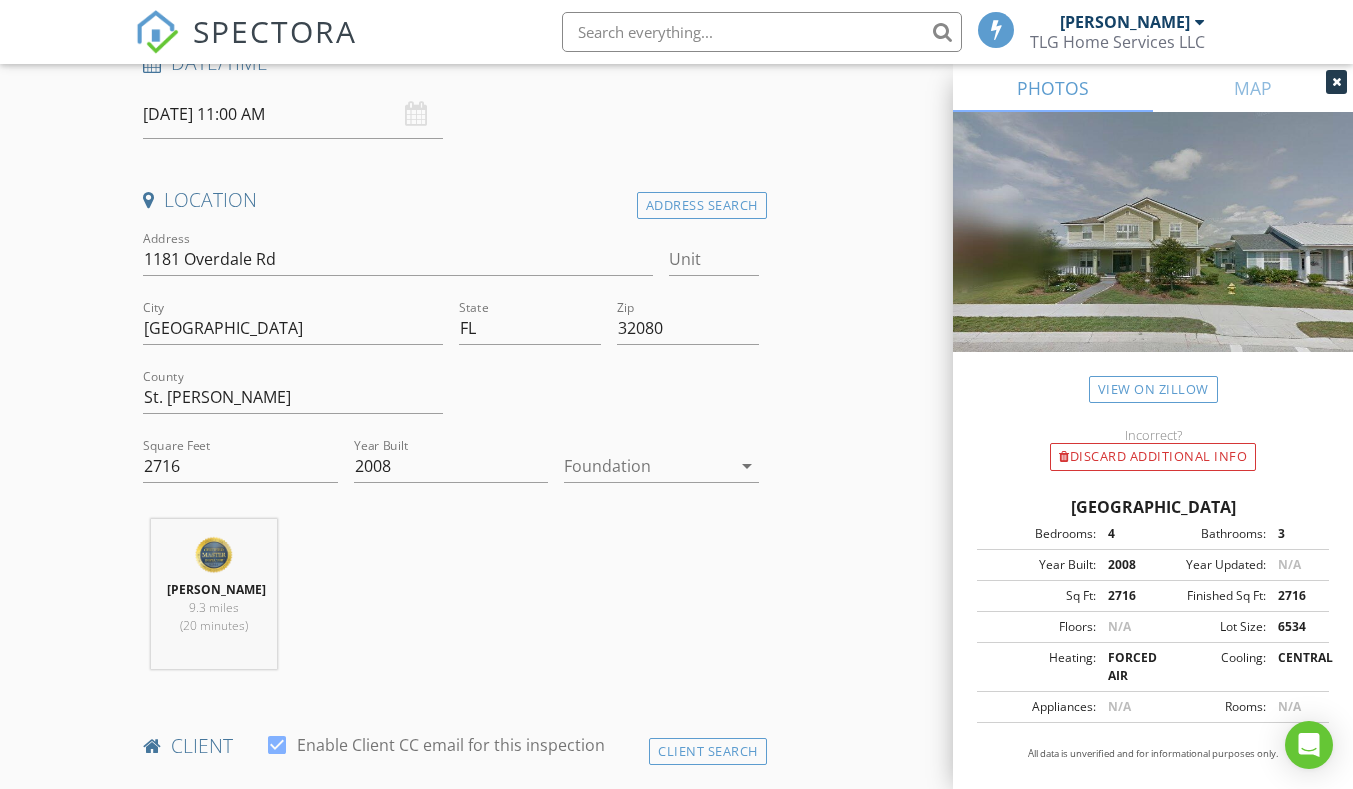 scroll, scrollTop: 400, scrollLeft: 0, axis: vertical 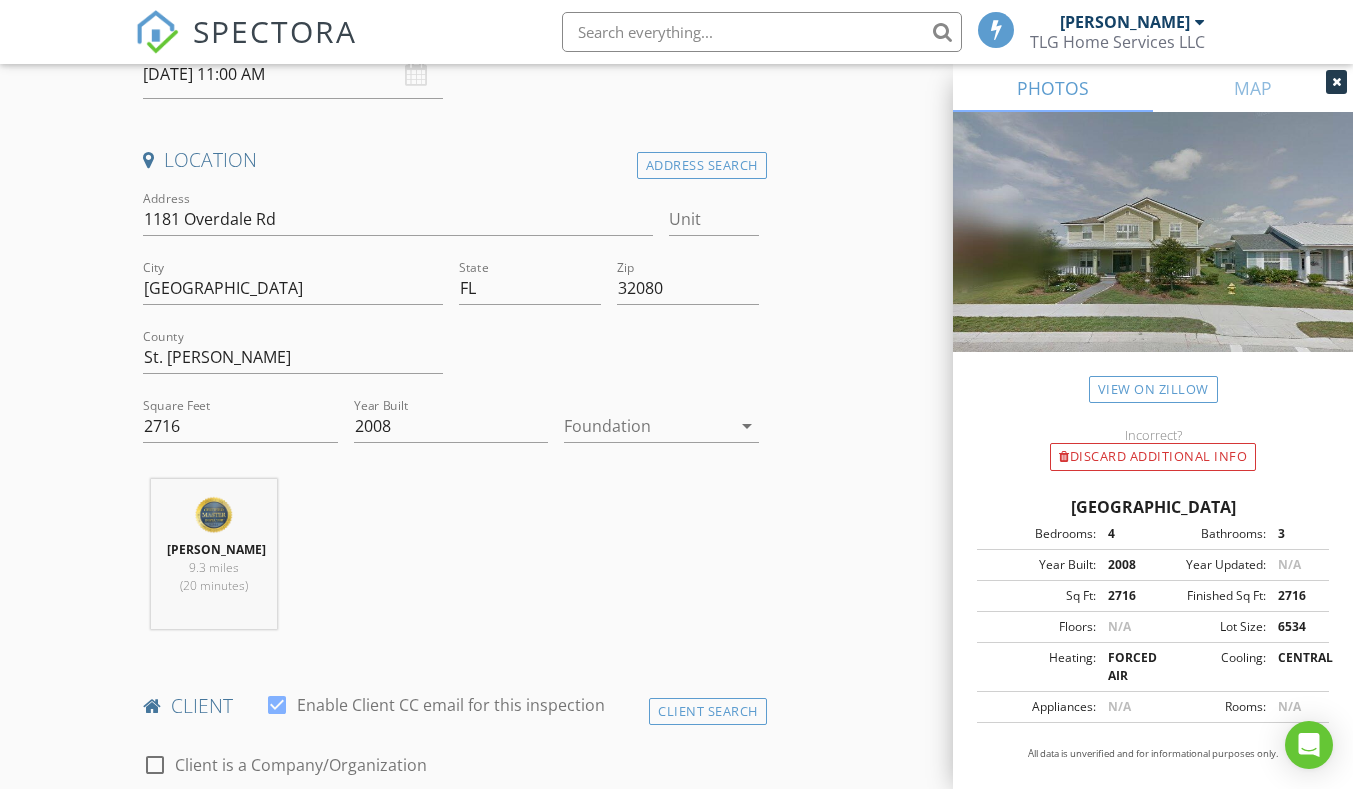 click at bounding box center (647, 426) 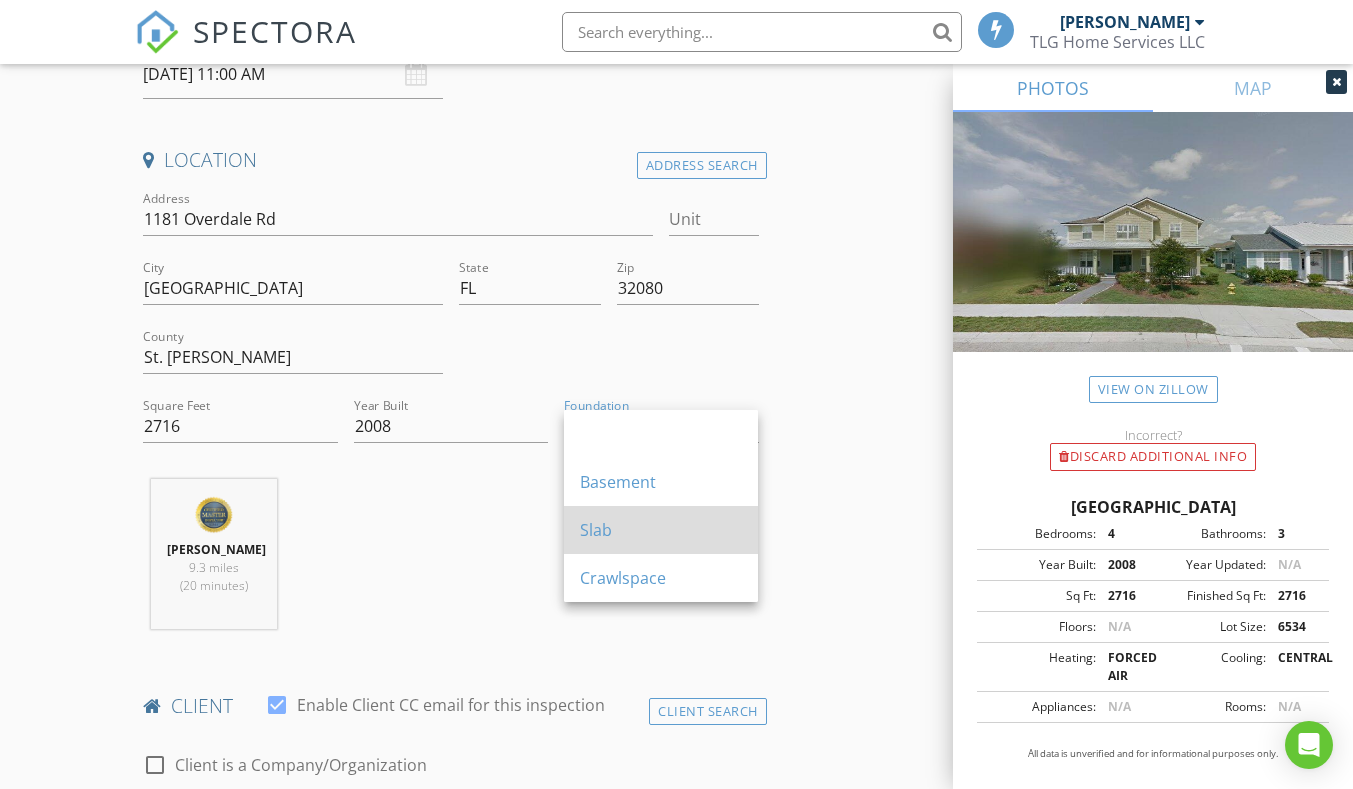 click on "Slab" at bounding box center (661, 530) 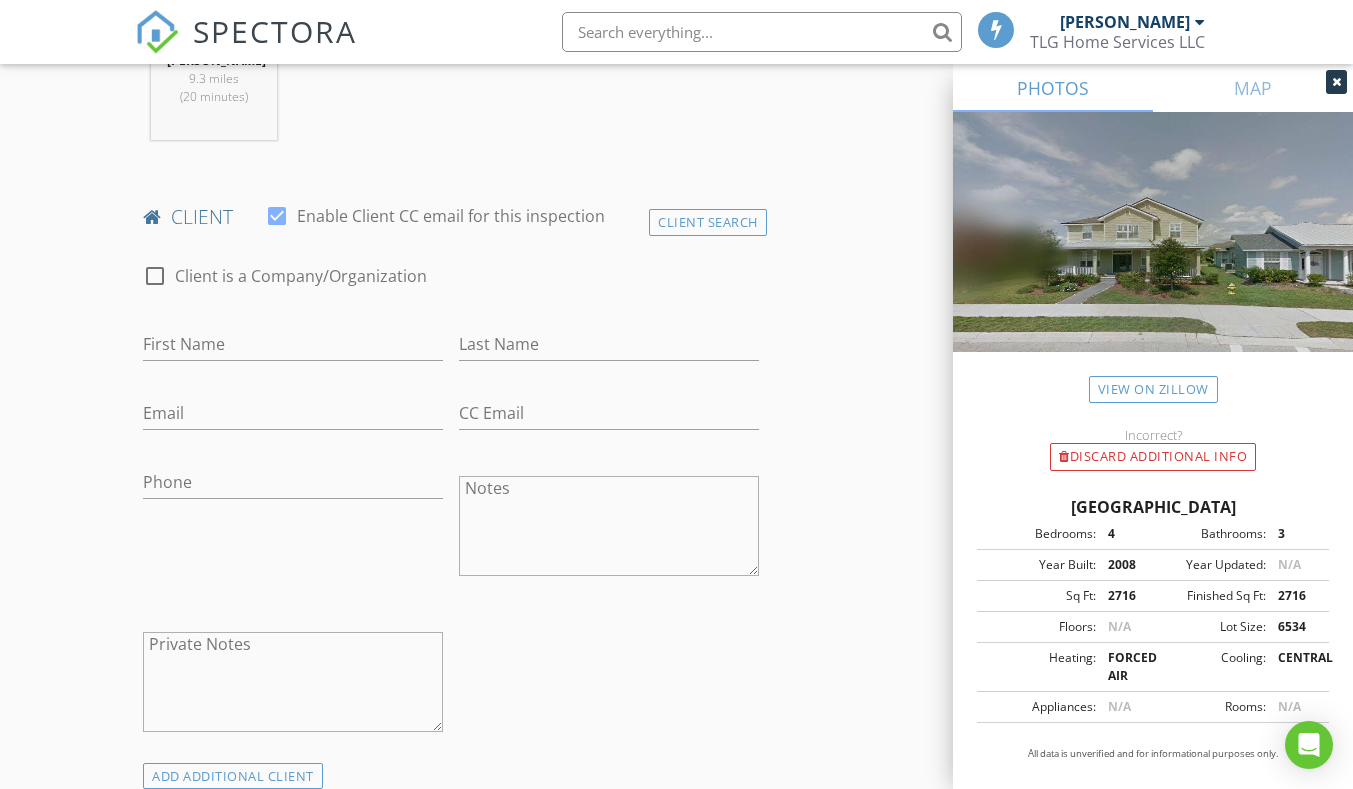 scroll, scrollTop: 900, scrollLeft: 0, axis: vertical 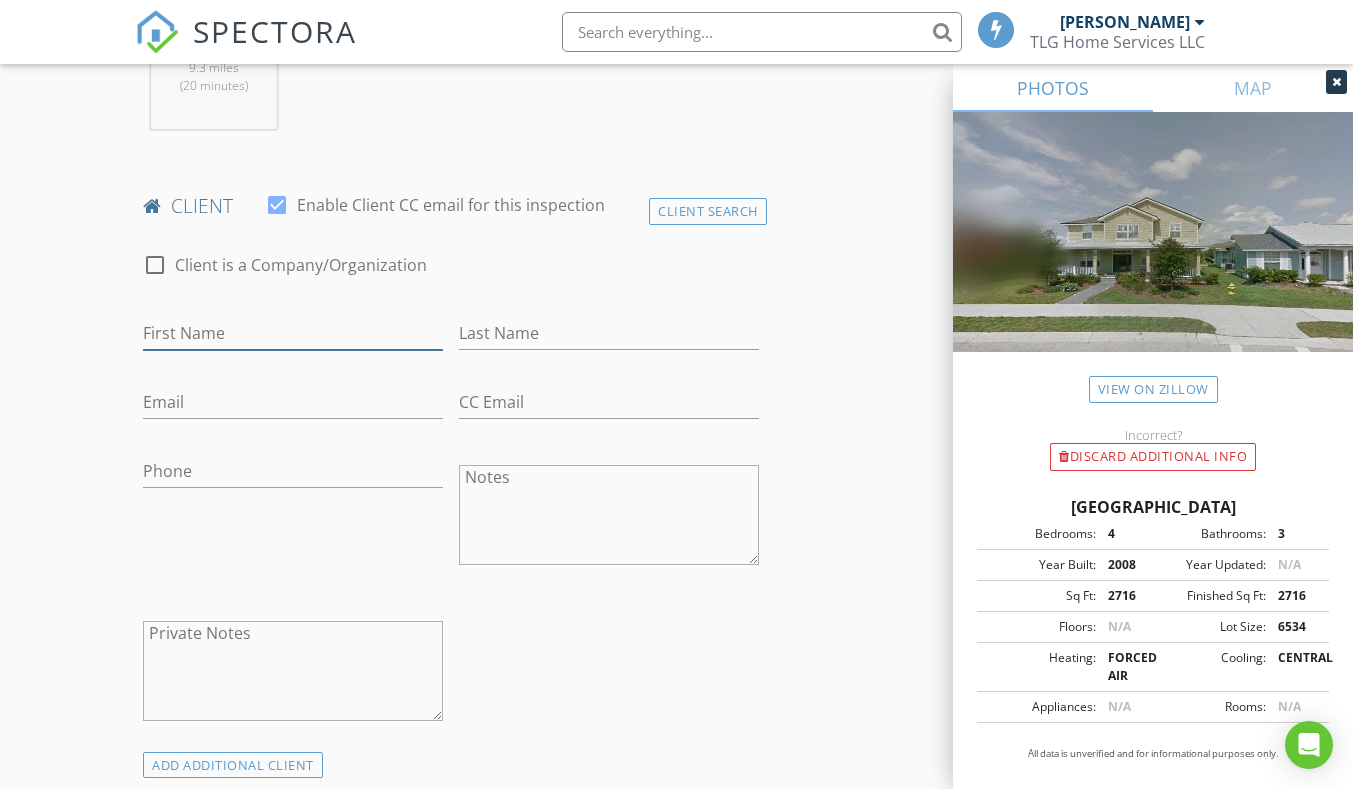 click on "First Name" at bounding box center [293, 333] 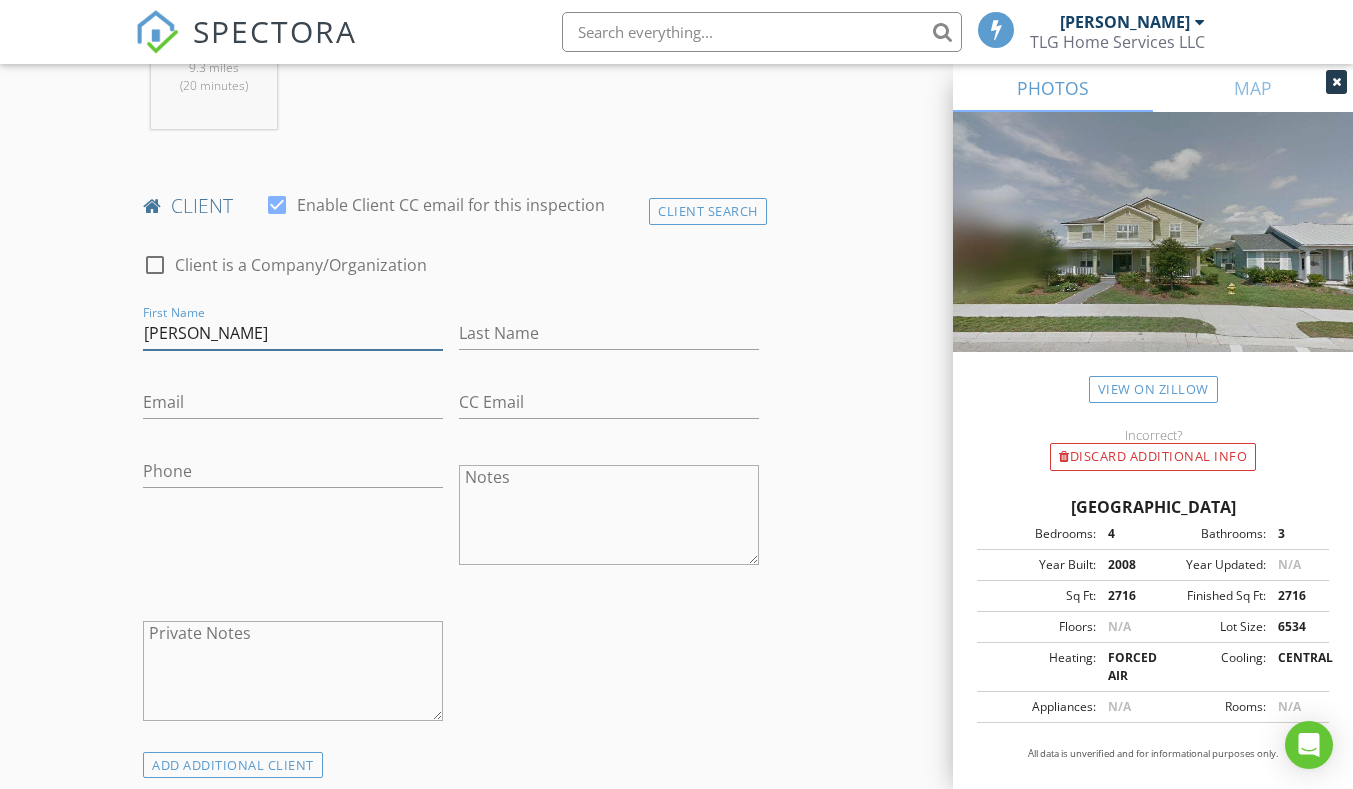 type on "Rodney" 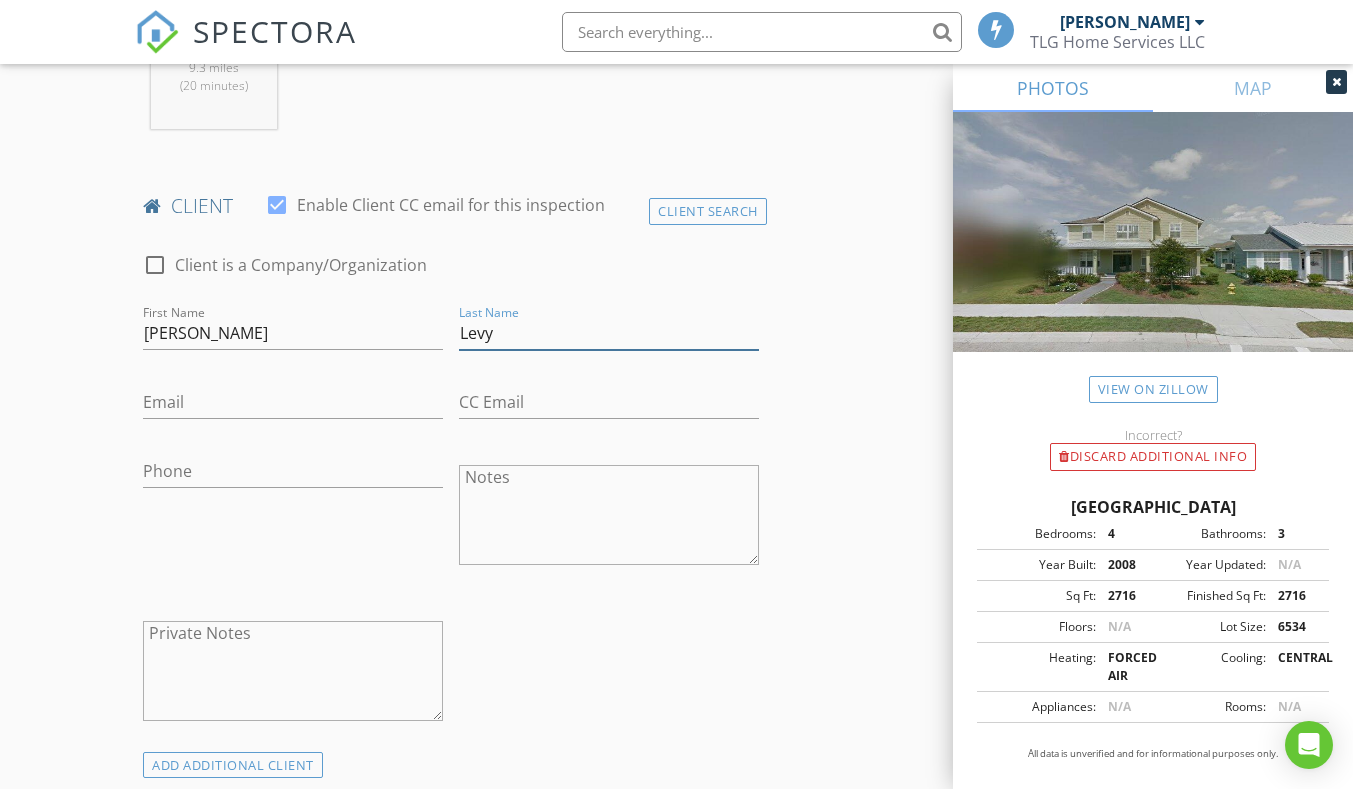 type on "Levy" 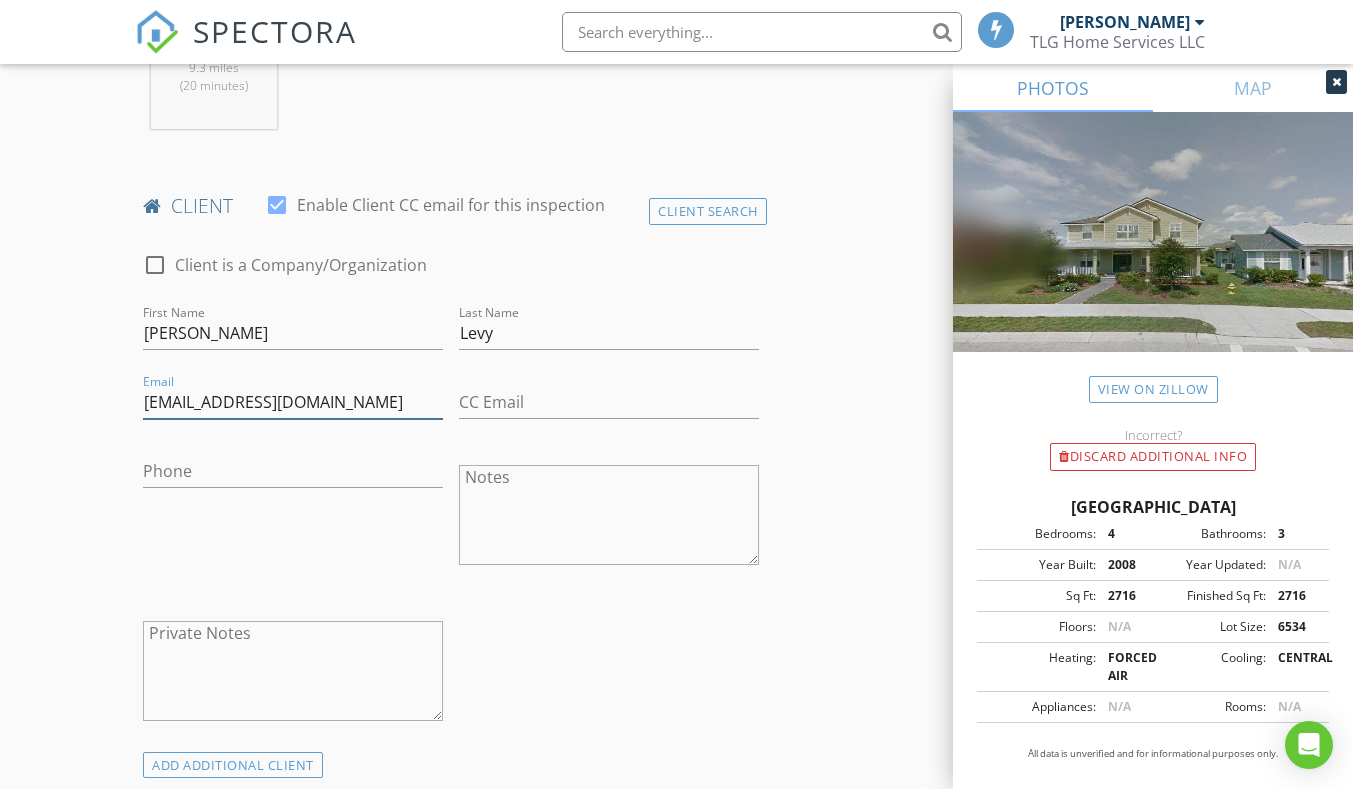 type on "rodneyblevy@gmail.com" 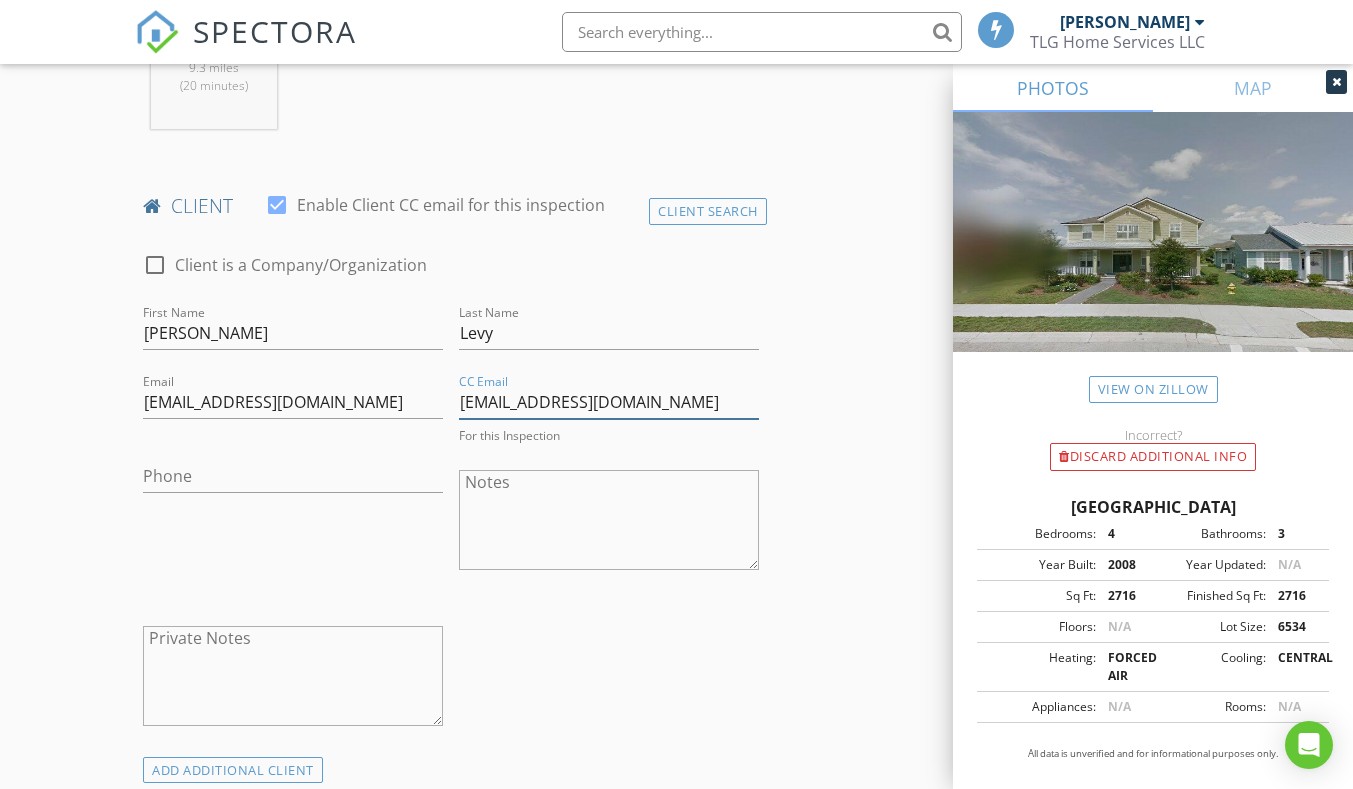 type on "hesterw40@gmail.com" 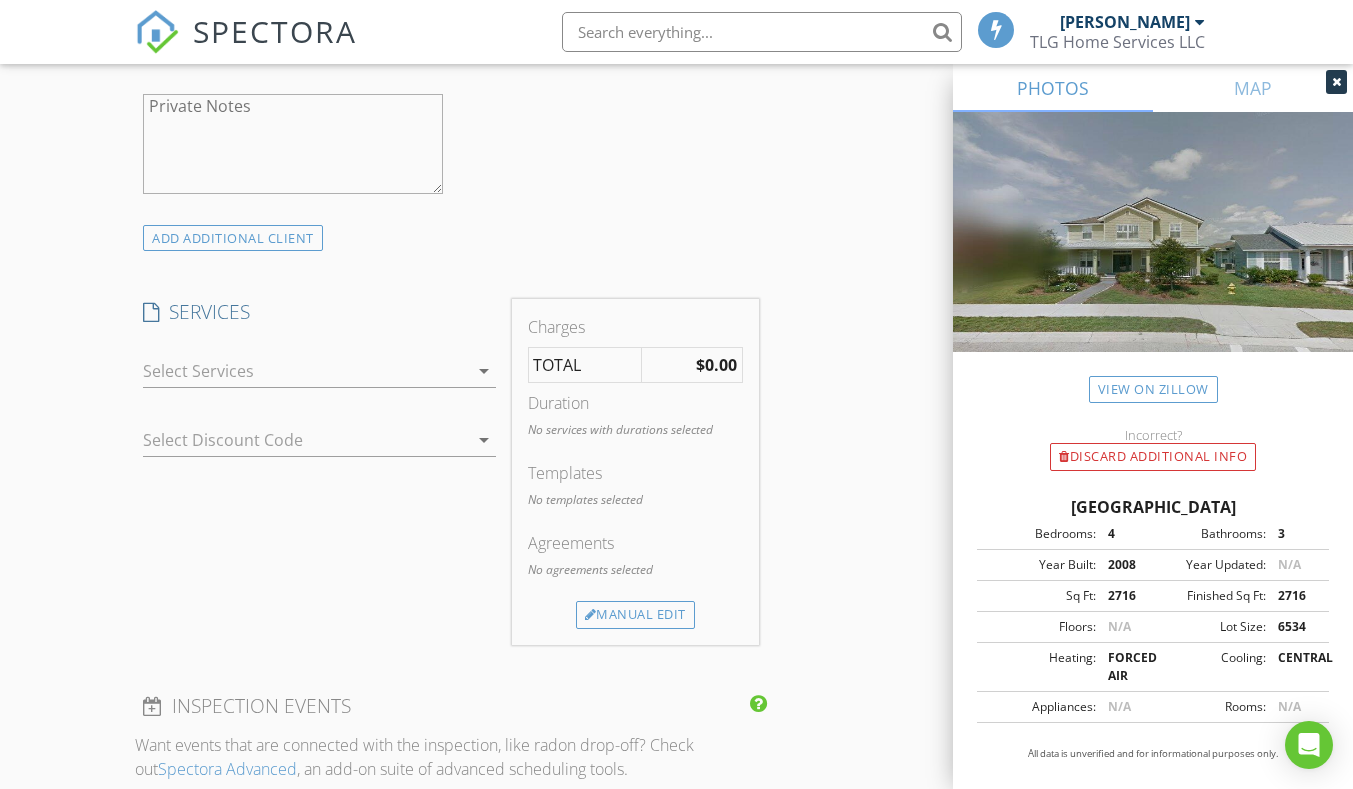scroll, scrollTop: 1500, scrollLeft: 0, axis: vertical 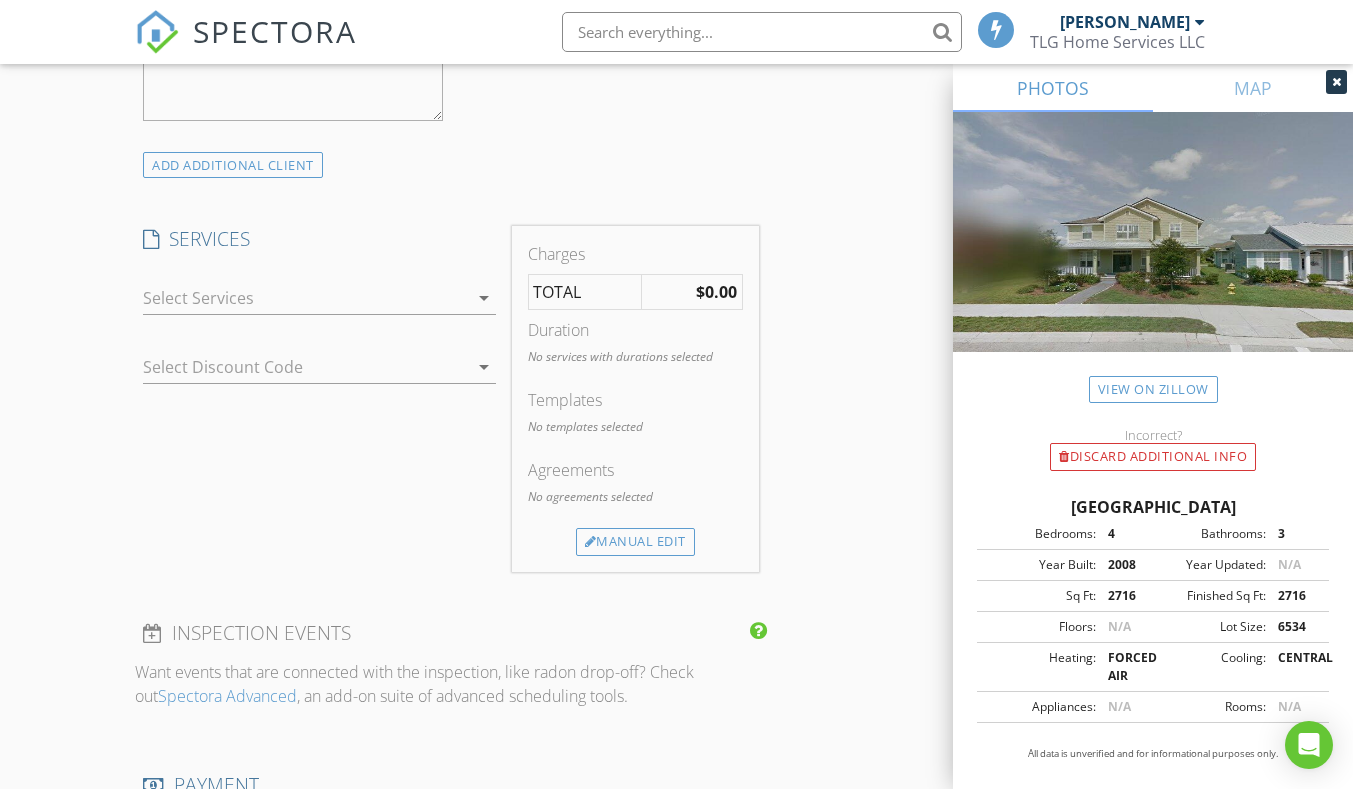 type on "407-748-3420" 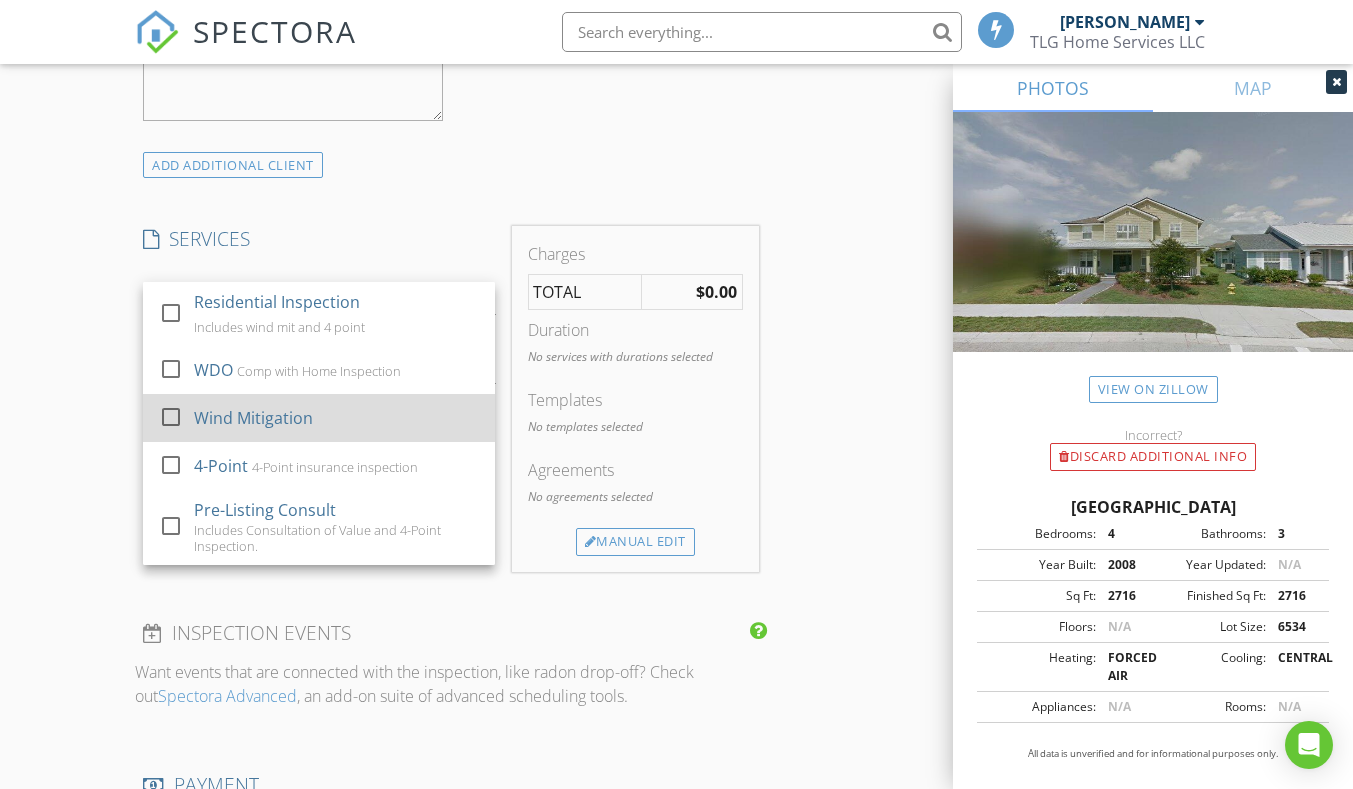 click on "Wind Mitigation" at bounding box center (336, 418) 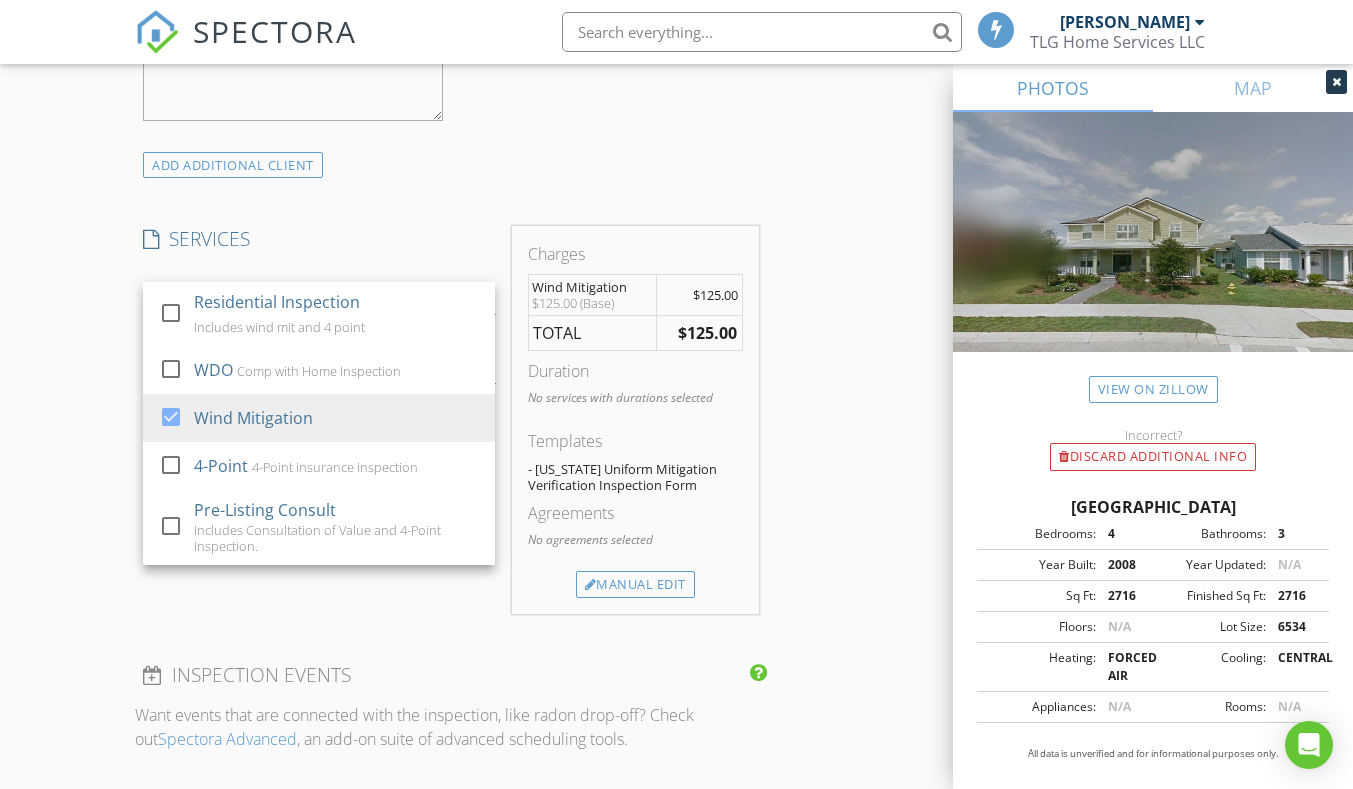 click on "INSPECTOR(S)
check_box   Justin Morrow   PRIMARY   Justin Morrow arrow_drop_down   check_box_outline_blank Justin Morrow specifically requested
Date/Time
07/14/2025 11:00 AM
Location
Address Search       Address 1181 Overdale Rd   Unit   City St. Augustine   State FL   Zip 32080   County St. Johns     Square Feet 2716   Year Built 2008   Foundation Slab arrow_drop_down     Justin Morrow     9.3 miles     (20 minutes)
client
check_box Enable Client CC email for this inspection   Client Search     check_box_outline_blank Client is a Company/Organization     First Name Rodney   Last Name Levy   Email rodneyblevy@gmail.com   CC Email hesterw40@gmail.com   Phone 407-748-3420           Notes   Private Notes
ADD ADDITIONAL client
SERVICES
check_box_outline_blank       WDO" at bounding box center [676, 413] 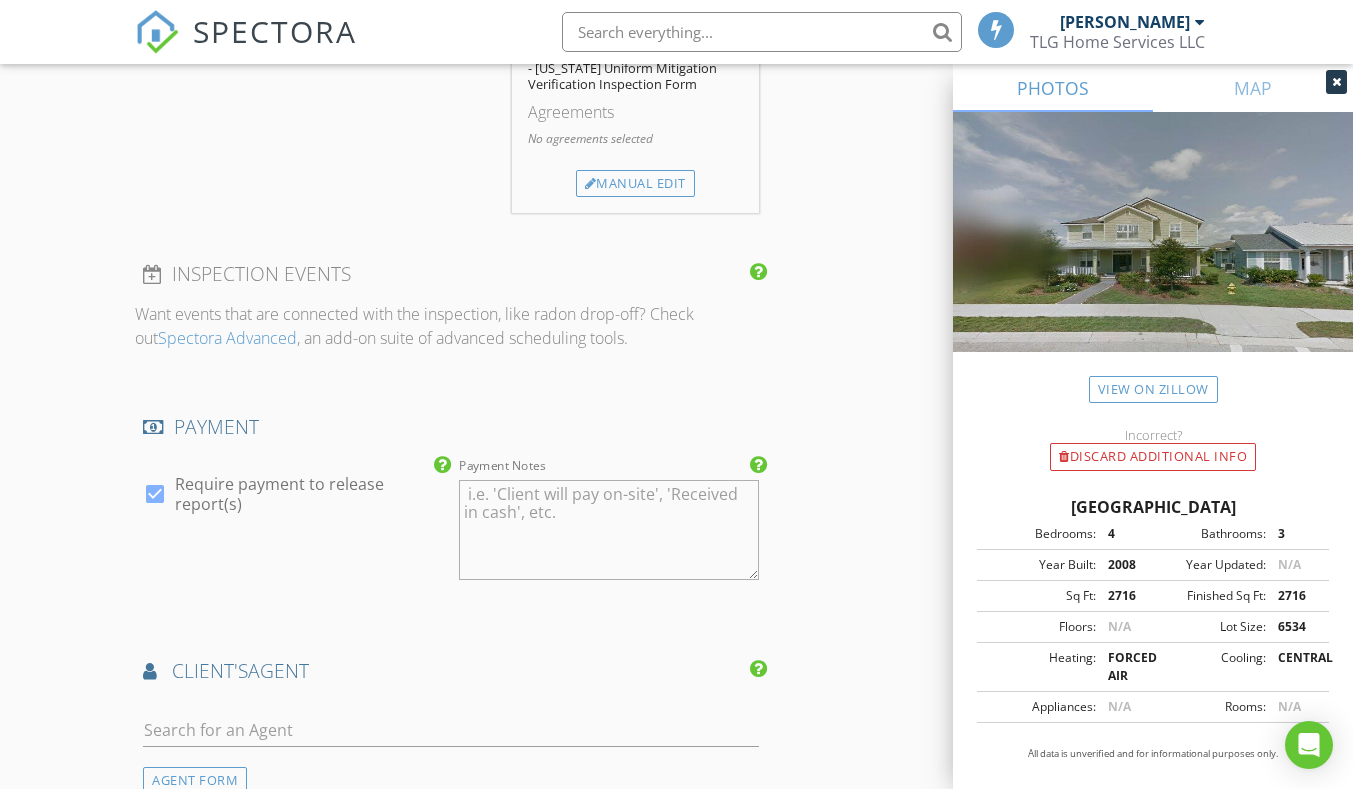 scroll, scrollTop: 1900, scrollLeft: 0, axis: vertical 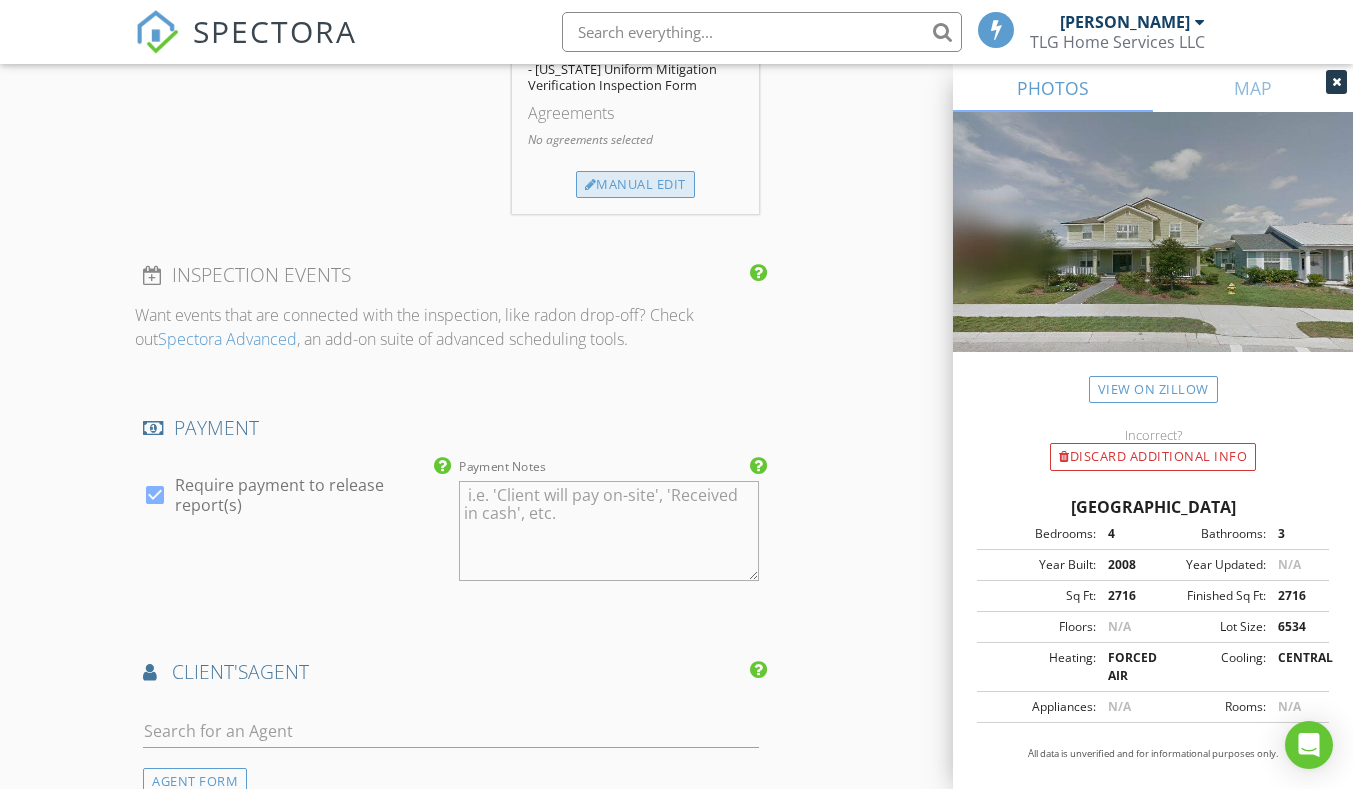 click on "Manual Edit" at bounding box center (635, 185) 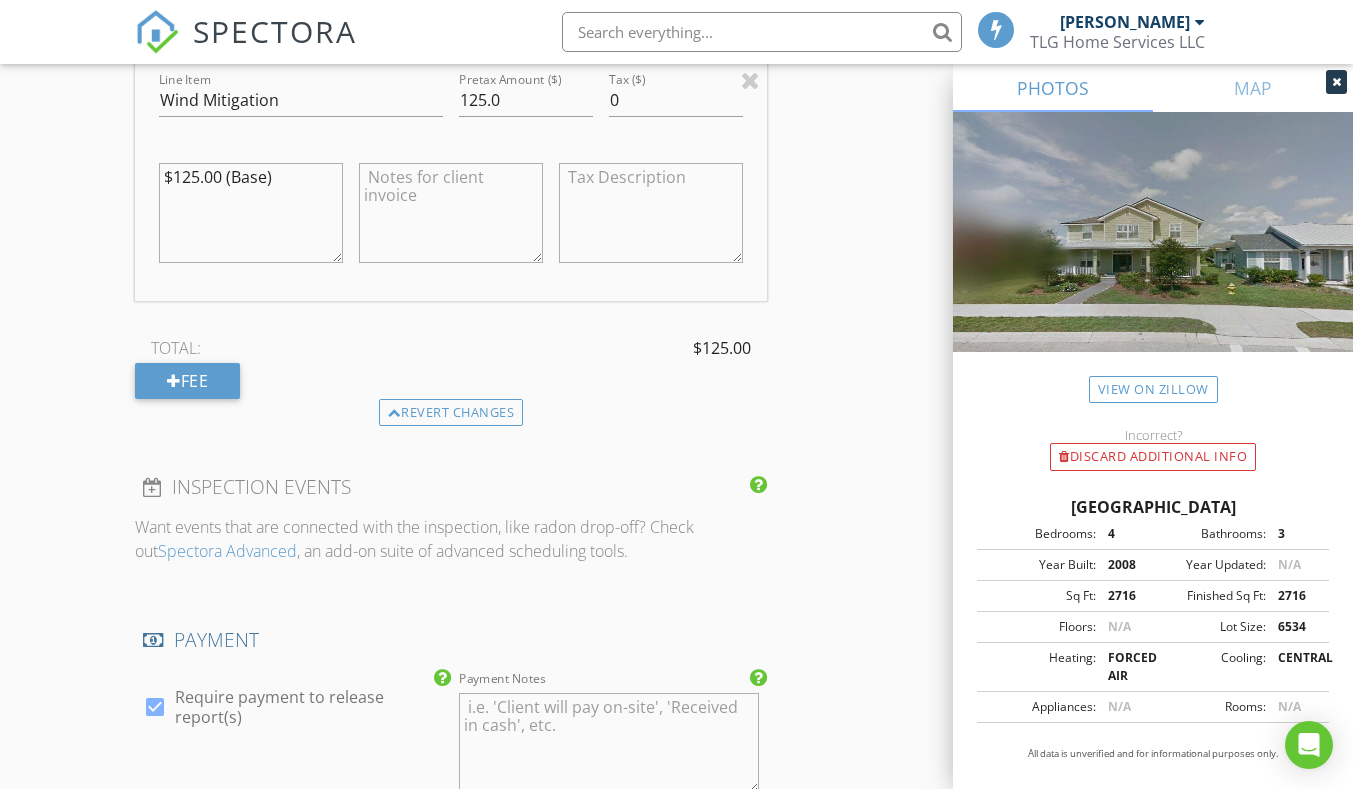 click at bounding box center [451, 213] 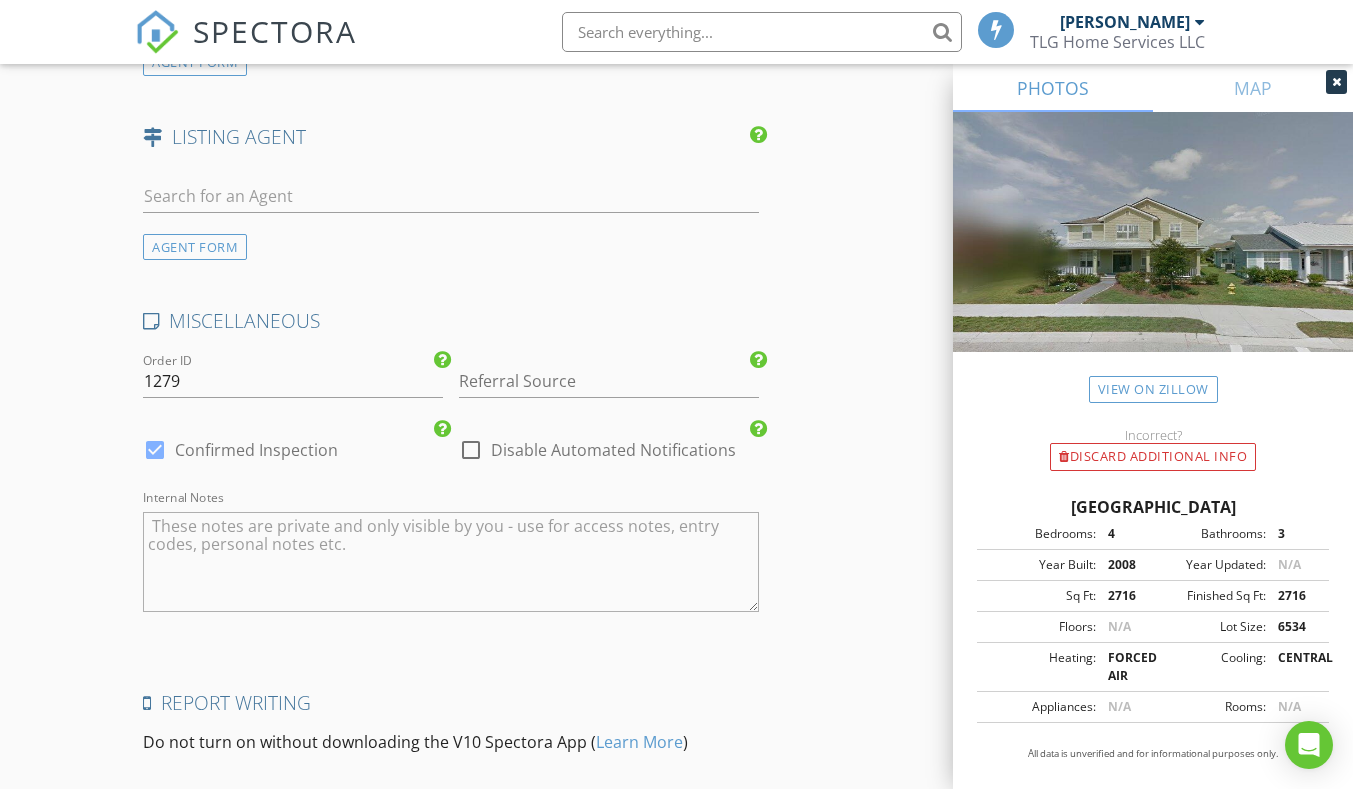 scroll, scrollTop: 2900, scrollLeft: 0, axis: vertical 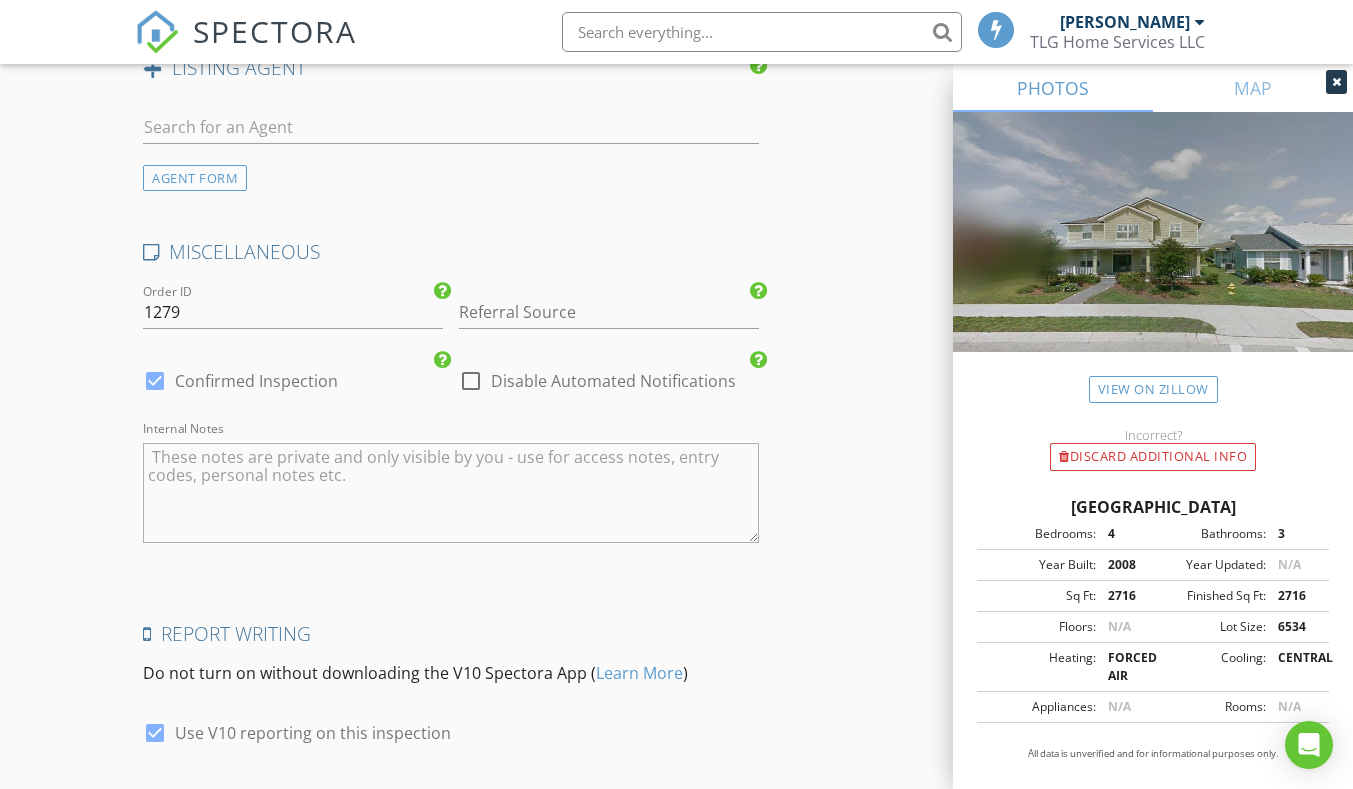 type on "Do not pay. Invoice will be paid via Hester's Roofing." 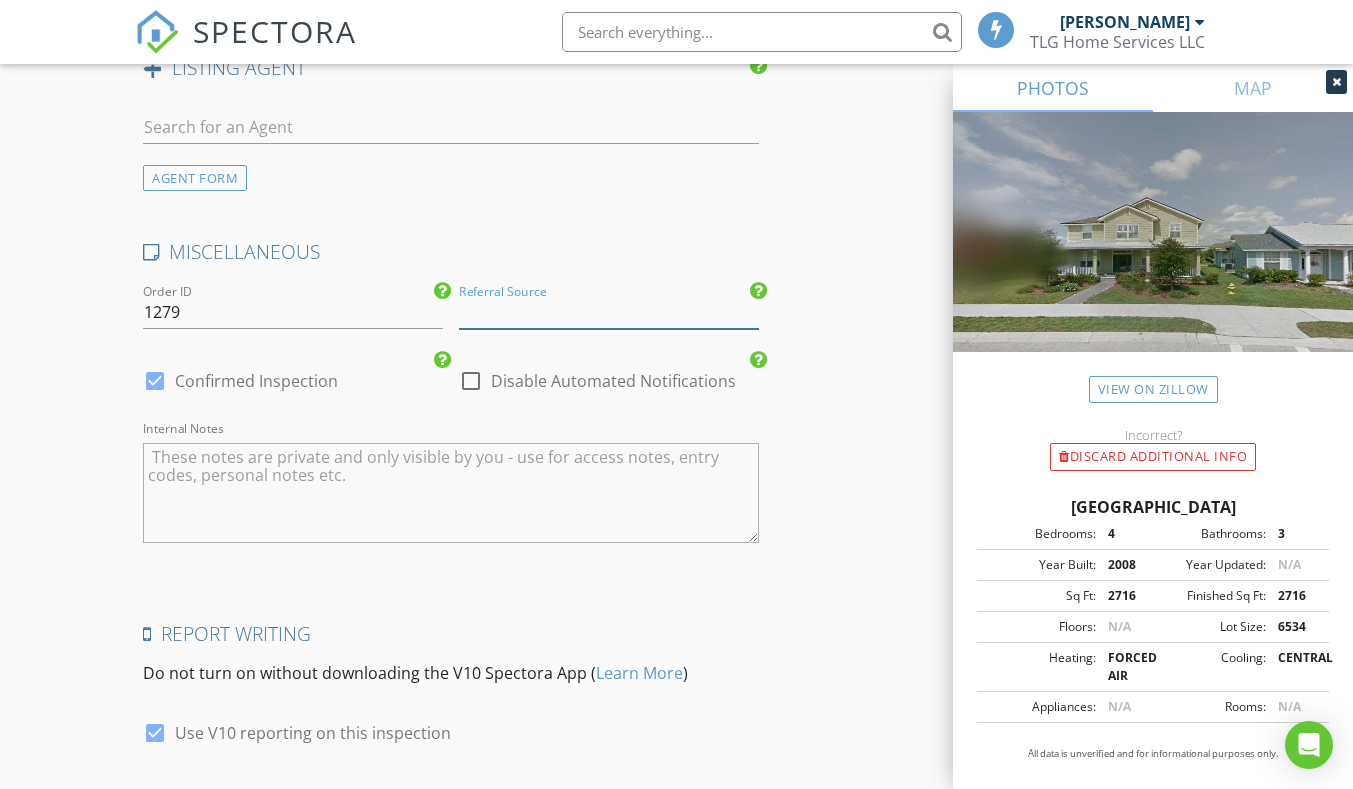 click at bounding box center (609, 312) 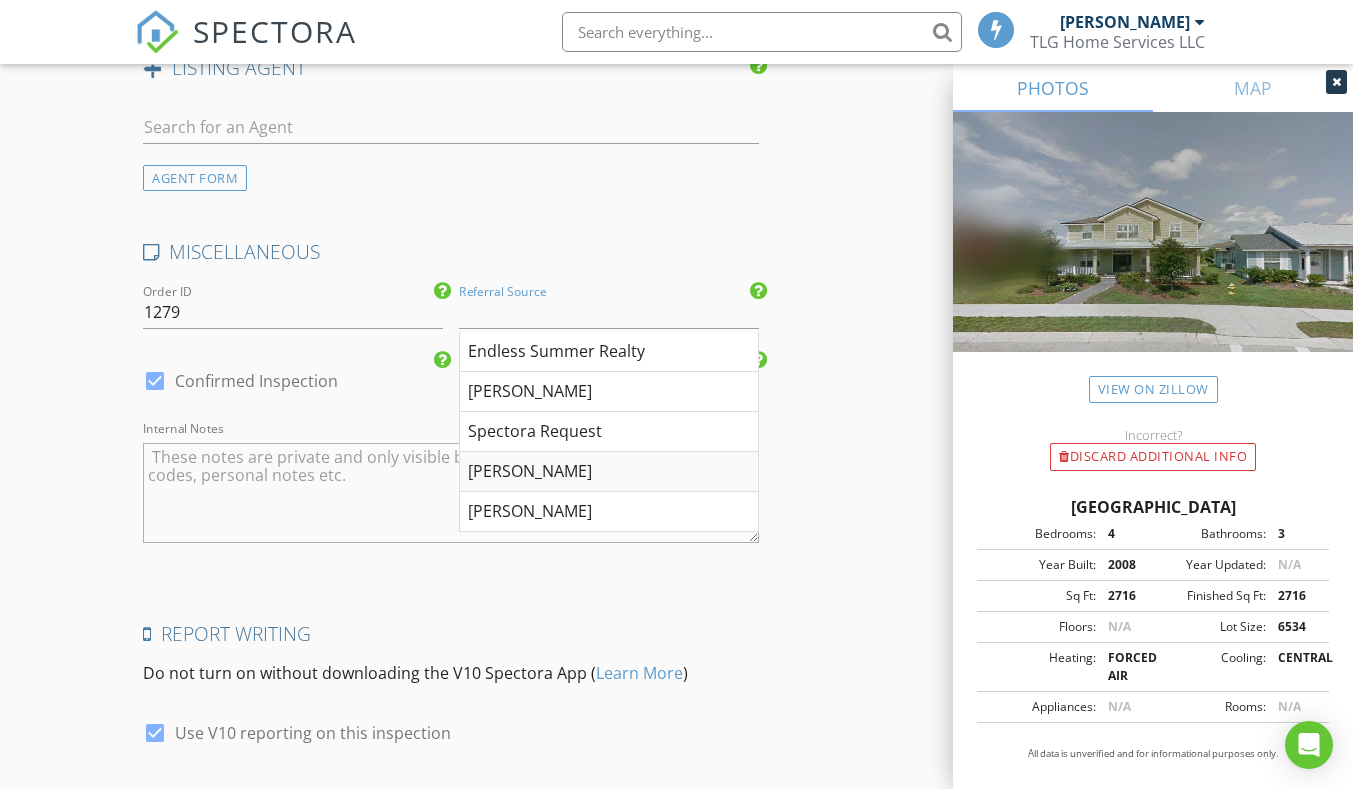 click on "Will hester" at bounding box center [609, 472] 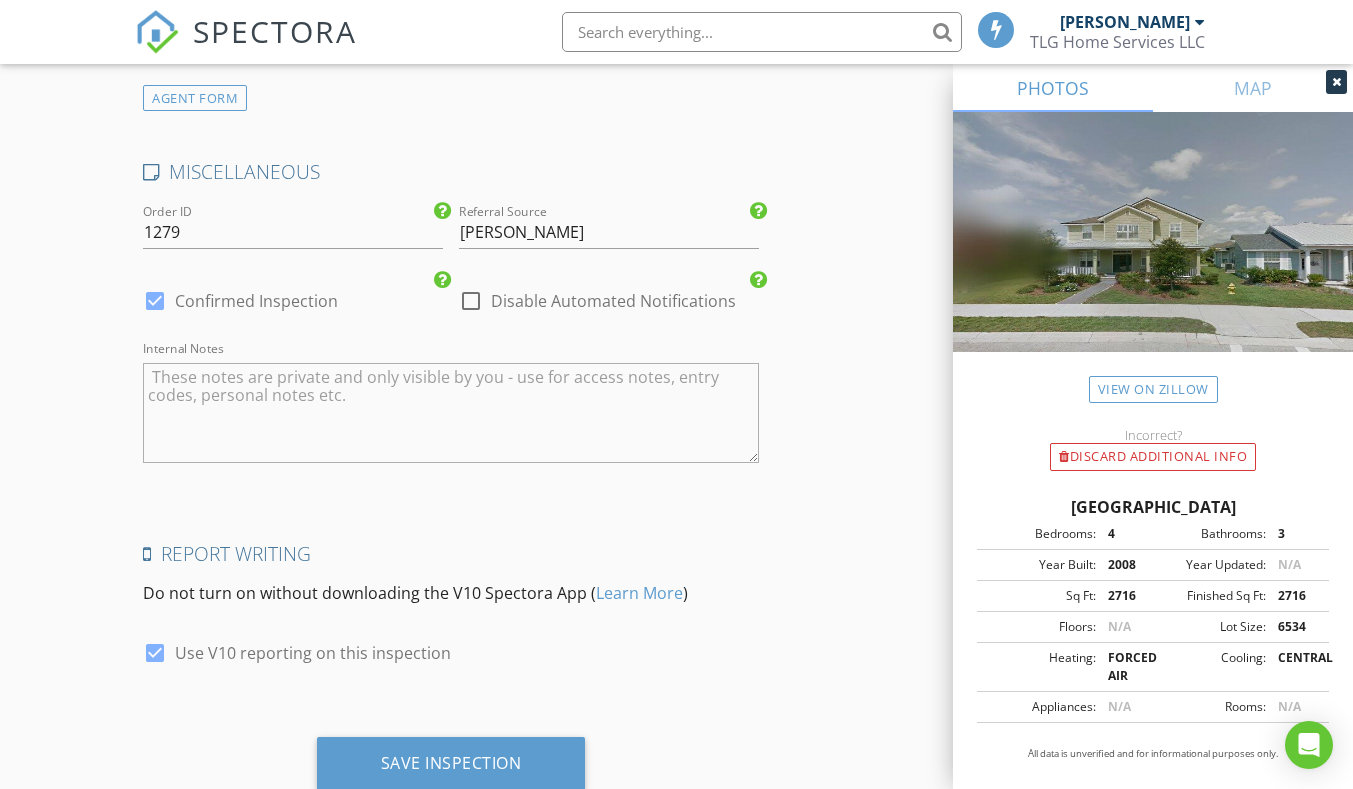 scroll, scrollTop: 3044, scrollLeft: 0, axis: vertical 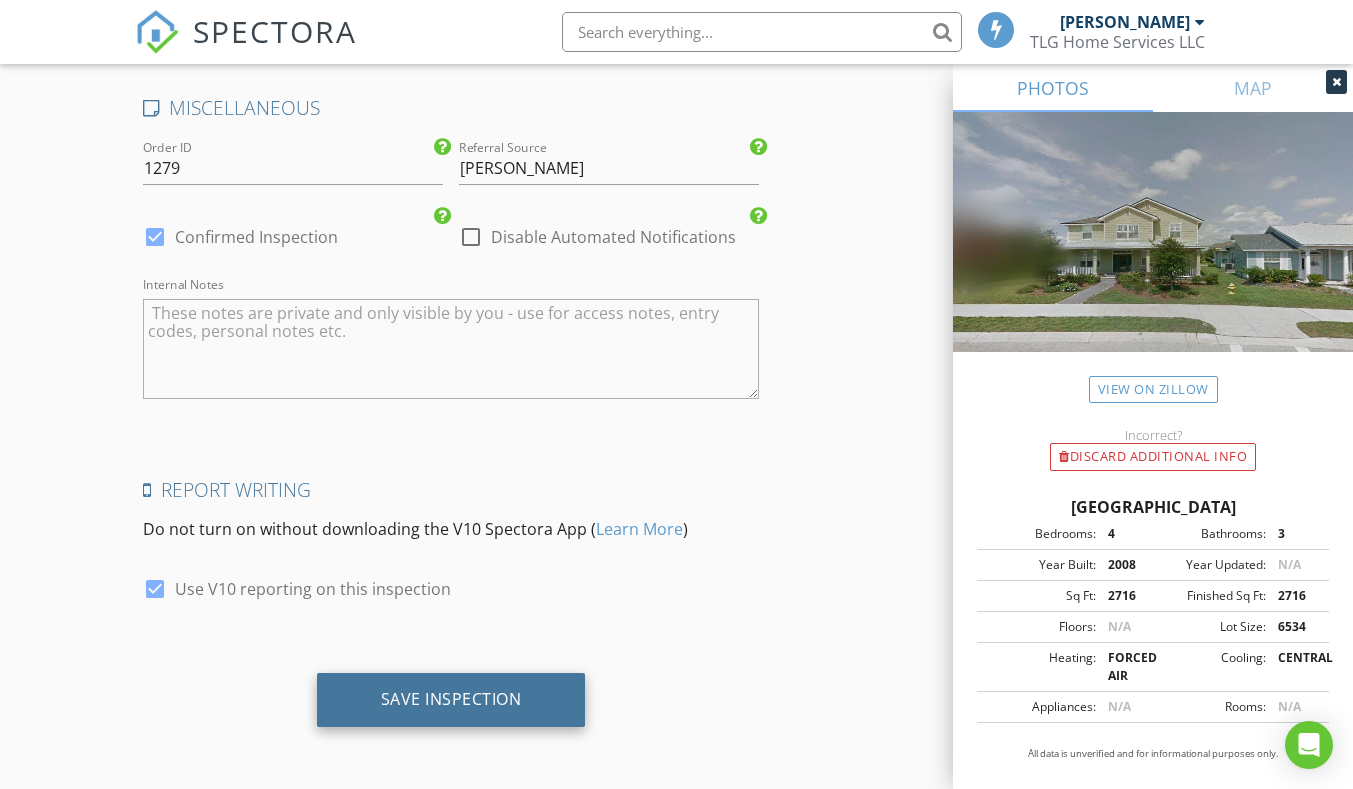 click on "Save Inspection" at bounding box center (451, 700) 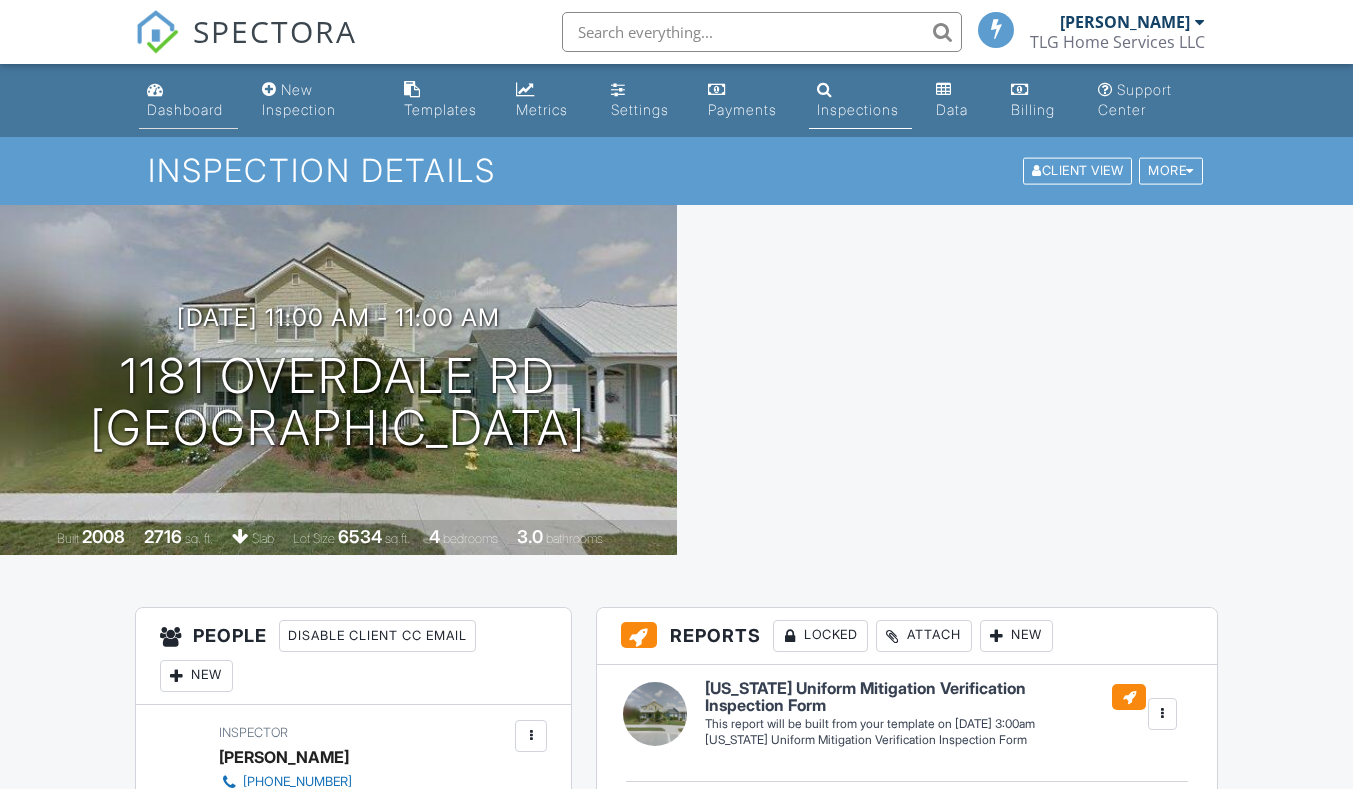 scroll, scrollTop: 0, scrollLeft: 0, axis: both 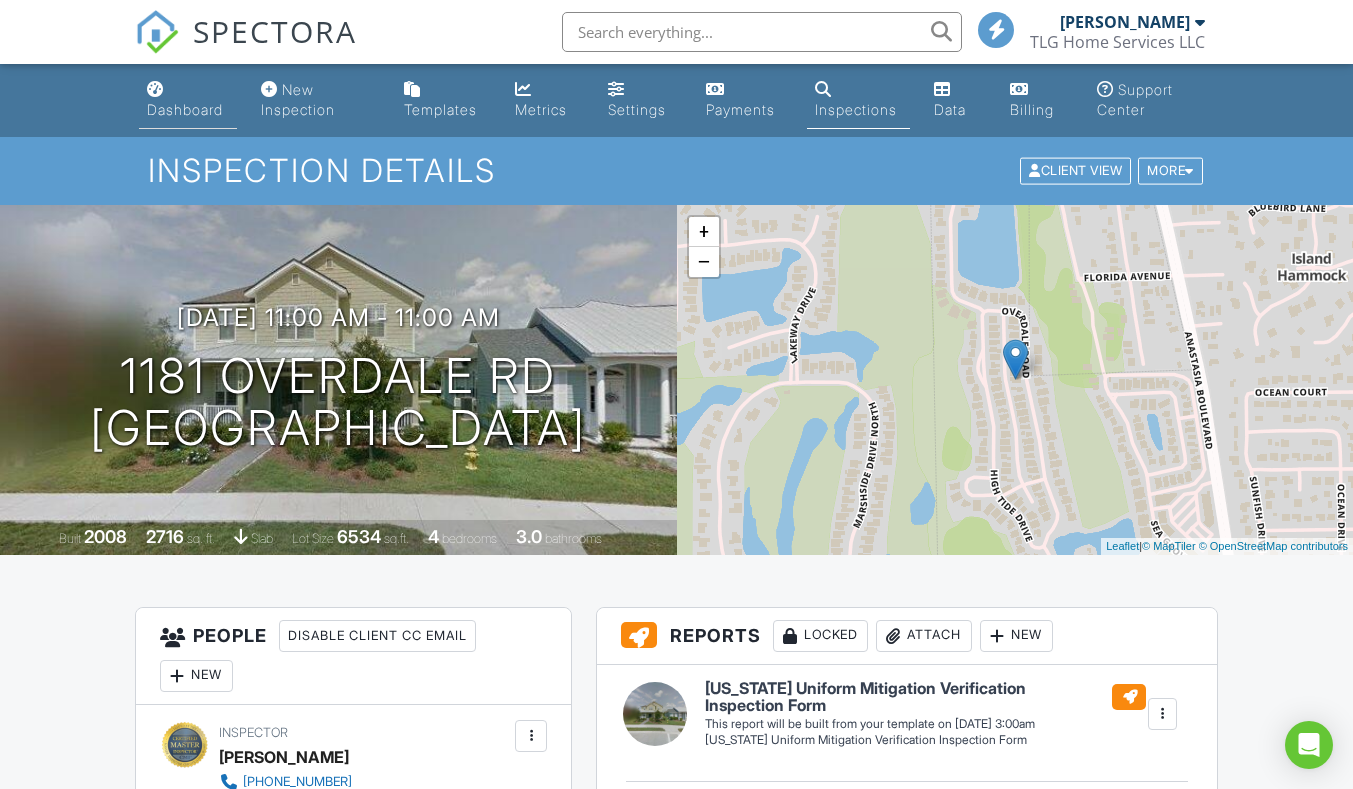 click on "Dashboard" at bounding box center (185, 109) 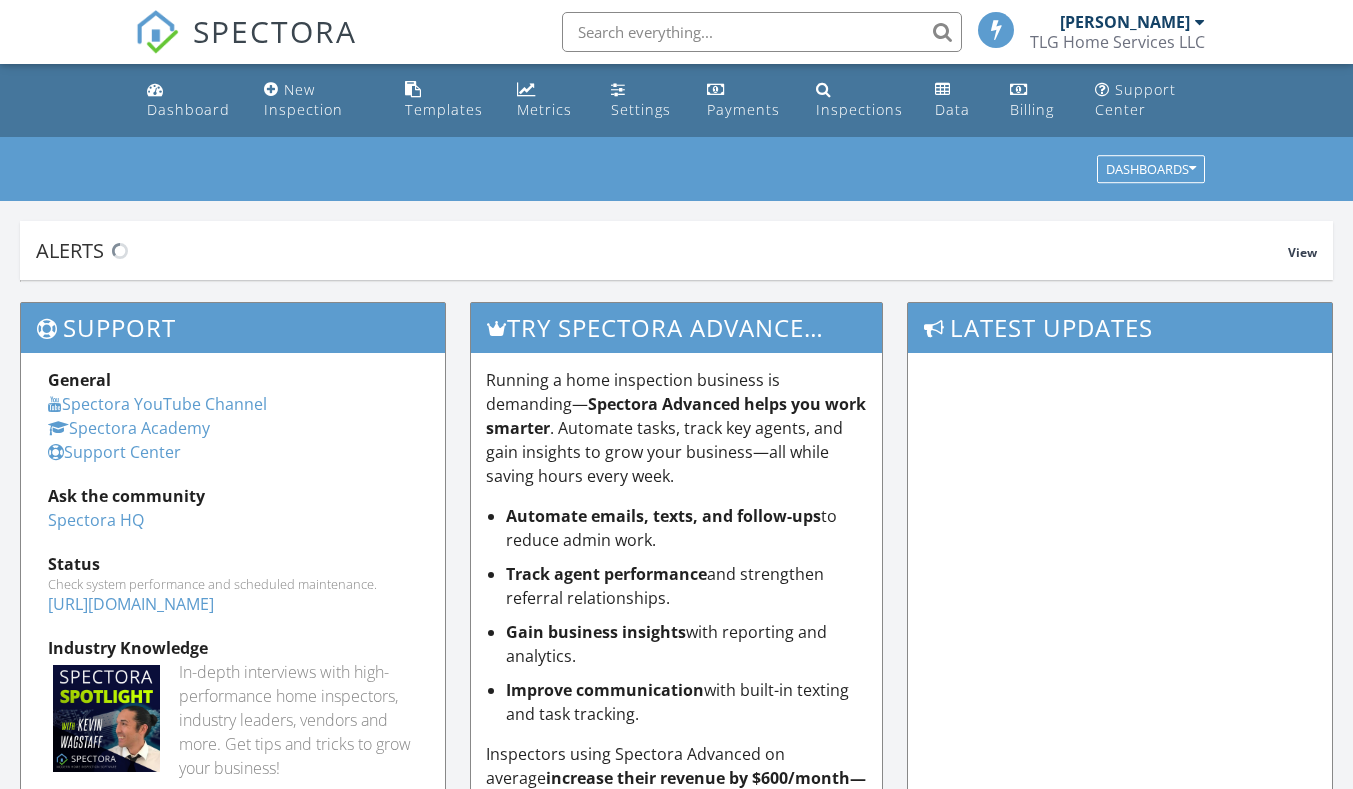 scroll, scrollTop: 0, scrollLeft: 0, axis: both 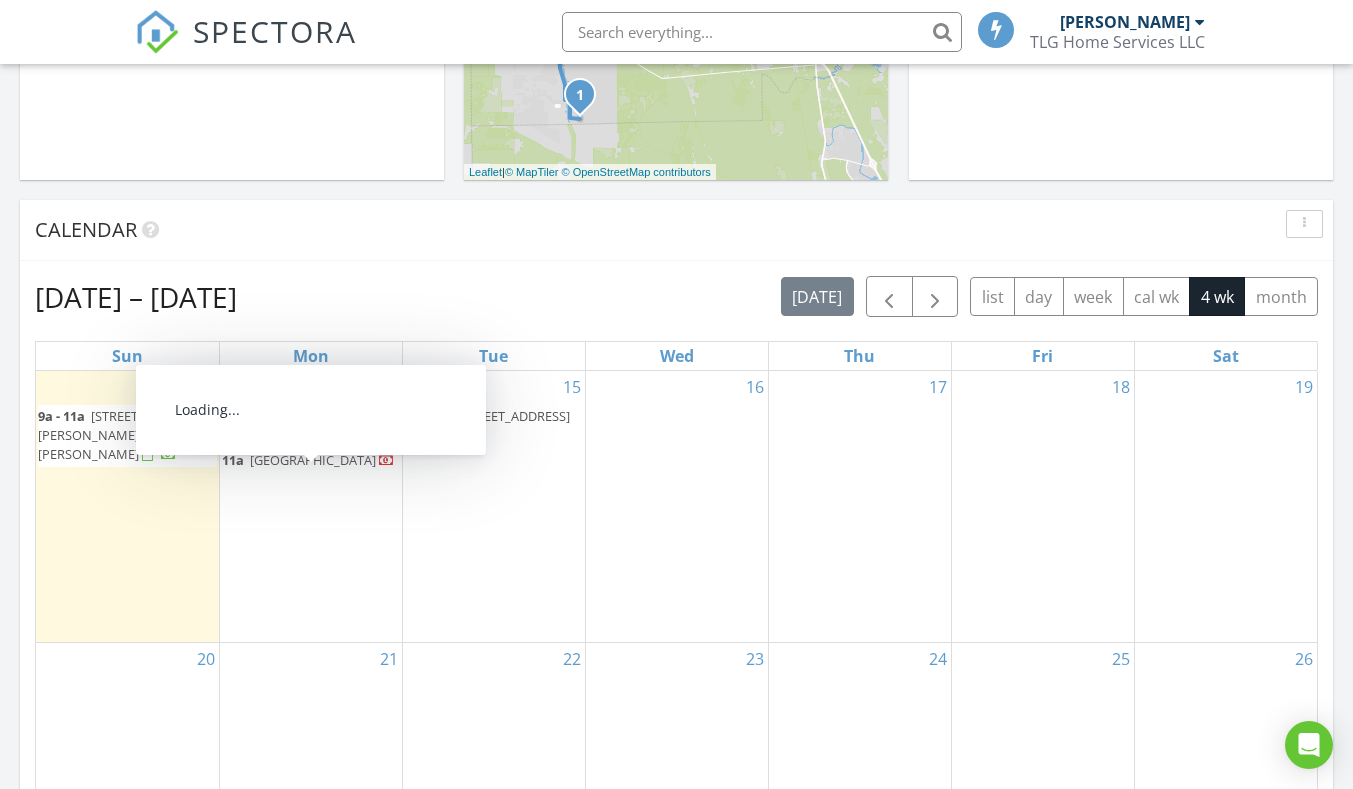 click on "14
8:30a - 10:30a
738 Seville Pkwy, St. Augustine 32086
11a
1181 Overdale Rd, St. Augustine 32080" at bounding box center [311, 506] 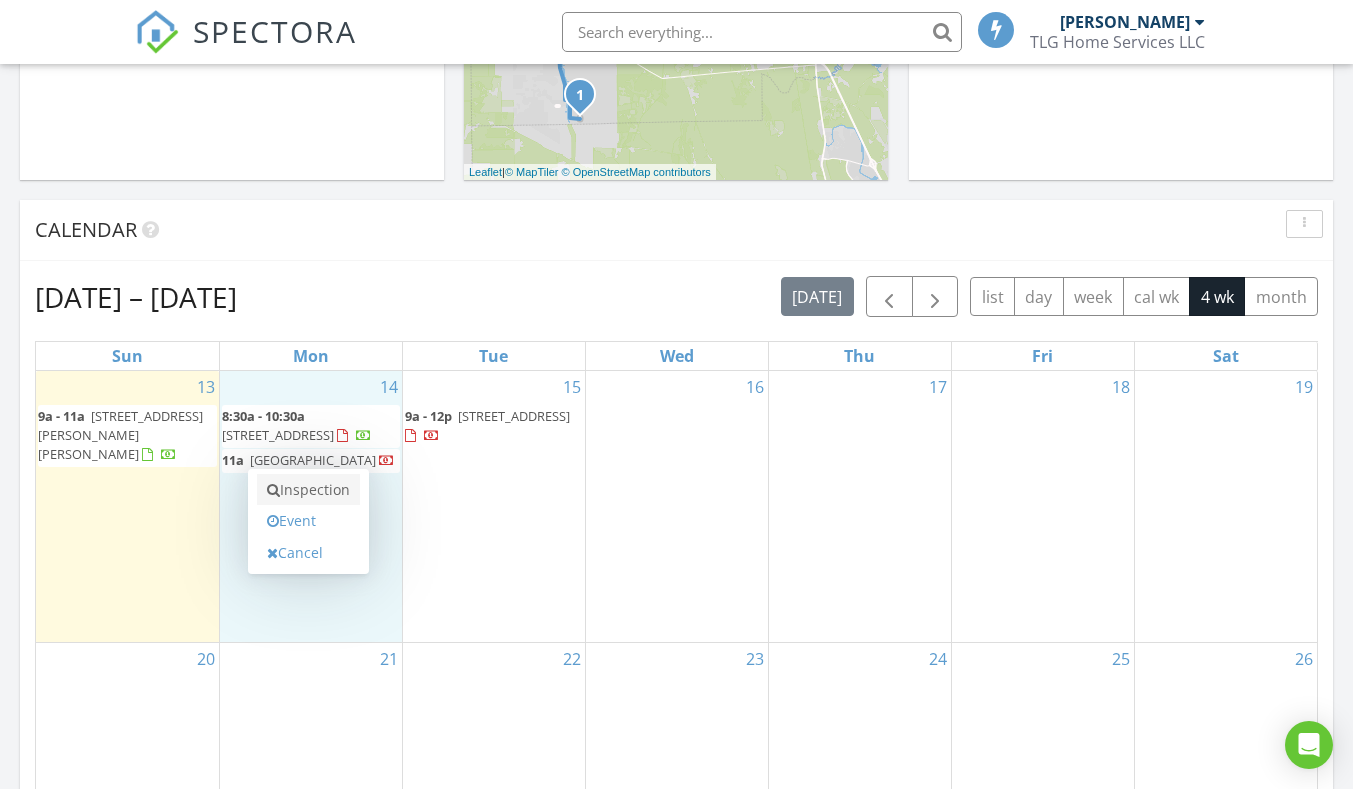 click on "Inspection" at bounding box center [308, 490] 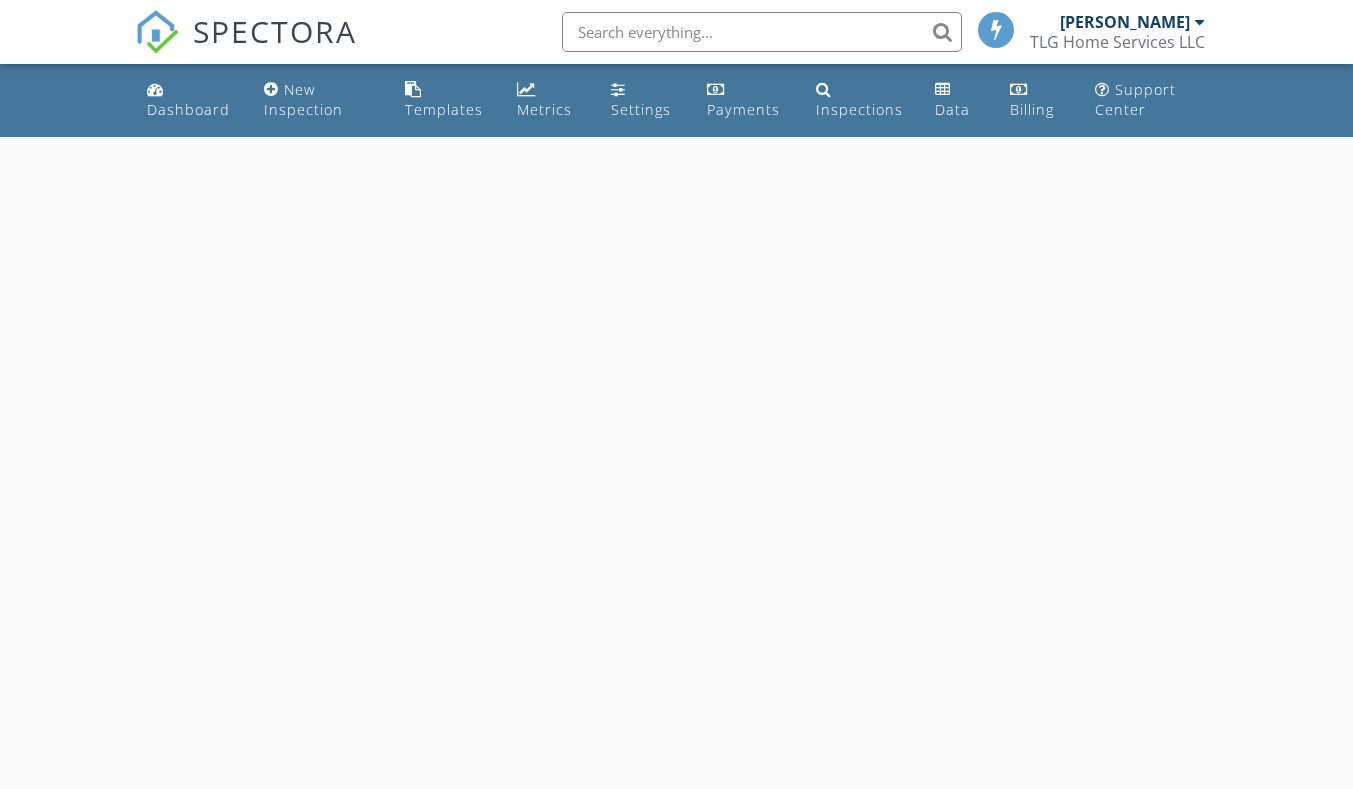 scroll, scrollTop: 0, scrollLeft: 0, axis: both 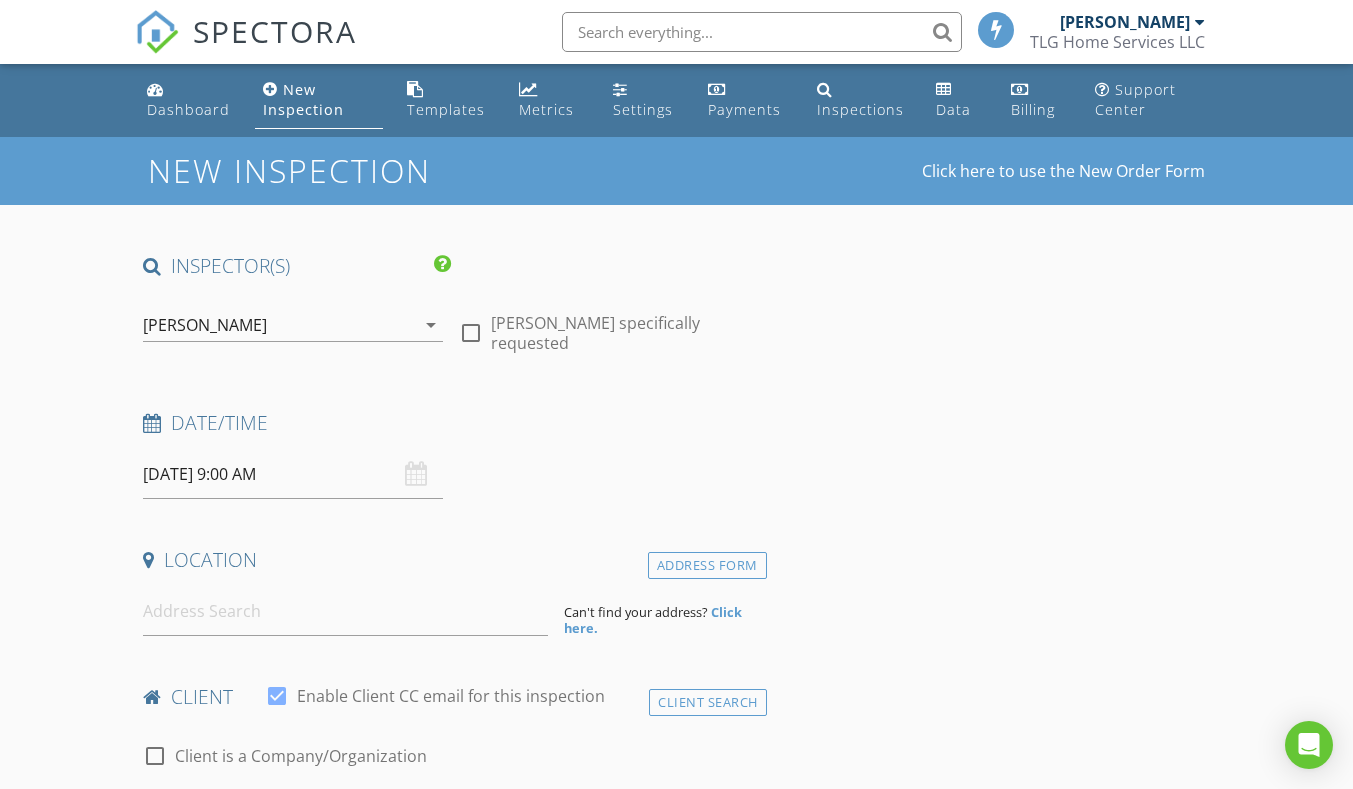 click on "[DATE] 9:00 AM" at bounding box center (293, 474) 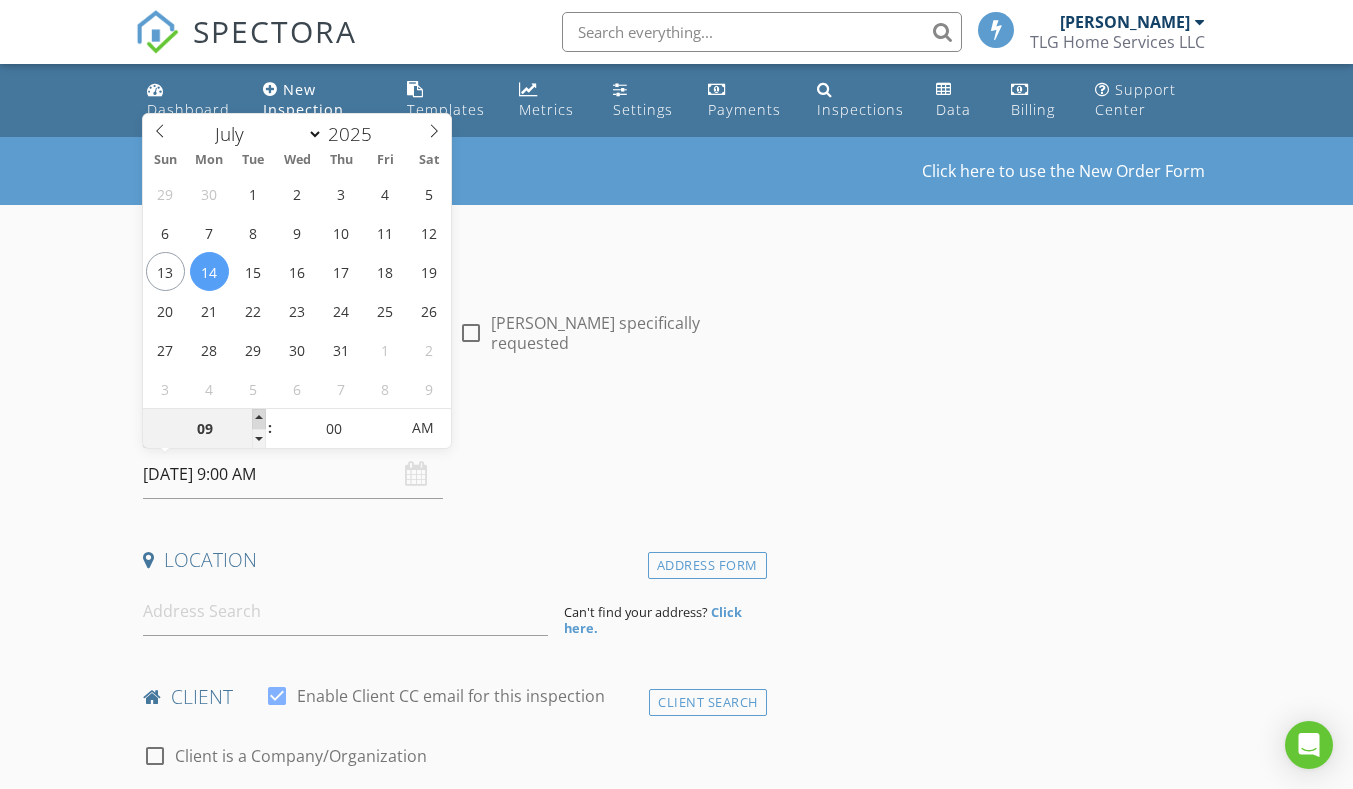type on "10" 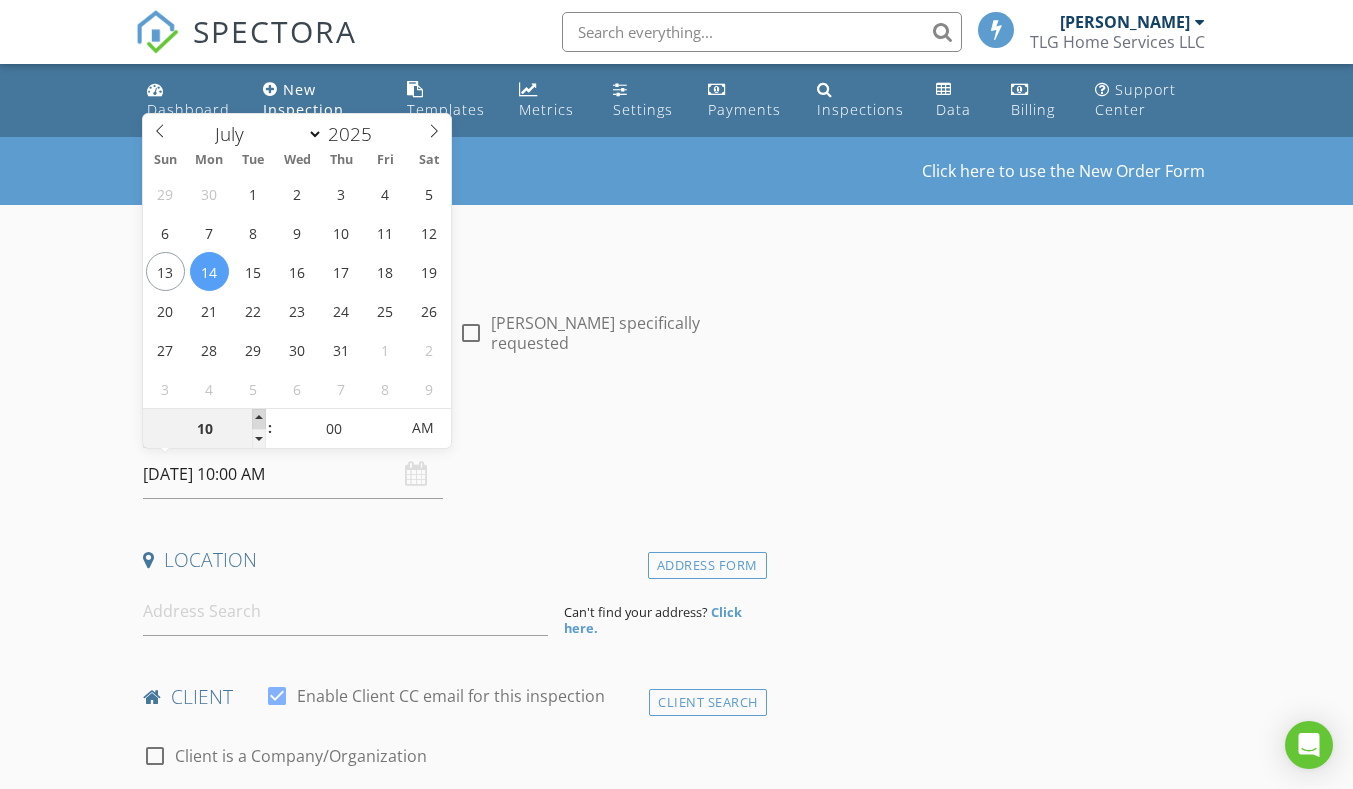 click at bounding box center [259, 419] 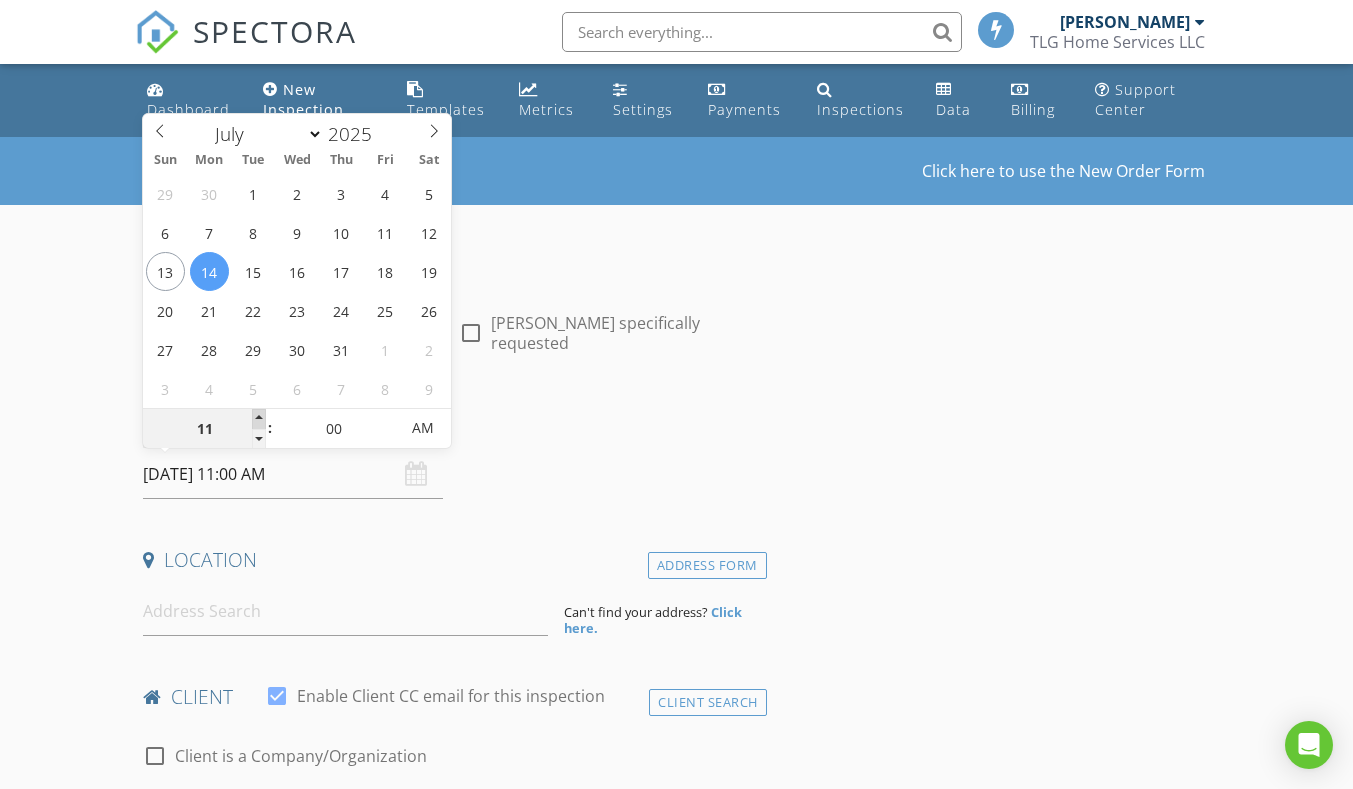 click at bounding box center (259, 419) 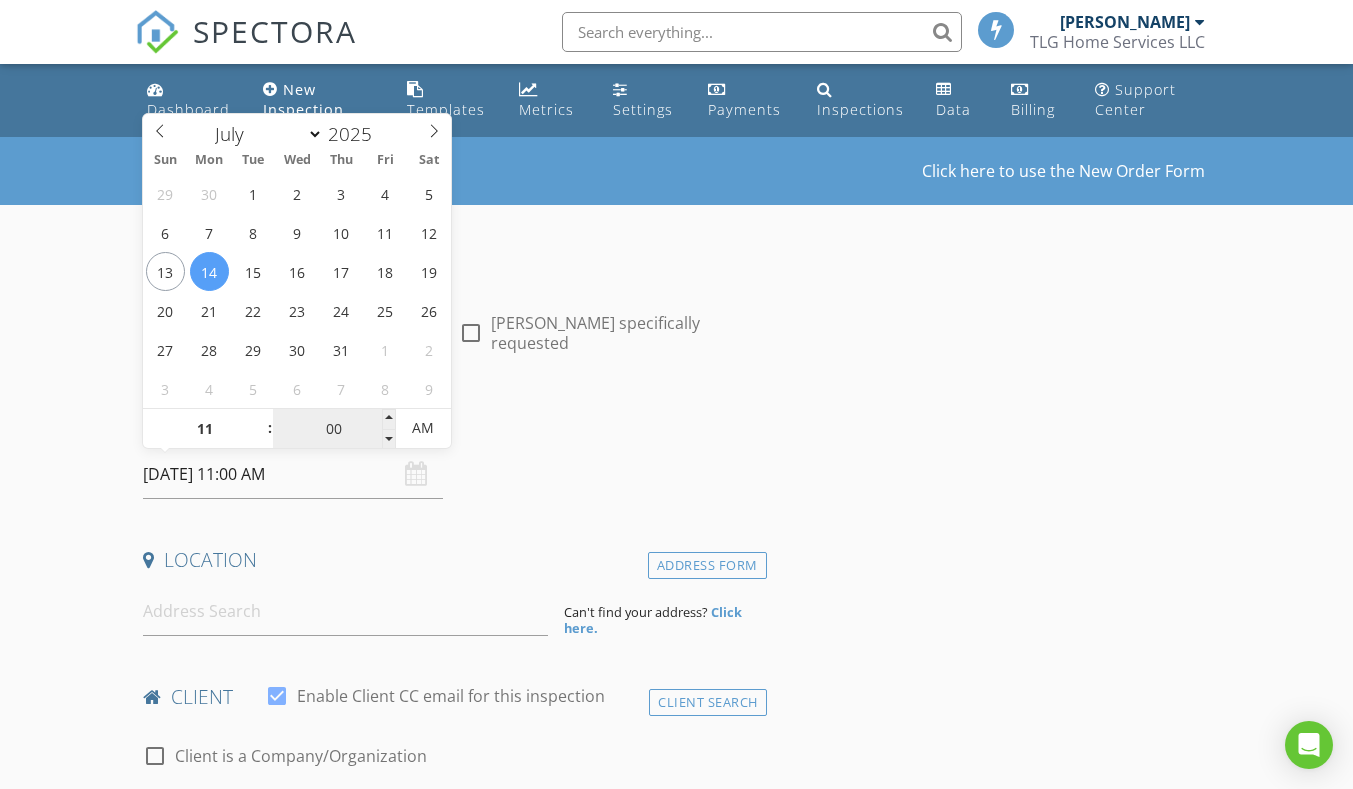 click on "00" at bounding box center (334, 429) 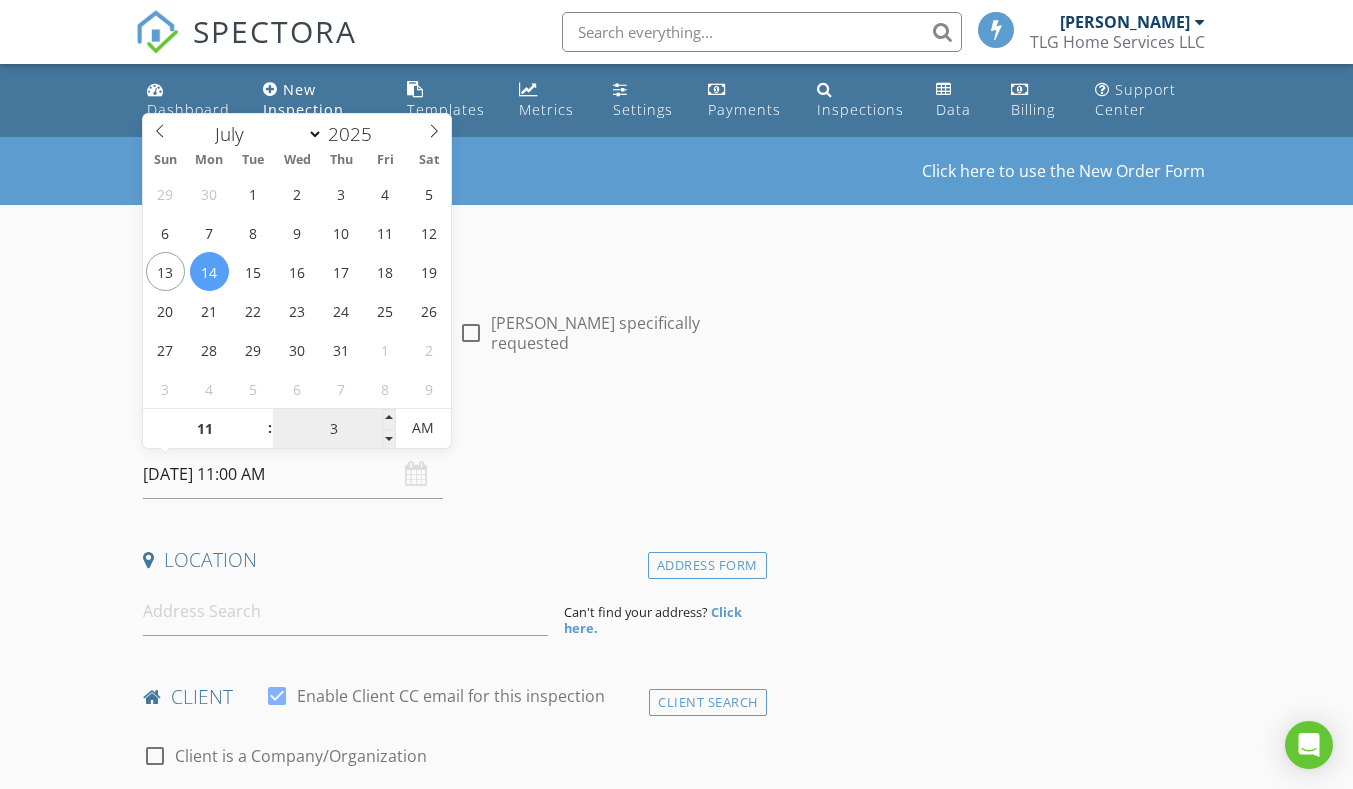type on "30" 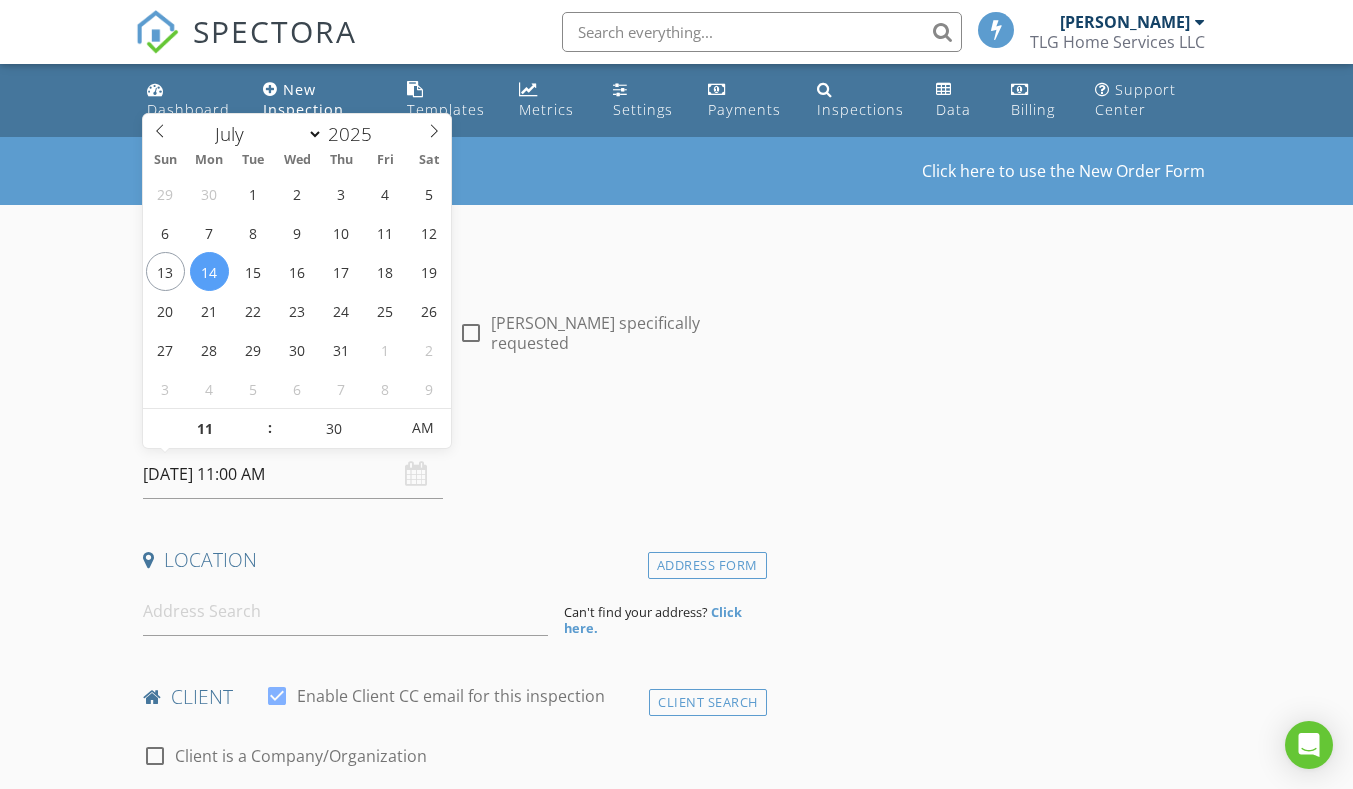 type on "[DATE] 11:30 AM" 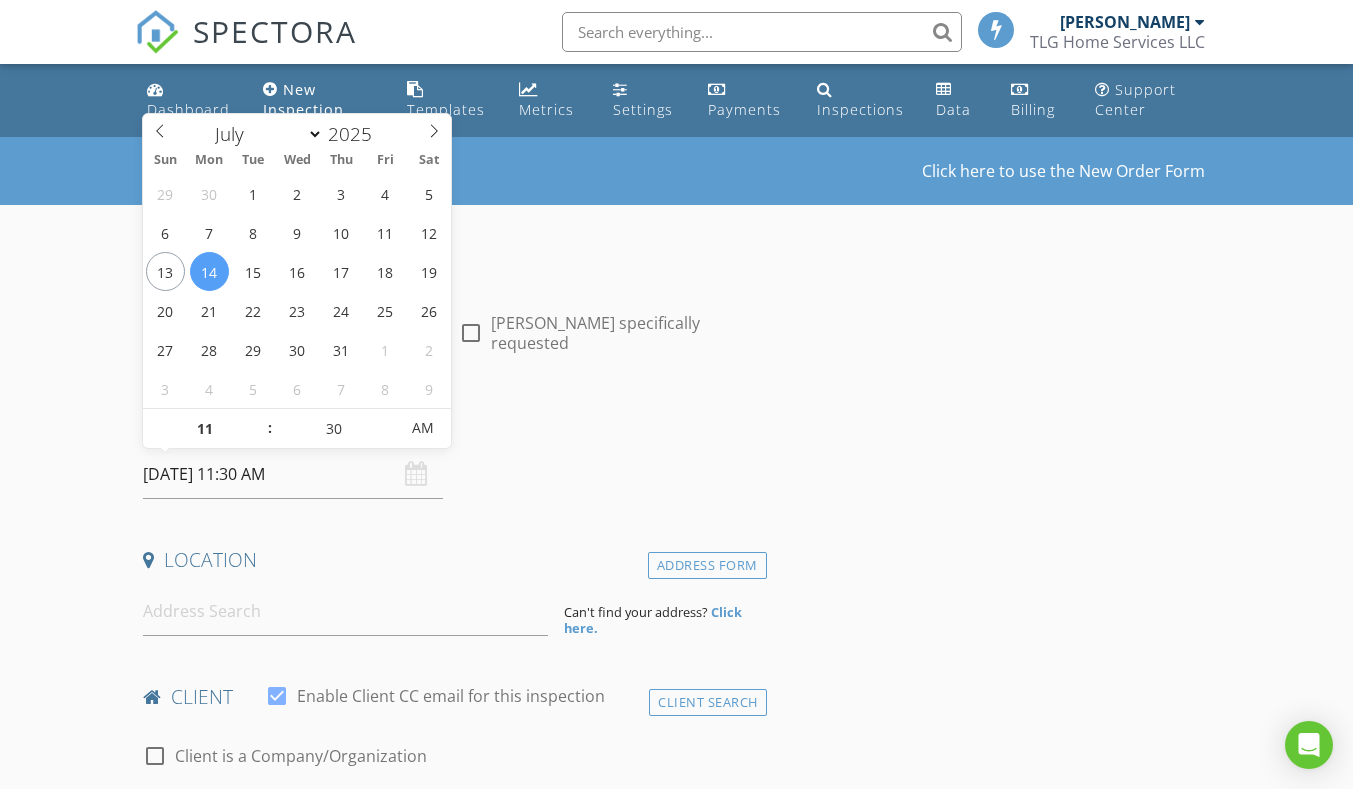 click on "New Inspection
Click here to use the New Order Form
INSPECTOR(S)
check_box   [PERSON_NAME]   PRIMARY   [PERSON_NAME] arrow_drop_down   check_box_outline_blank [PERSON_NAME] specifically requested
Date/Time
[DATE] 11:30 AM
Location
Address Form       Can't find your address?   Click here.
client
check_box Enable Client CC email for this inspection   Client Search     check_box_outline_blank Client is a Company/Organization     First Name   Last Name   Email   CC Email   Phone           Notes   Private Notes
ADD ADDITIONAL client
SERVICES
check_box_outline_blank   Residential Inspection   Includes wind mit and 4 point check_box_outline_blank   WDO   Comp with Home Inspection check_box_outline_blank   Wind Mitigation   check_box_outline_blank   4-Point" at bounding box center (676, 1653) 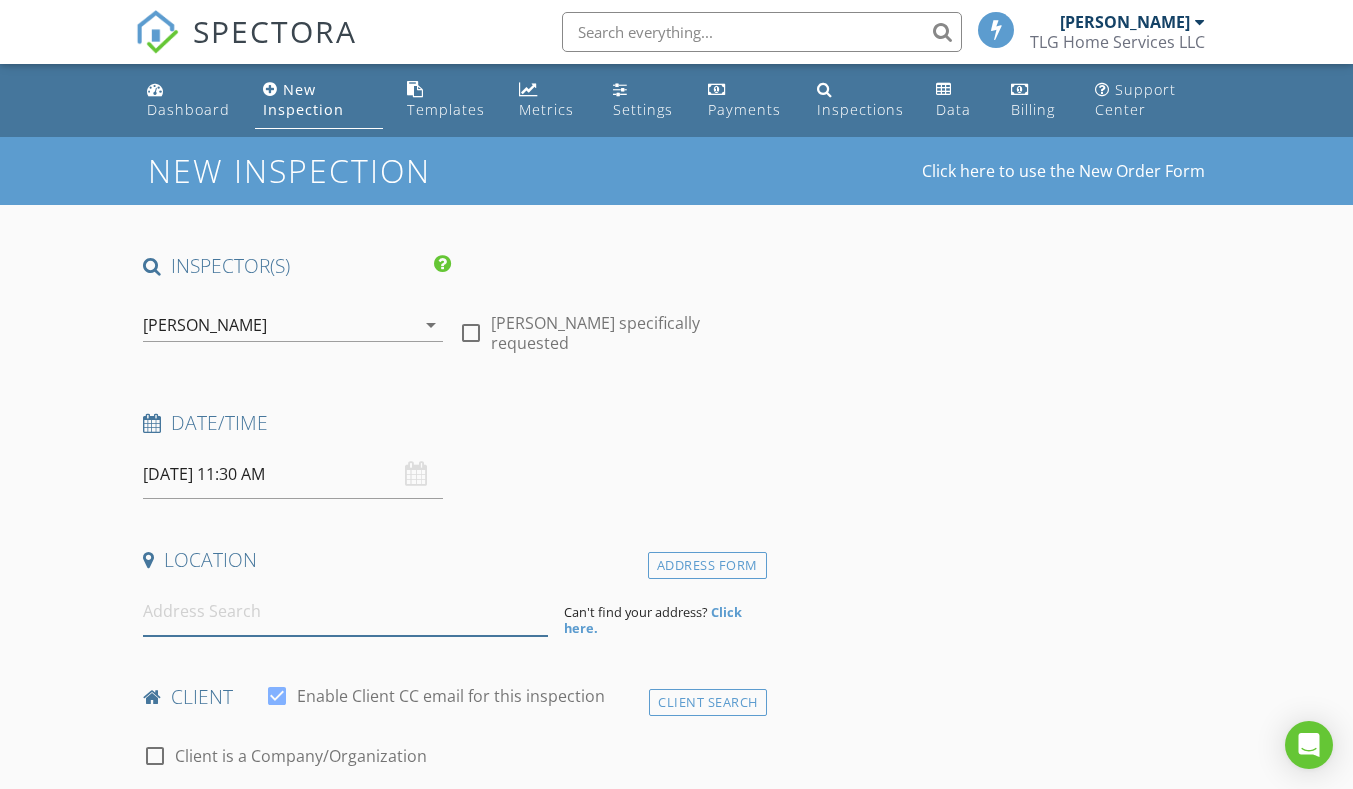 click at bounding box center [345, 611] 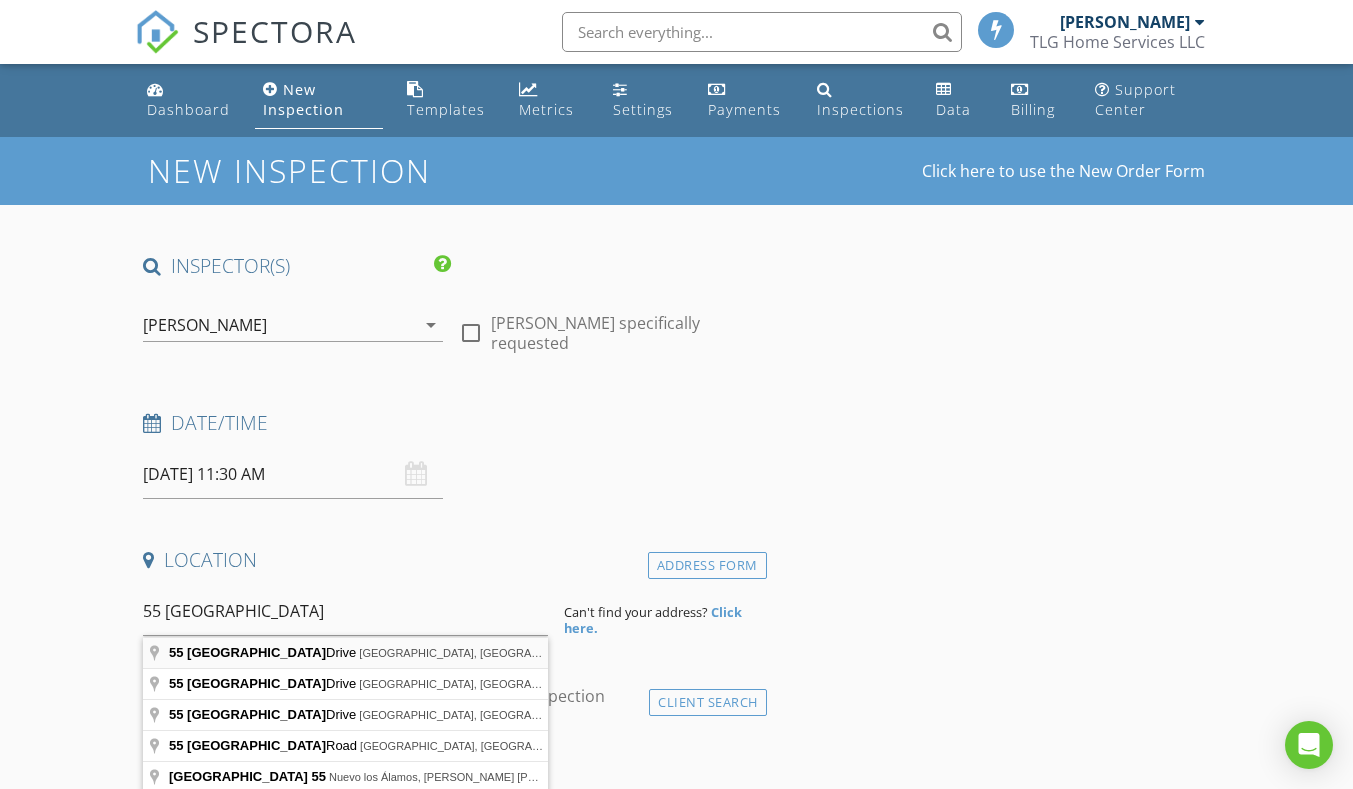 type on "55 Durango Drive, St. Augustine, FL, USA" 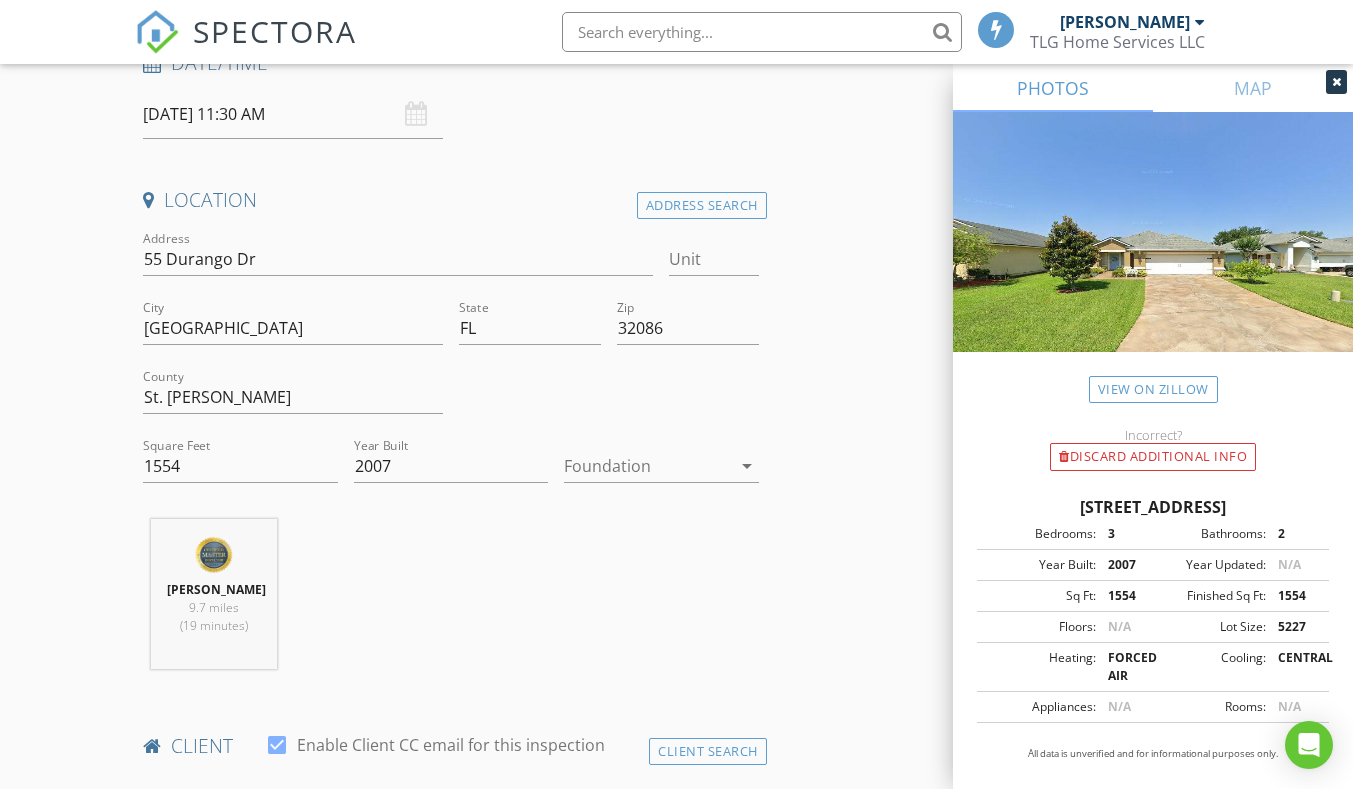 scroll, scrollTop: 400, scrollLeft: 0, axis: vertical 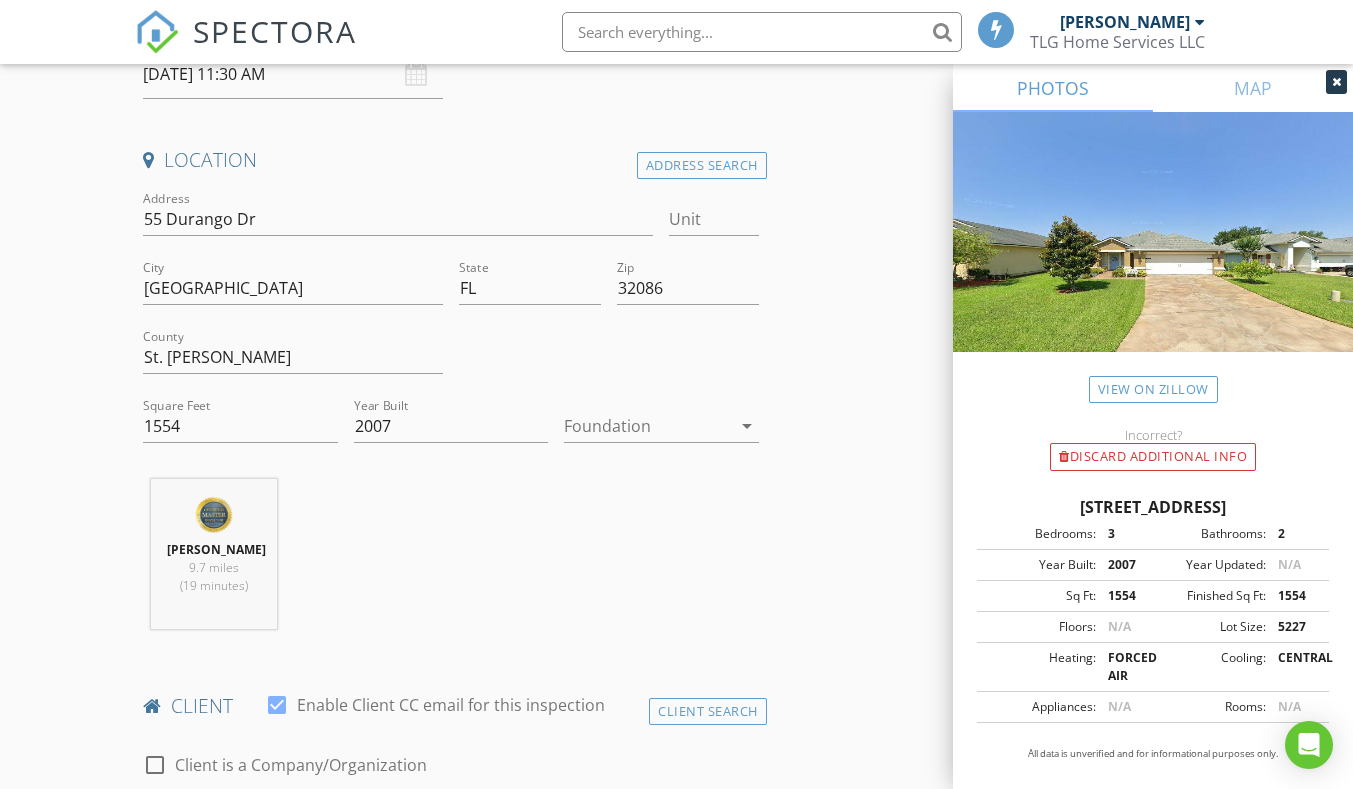 click at bounding box center (647, 426) 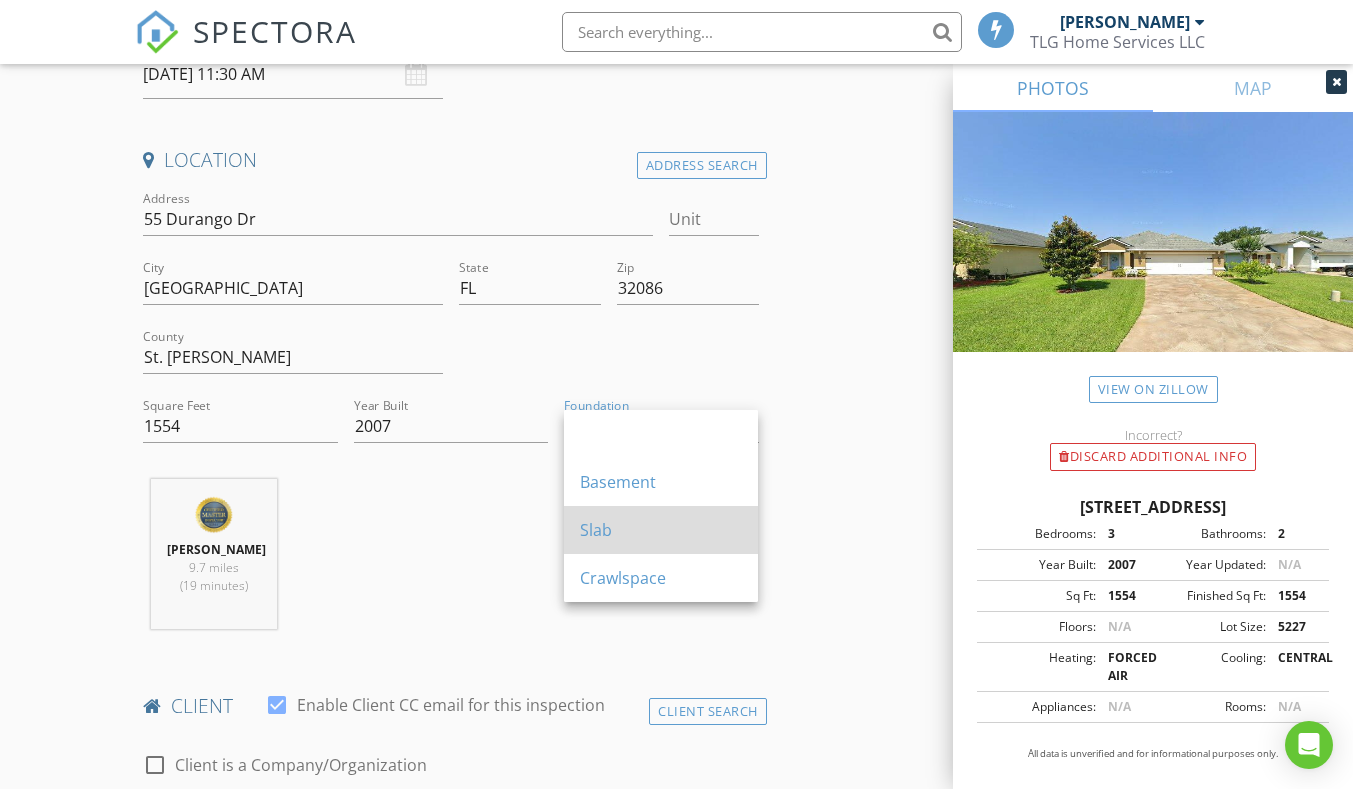 click on "Slab" at bounding box center [661, 530] 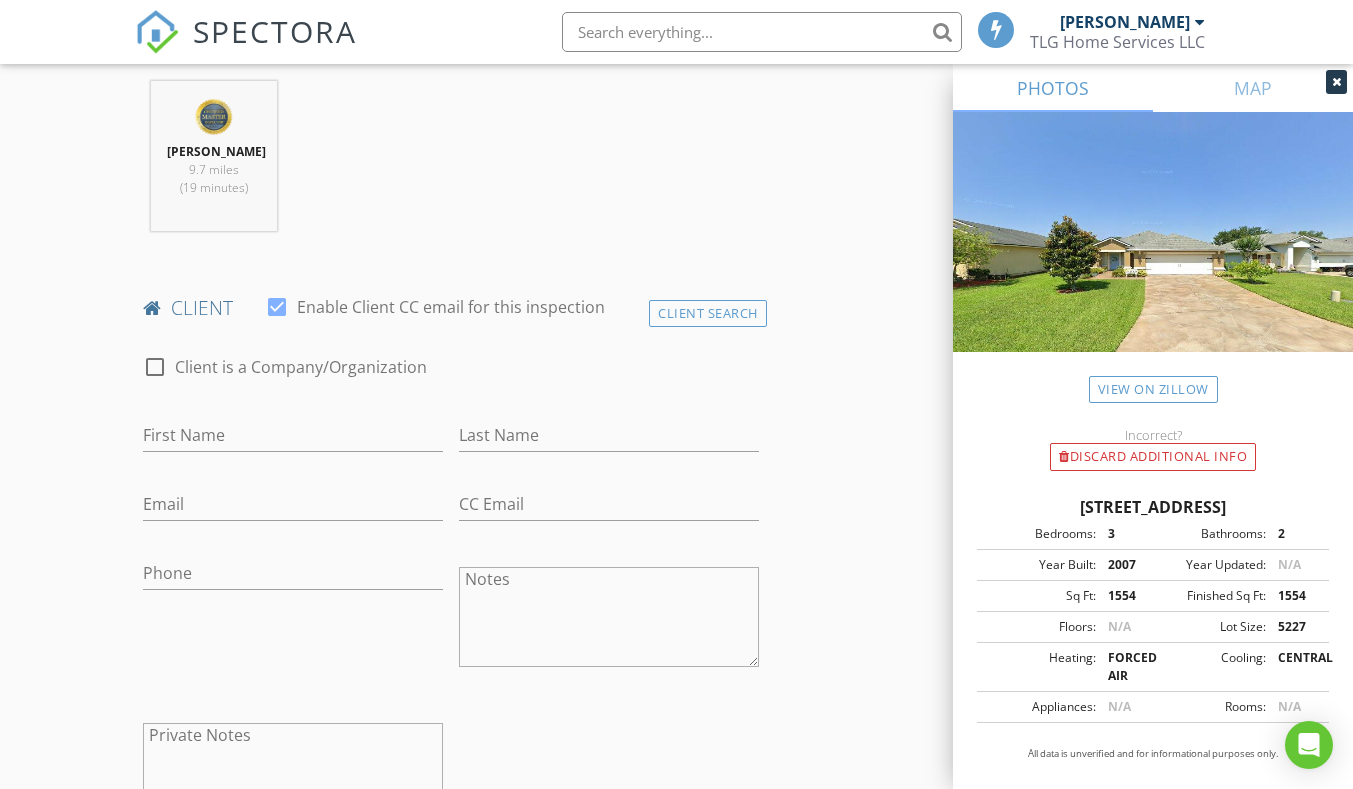 scroll, scrollTop: 800, scrollLeft: 0, axis: vertical 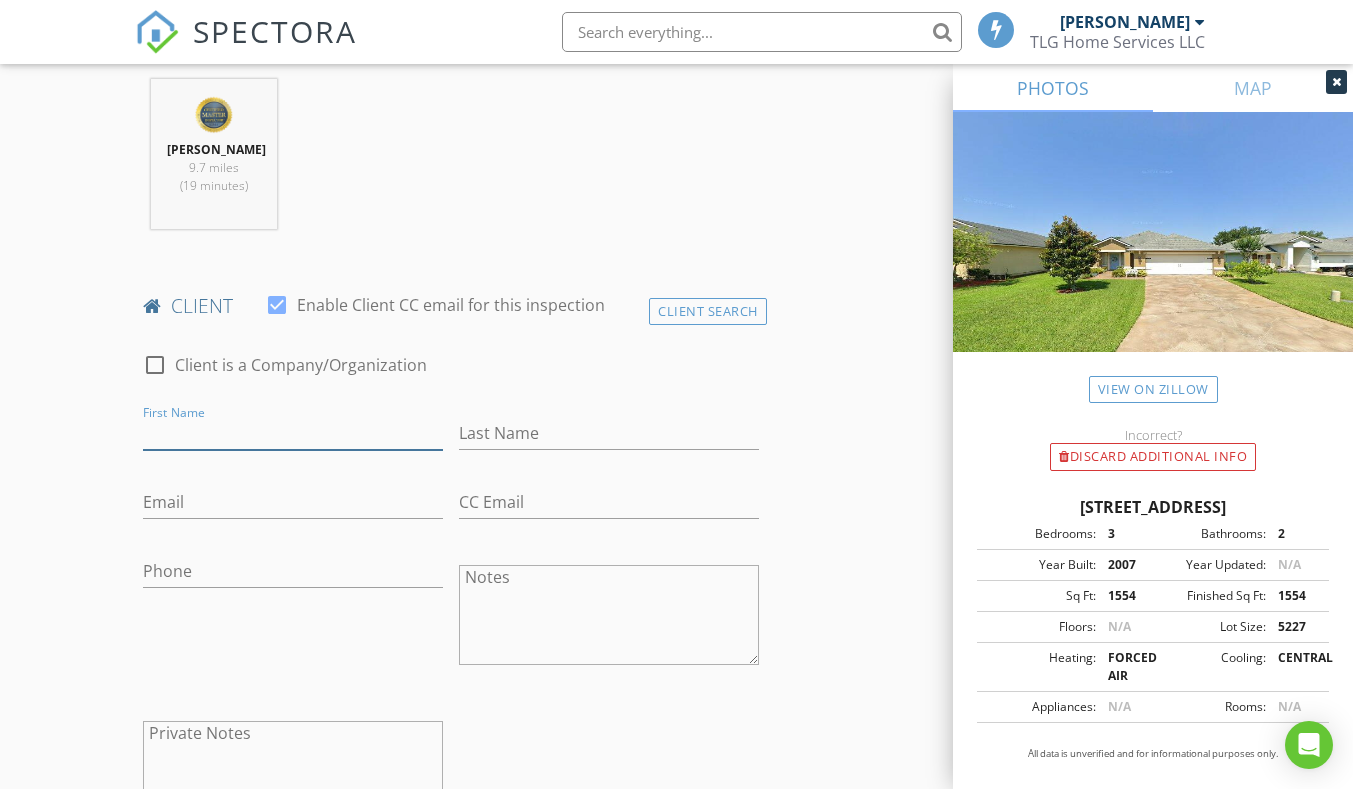 click on "First Name" at bounding box center (293, 433) 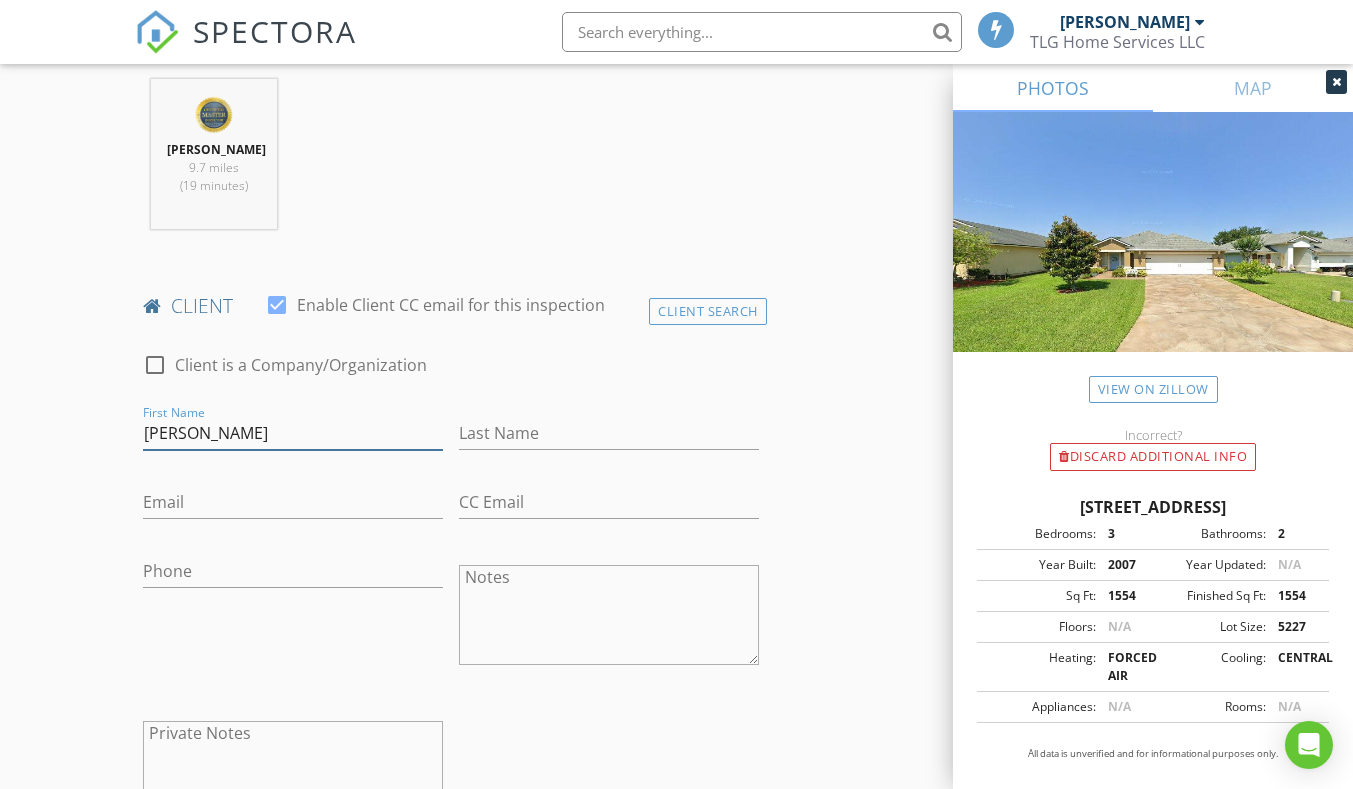 type on "Alan" 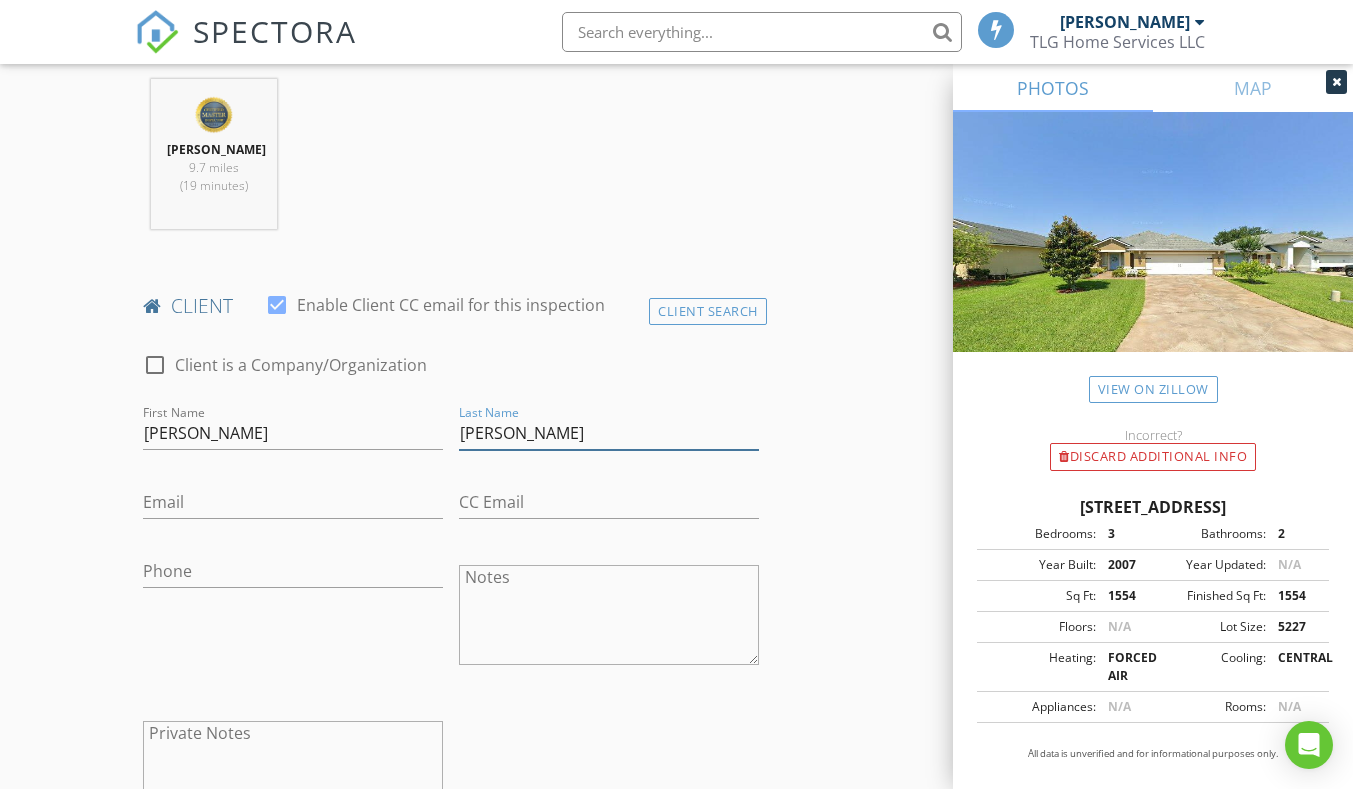 type on "Nestor" 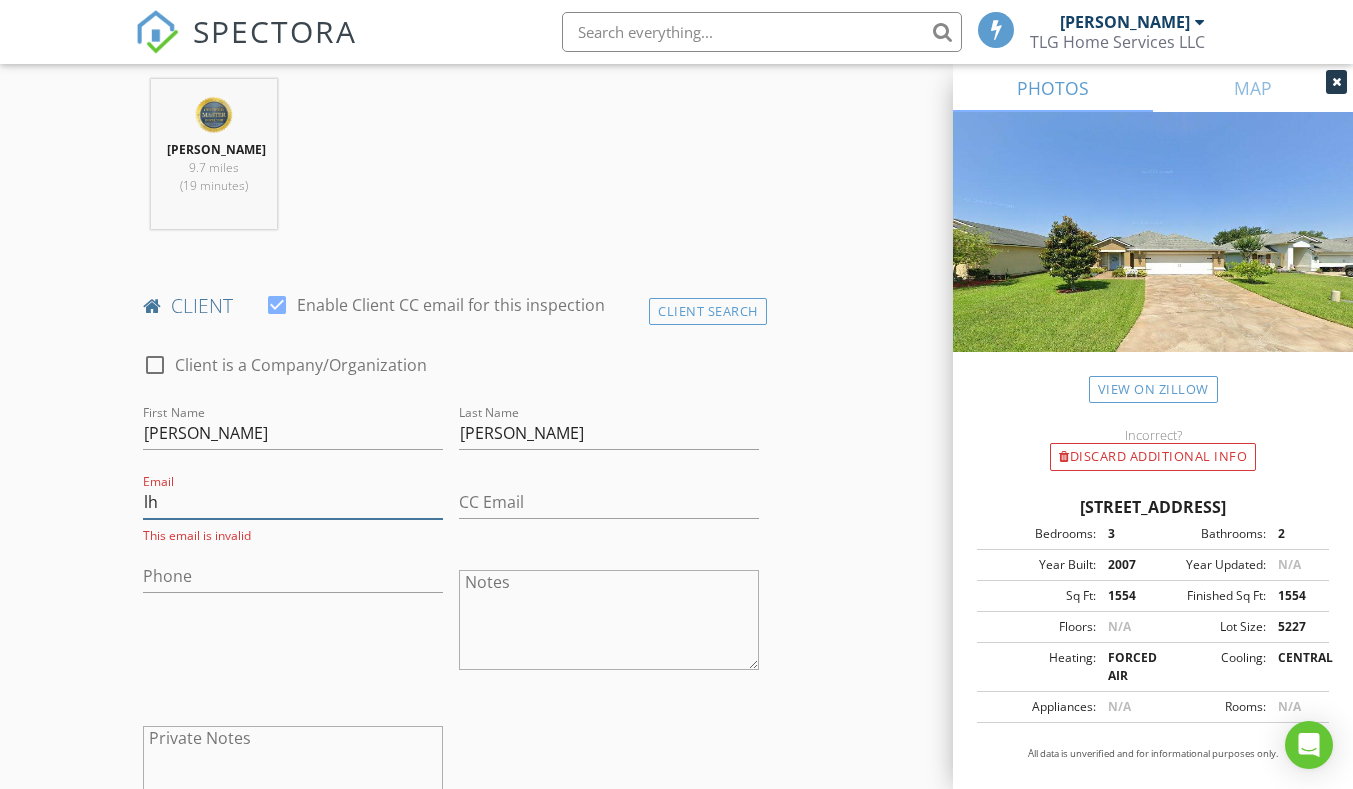 type on "l" 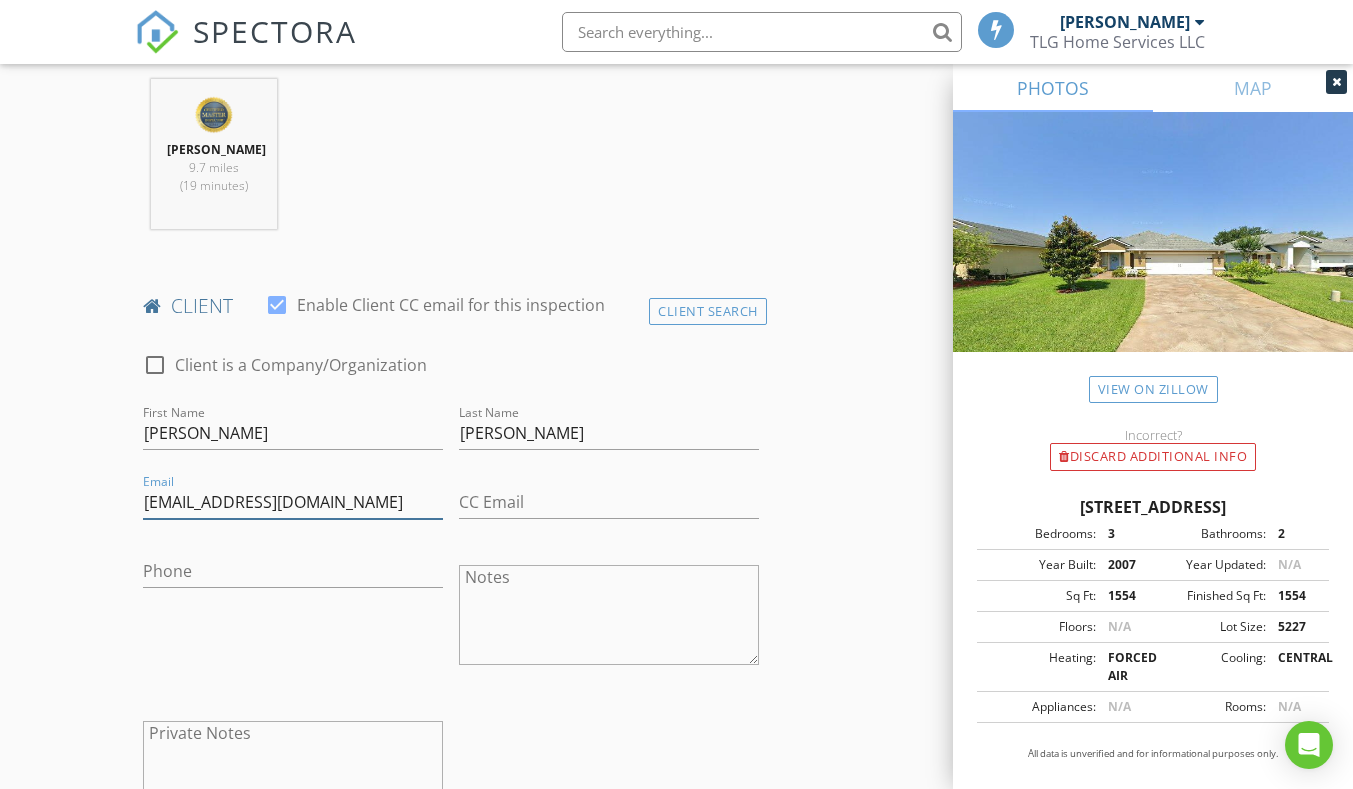 type on "Ihpkopper@yahoo.com" 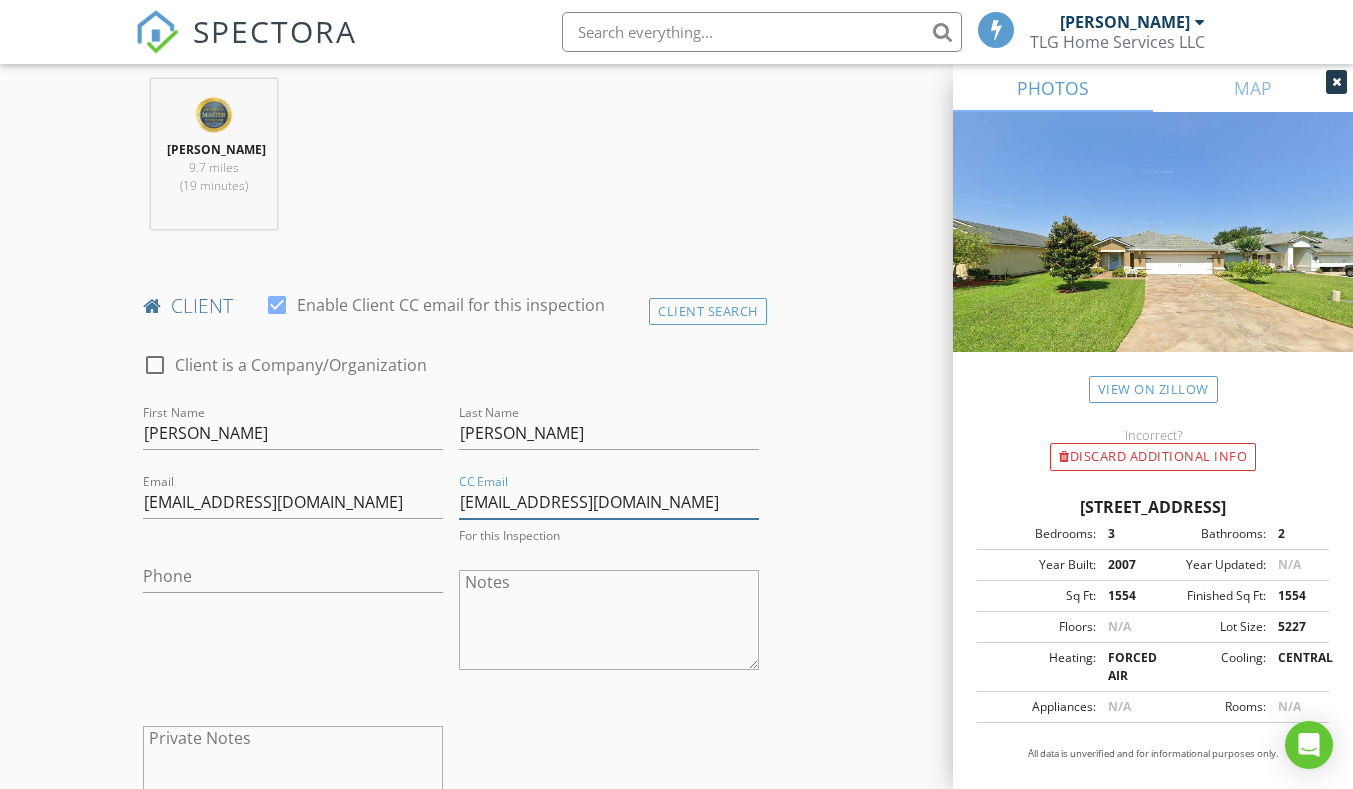 type on "hesterw40@gmail.com" 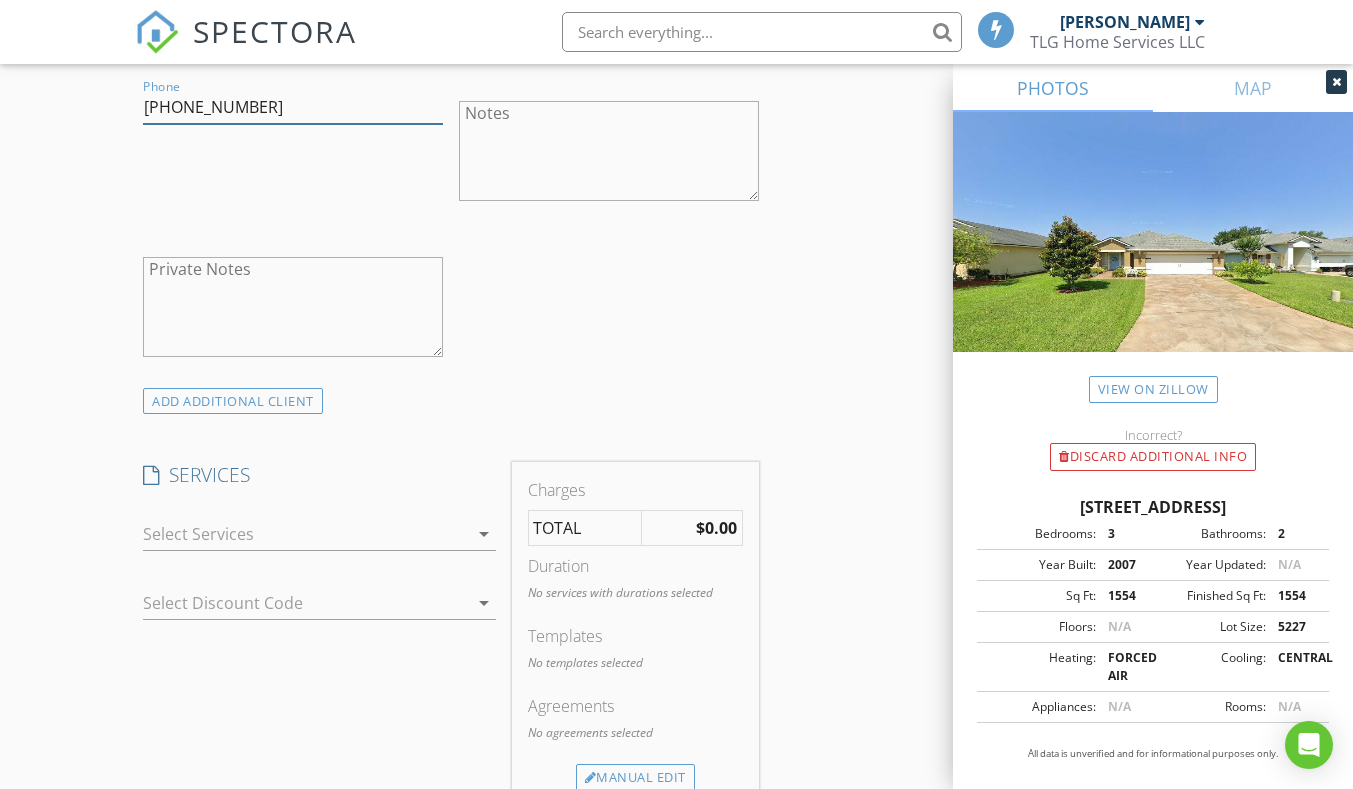 scroll, scrollTop: 1400, scrollLeft: 0, axis: vertical 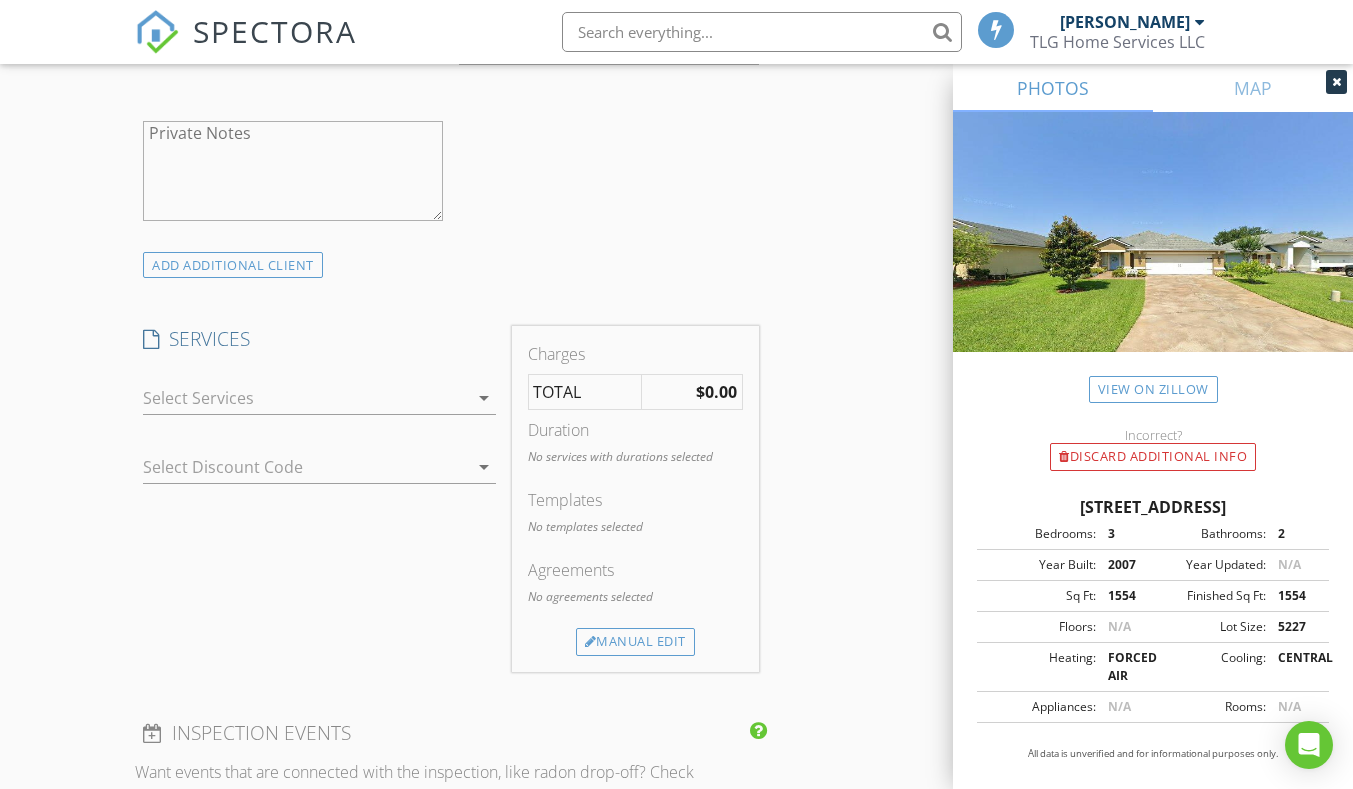 type on "954-257-8029" 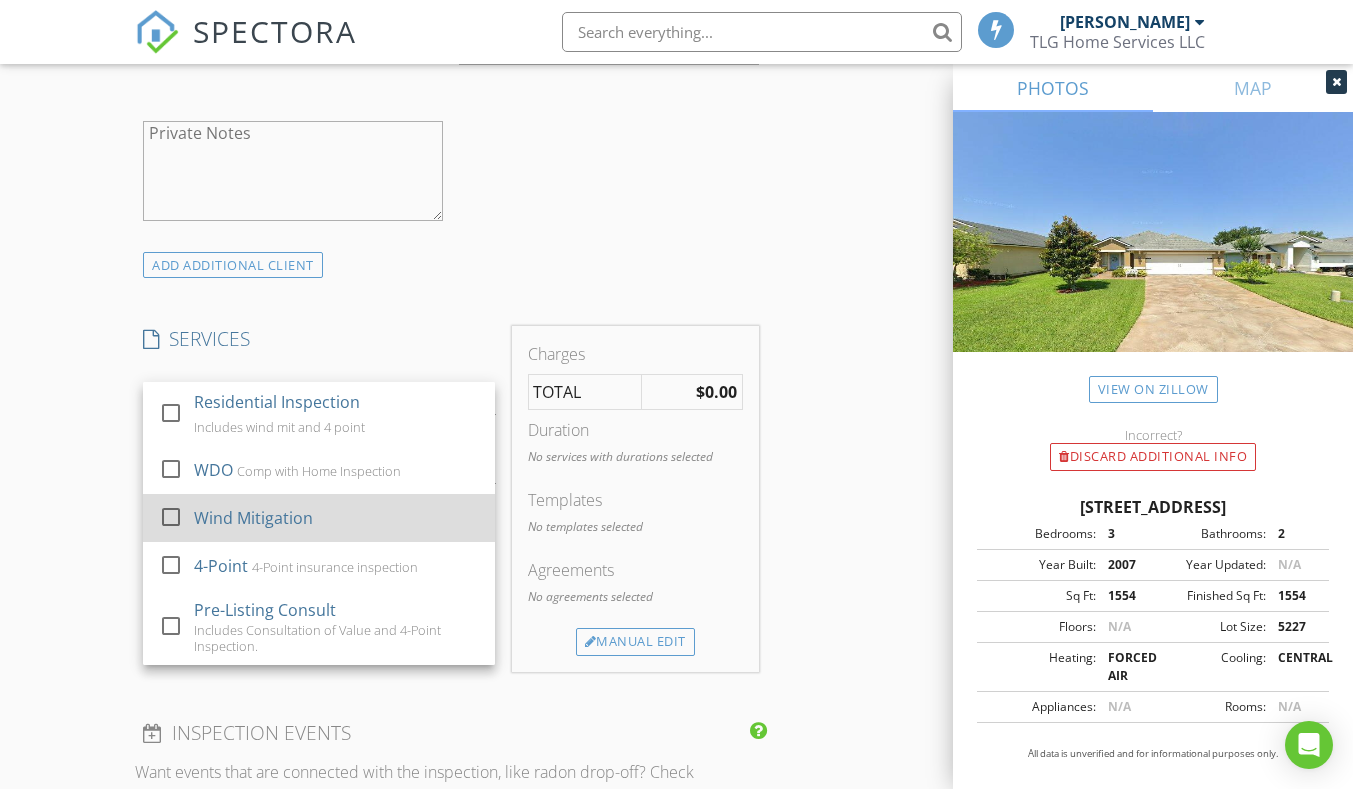 drag, startPoint x: 323, startPoint y: 518, endPoint x: 450, endPoint y: 513, distance: 127.09839 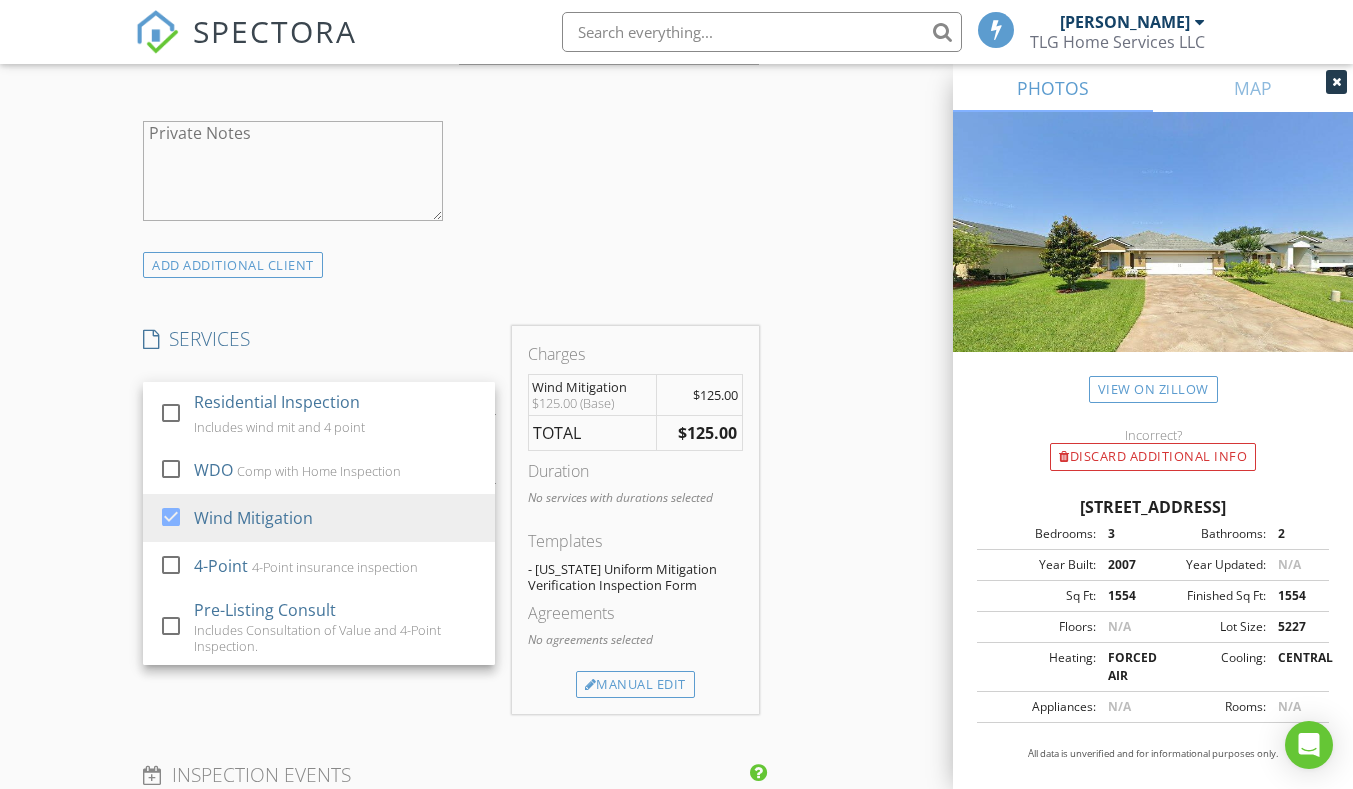 click on "INSPECTOR(S)
check_box   Justin Morrow   PRIMARY   Justin Morrow arrow_drop_down   check_box_outline_blank Justin Morrow specifically requested
Date/Time
07/14/2025 11:30 AM
Location
Address Search       Address 55 Durango Dr   Unit   City St. Augustine   State FL   Zip 32086   County St. Johns     Square Feet 1554   Year Built 2007   Foundation Slab arrow_drop_down     Justin Morrow     9.7 miles     (19 minutes)
client
check_box Enable Client CC email for this inspection   Client Search     check_box_outline_blank Client is a Company/Organization     First Name Alan   Last Name Nestor   Email Ihpkopper@yahoo.com   CC Email hesterw40@gmail.com   Phone 954-257-8029           Notes   Private Notes
ADD ADDITIONAL client
SERVICES
check_box_outline_blank       WDO   check_box" at bounding box center [676, 513] 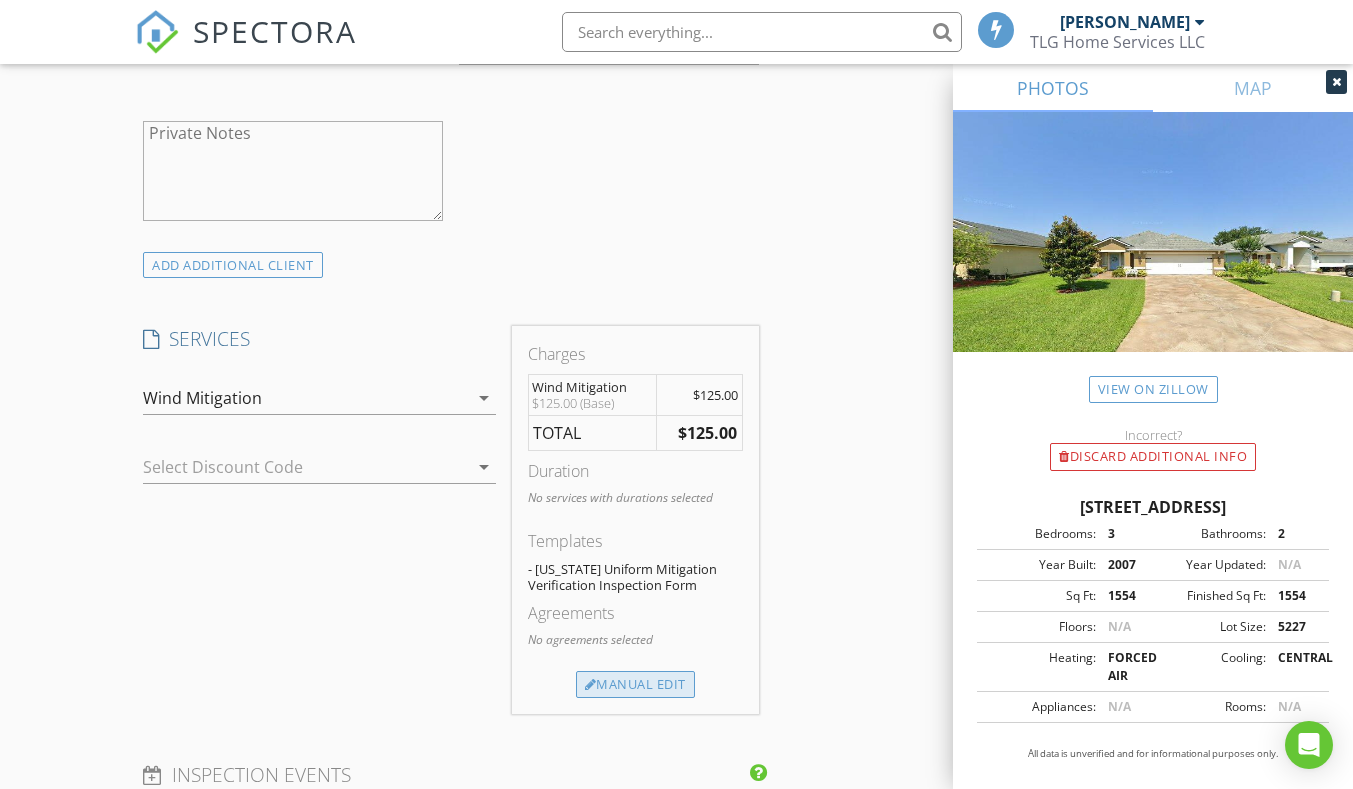 click on "Manual Edit" at bounding box center [635, 685] 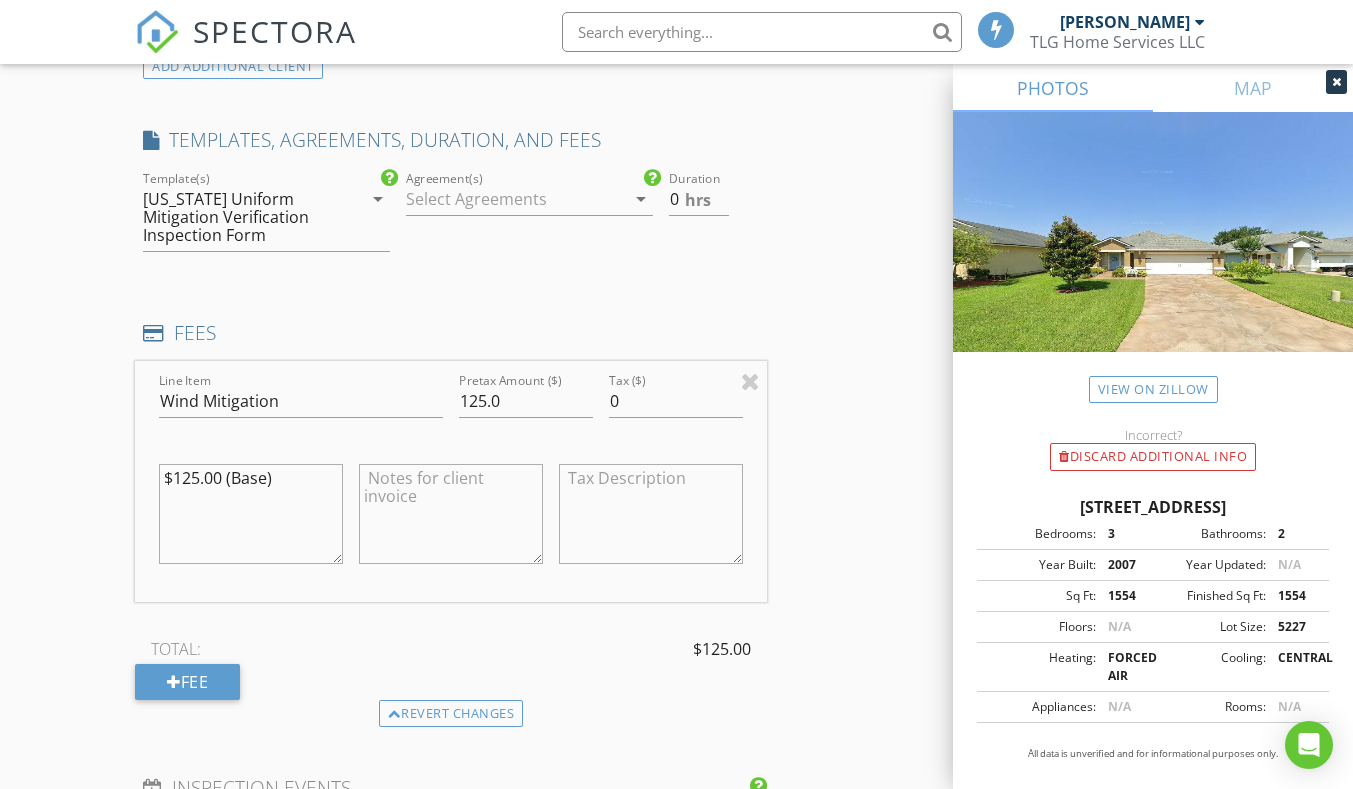 scroll, scrollTop: 1600, scrollLeft: 0, axis: vertical 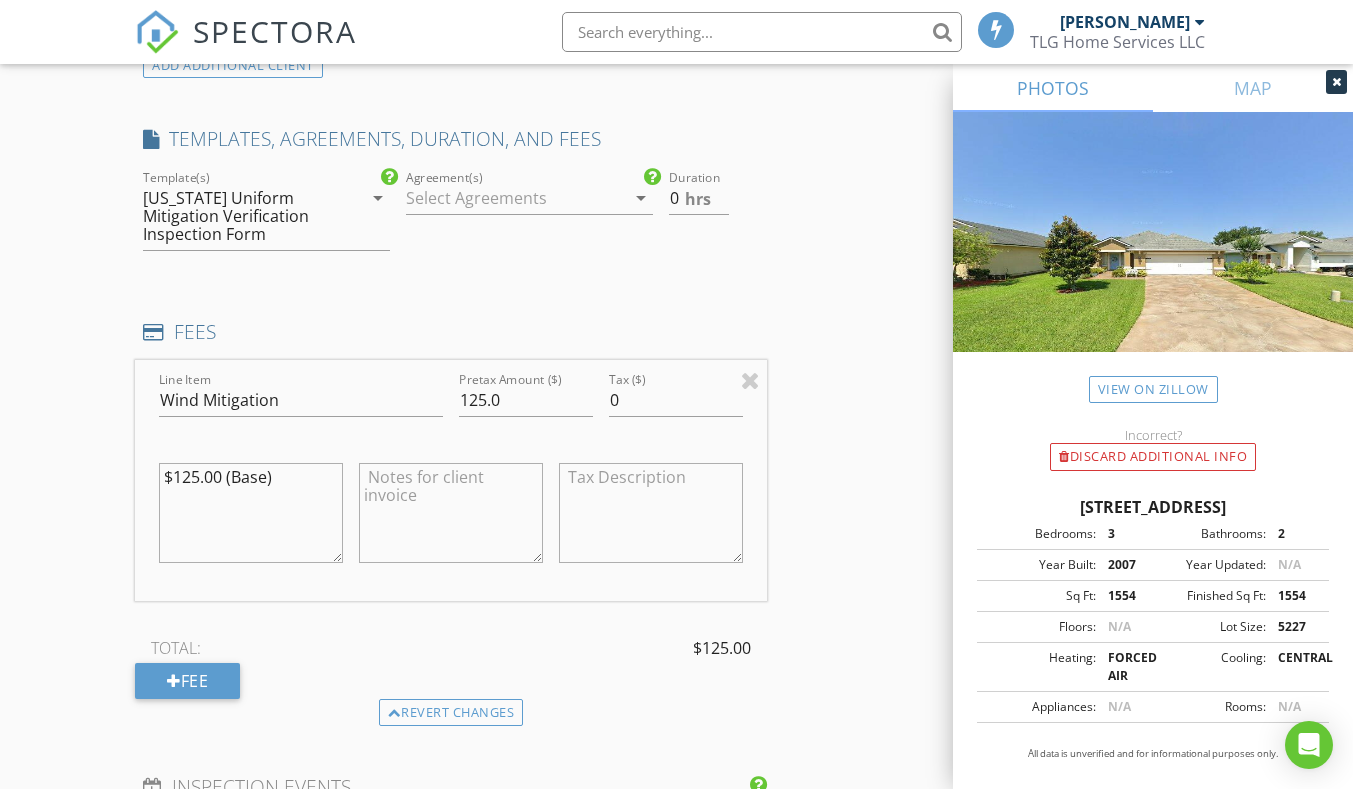 click at bounding box center [451, 513] 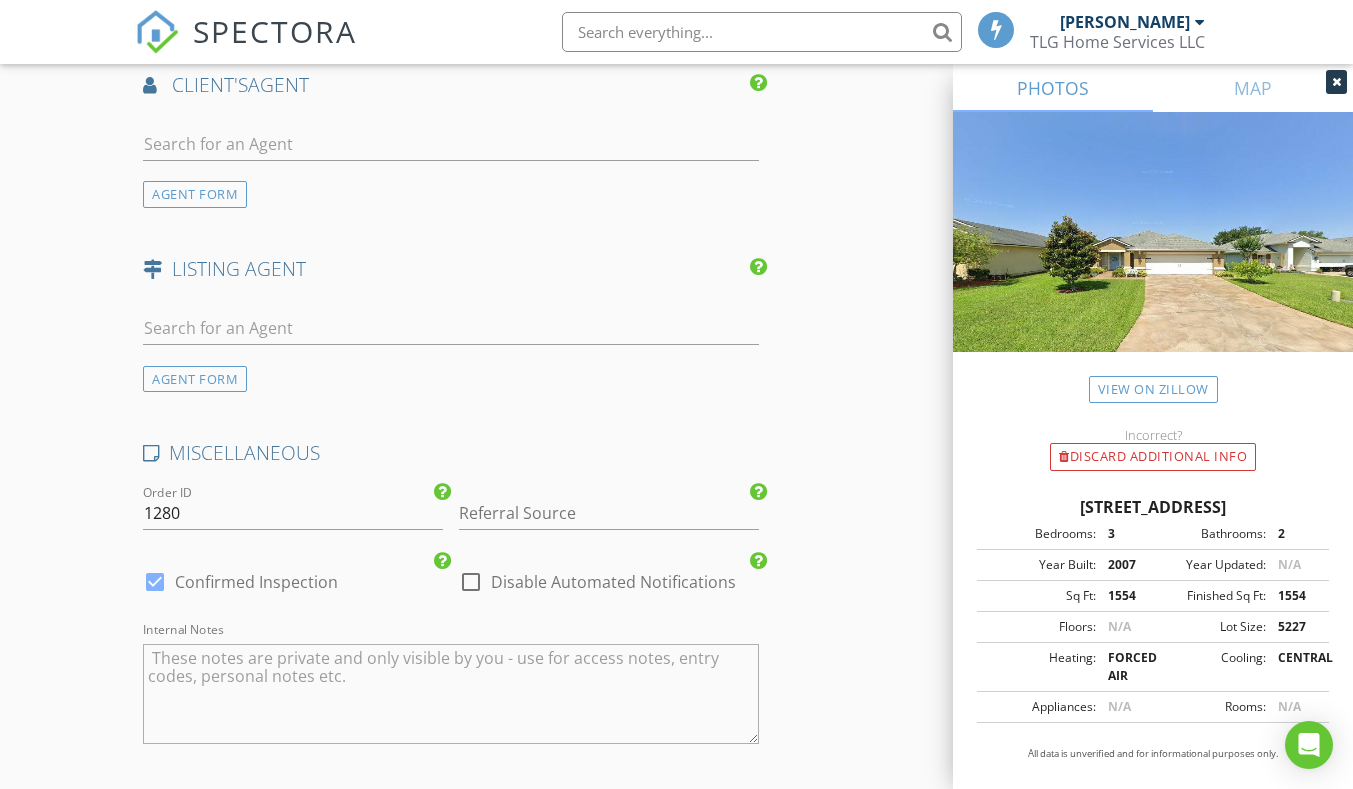 scroll, scrollTop: 2700, scrollLeft: 0, axis: vertical 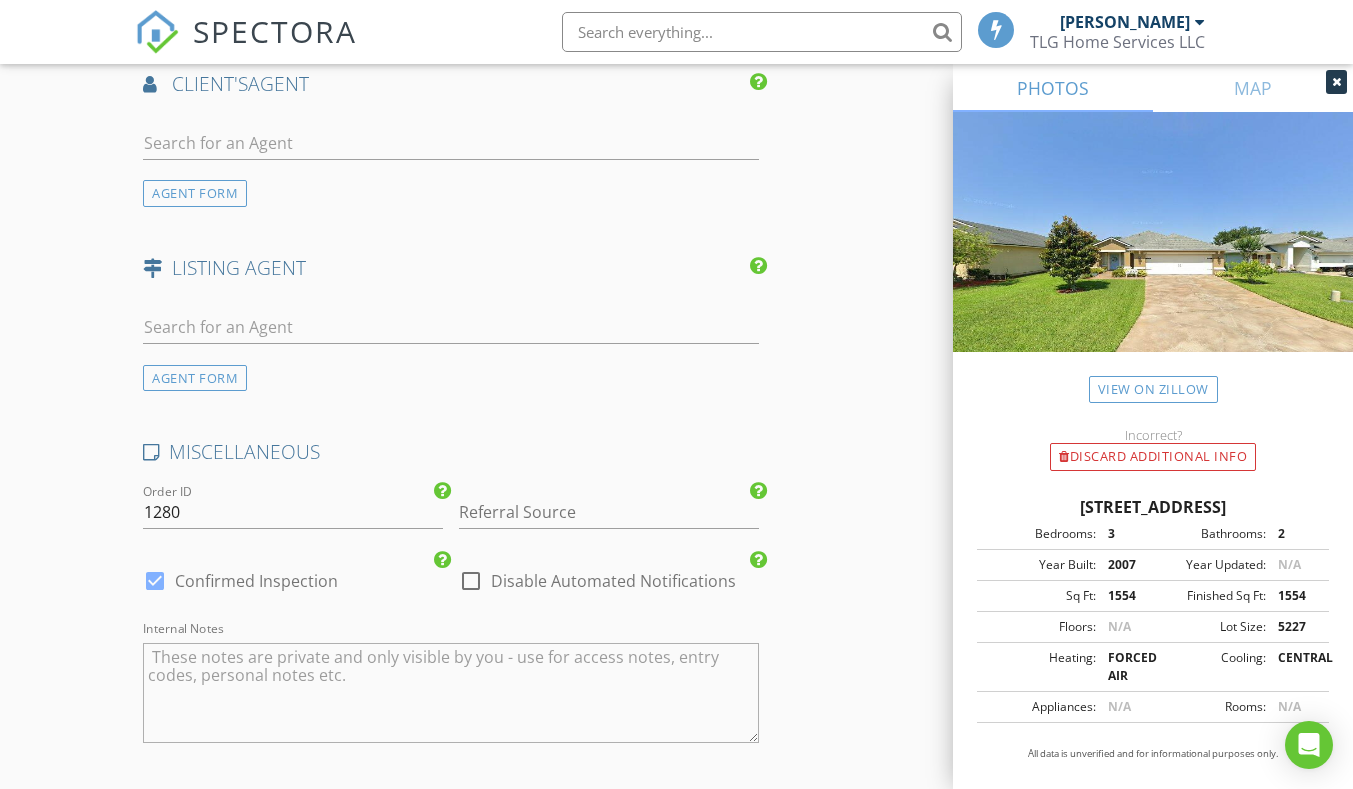 type on "Do not pay. Invoice will be paid via Hester's Roofing." 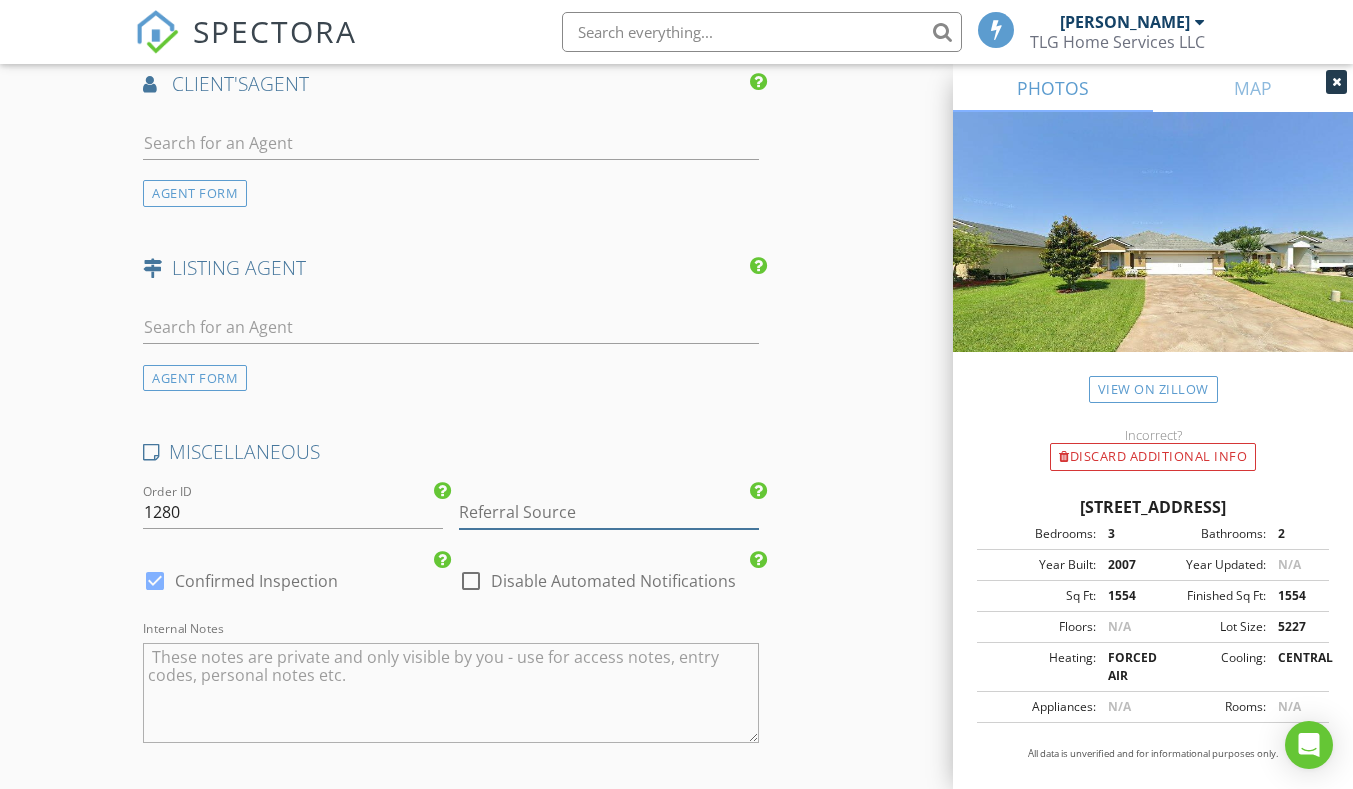 click at bounding box center (609, 512) 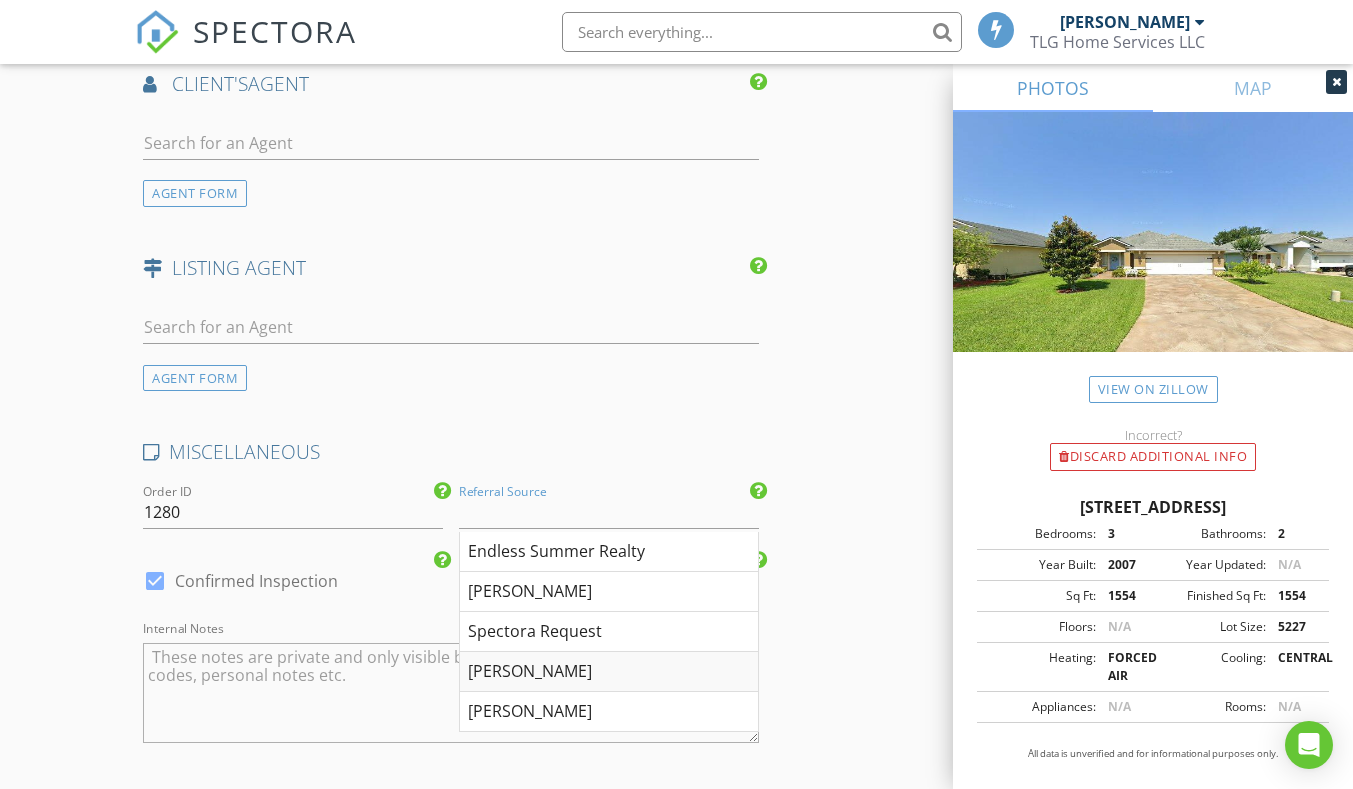 click on "Will hester" at bounding box center [609, 672] 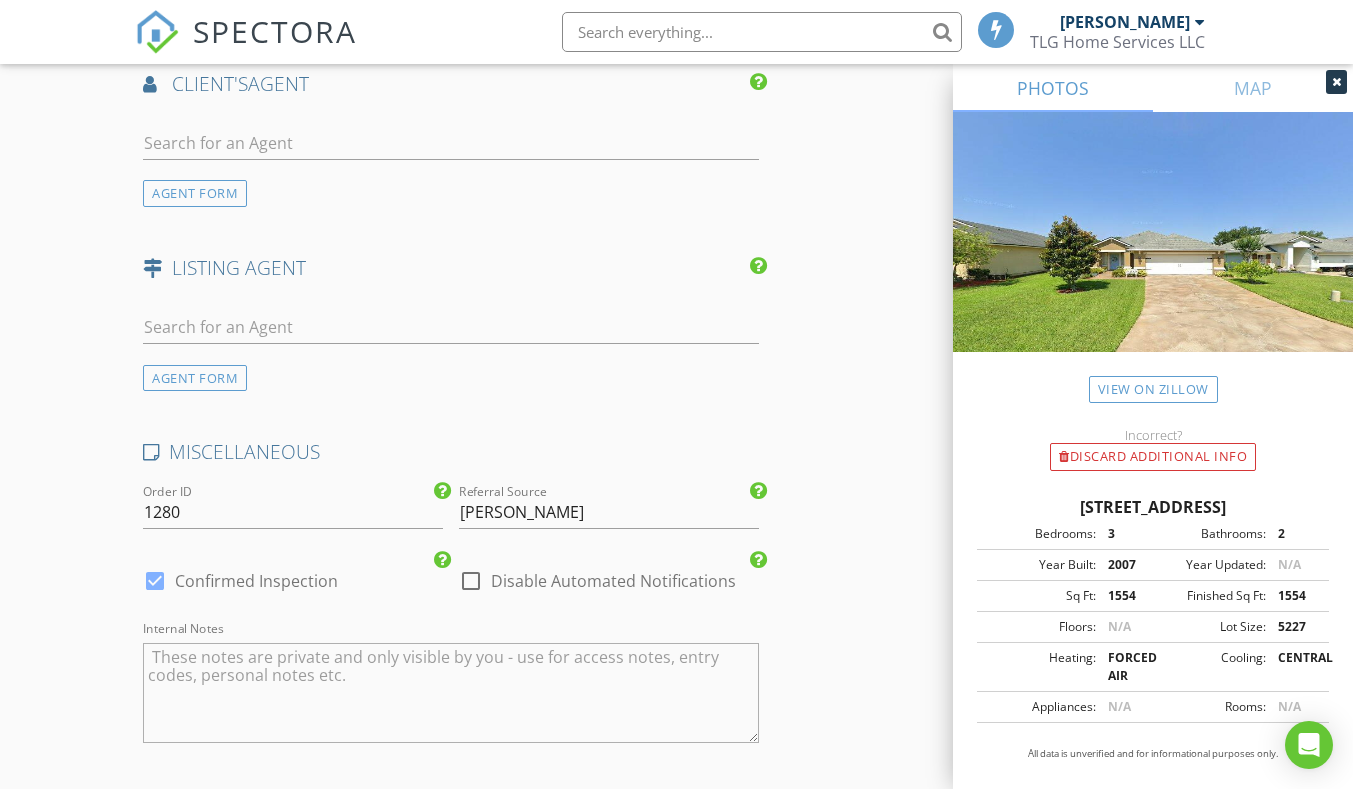 click on "INSPECTOR(S)
check_box   Justin Morrow   PRIMARY   Justin Morrow arrow_drop_down   check_box_outline_blank Justin Morrow specifically requested
Date/Time
07/14/2025 11:30 AM
Location
Address Search       Address 55 Durango Dr   Unit   City St. Augustine   State FL   Zip 32086   County St. Johns     Square Feet 1554   Year Built 2007   Foundation Slab arrow_drop_down     Justin Morrow     9.7 miles     (19 minutes)
client
check_box Enable Client CC email for this inspection   Client Search     check_box_outline_blank Client is a Company/Organization     First Name Alan   Last Name Nestor   Email Ihpkopper@yahoo.com   CC Email hesterw40@gmail.com   Phone 954-257-8029           Notes   Private Notes
ADD ADDITIONAL client
SERVICES
check_box_outline_blank       WDO   check_box" at bounding box center (676, -681) 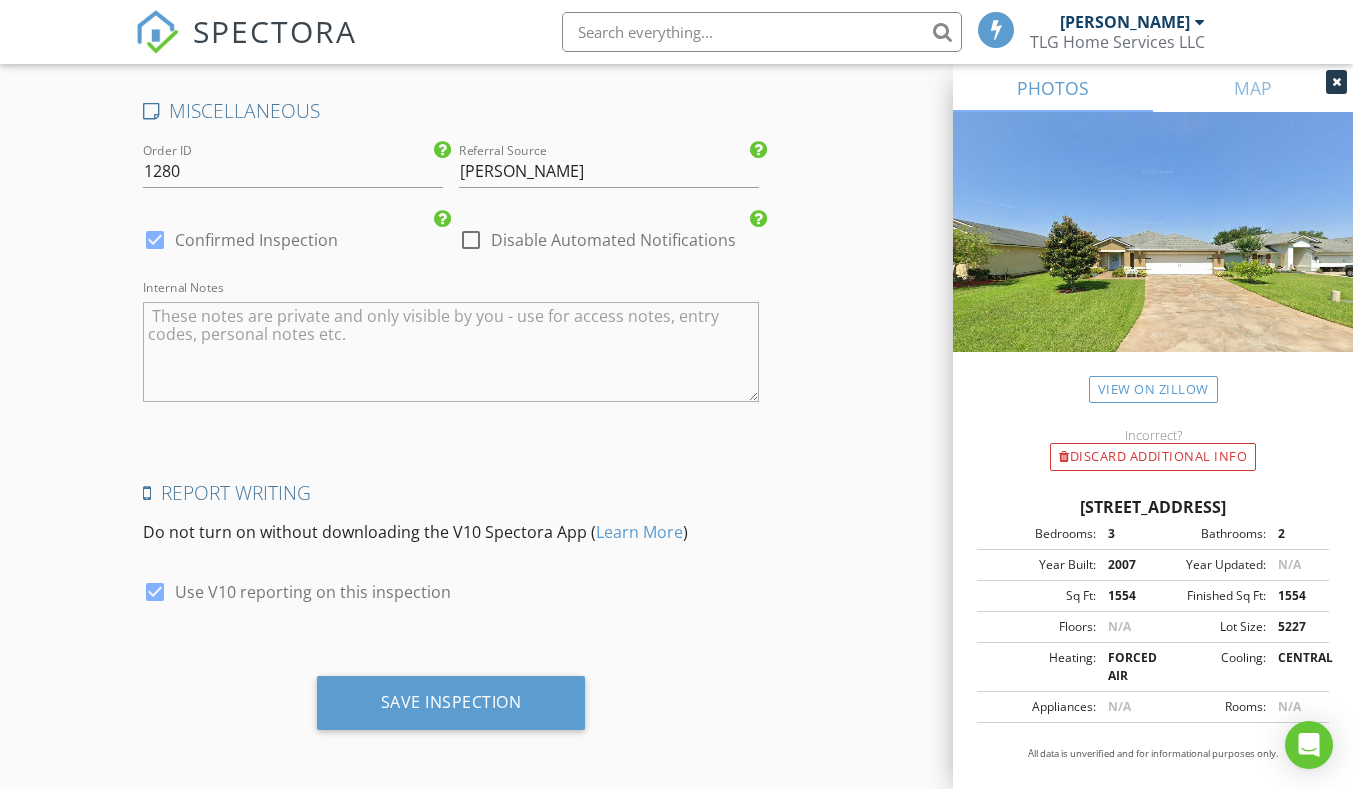 scroll, scrollTop: 3044, scrollLeft: 0, axis: vertical 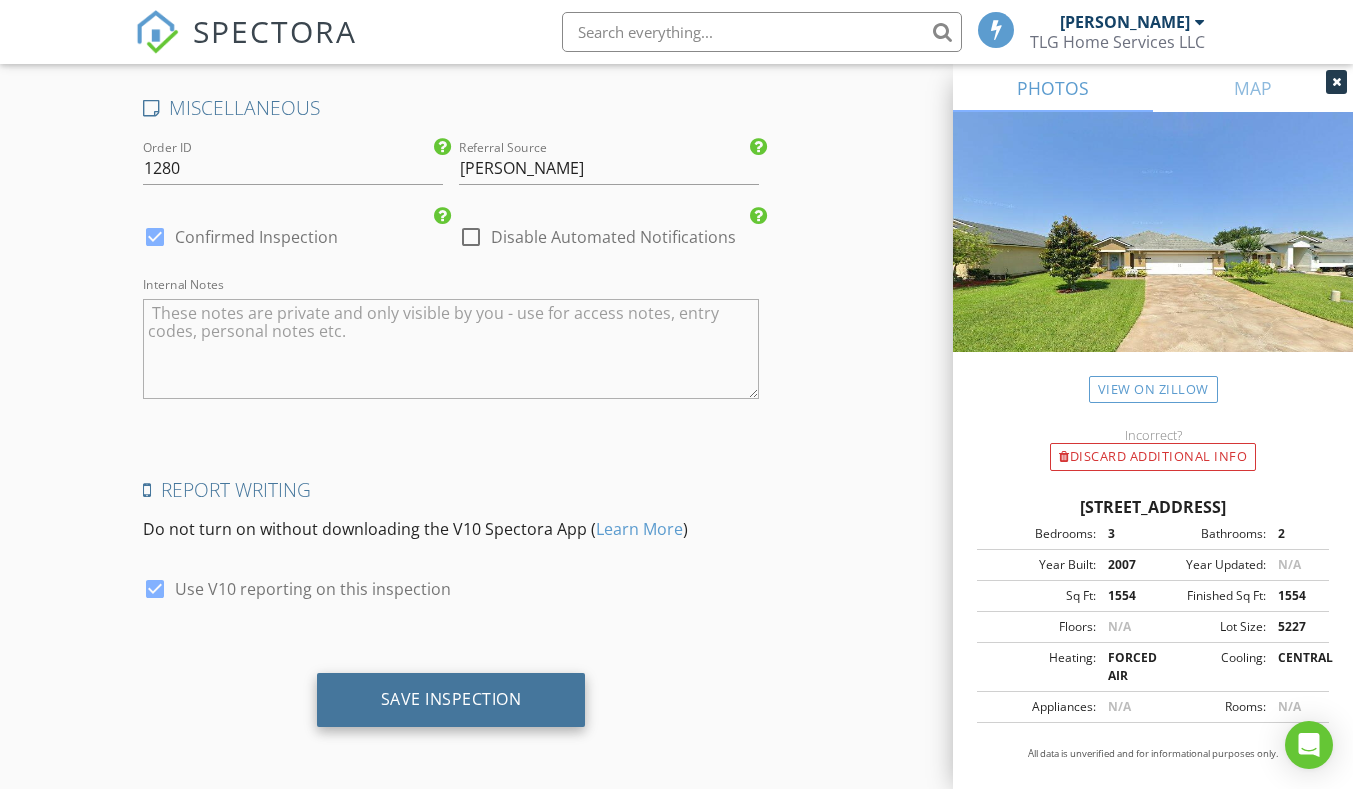 click on "Save Inspection" at bounding box center (451, 699) 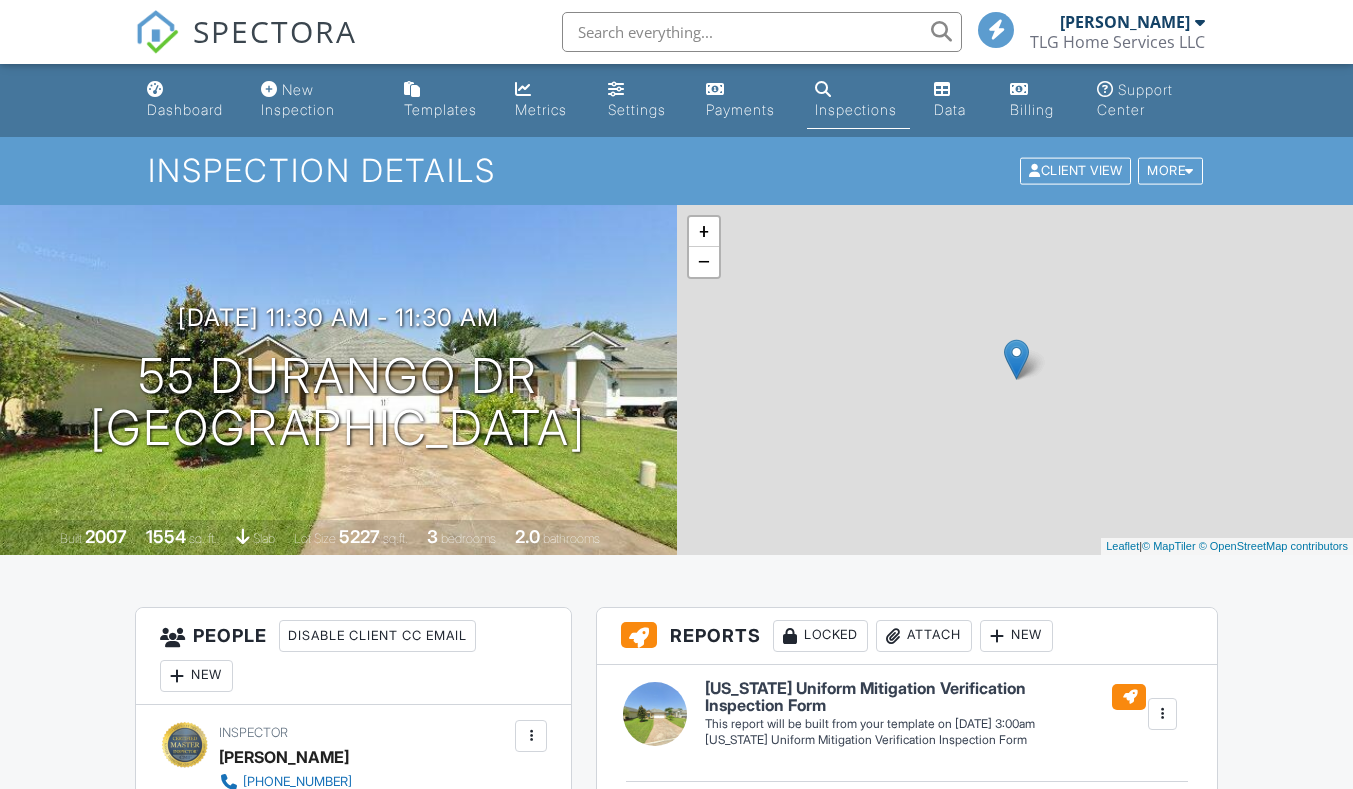 scroll, scrollTop: 0, scrollLeft: 0, axis: both 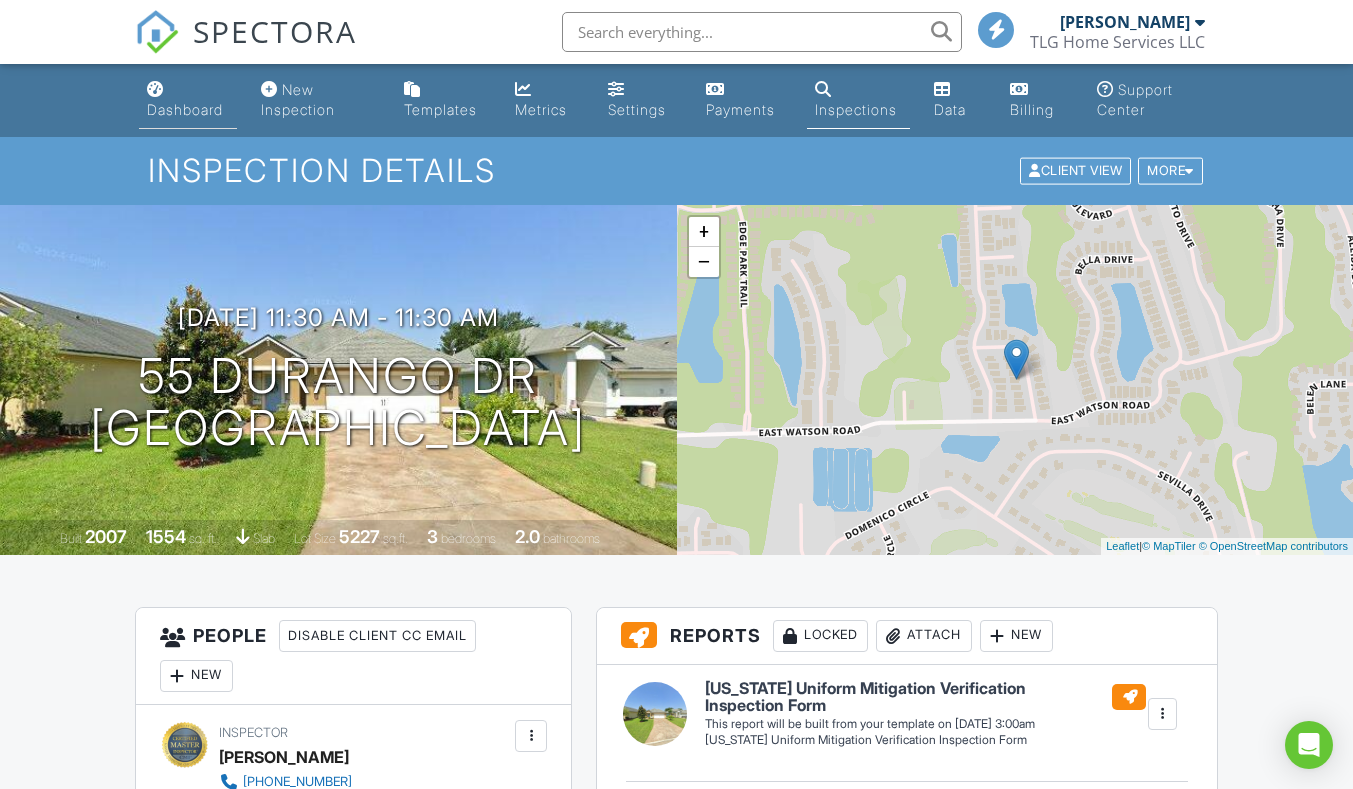 click on "Dashboard" at bounding box center [188, 100] 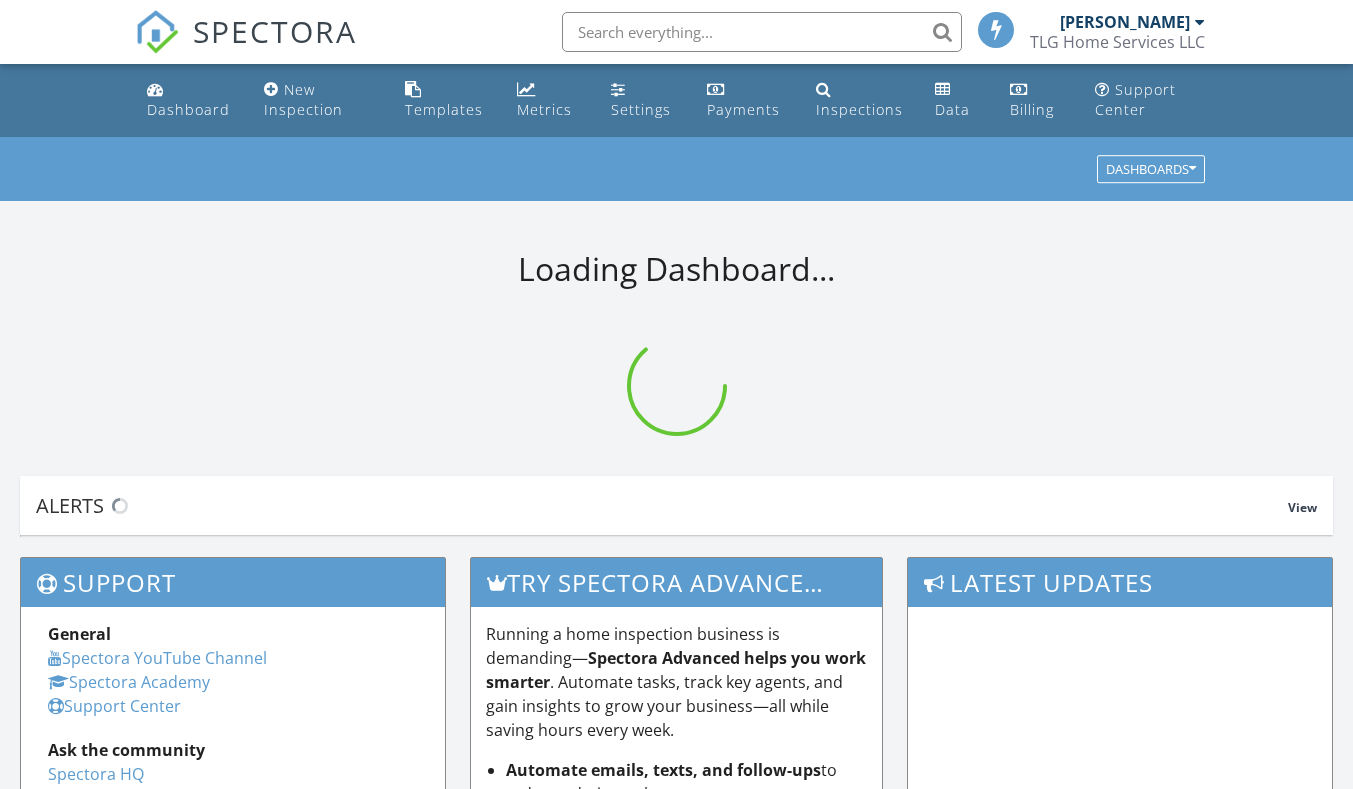 scroll, scrollTop: 0, scrollLeft: 0, axis: both 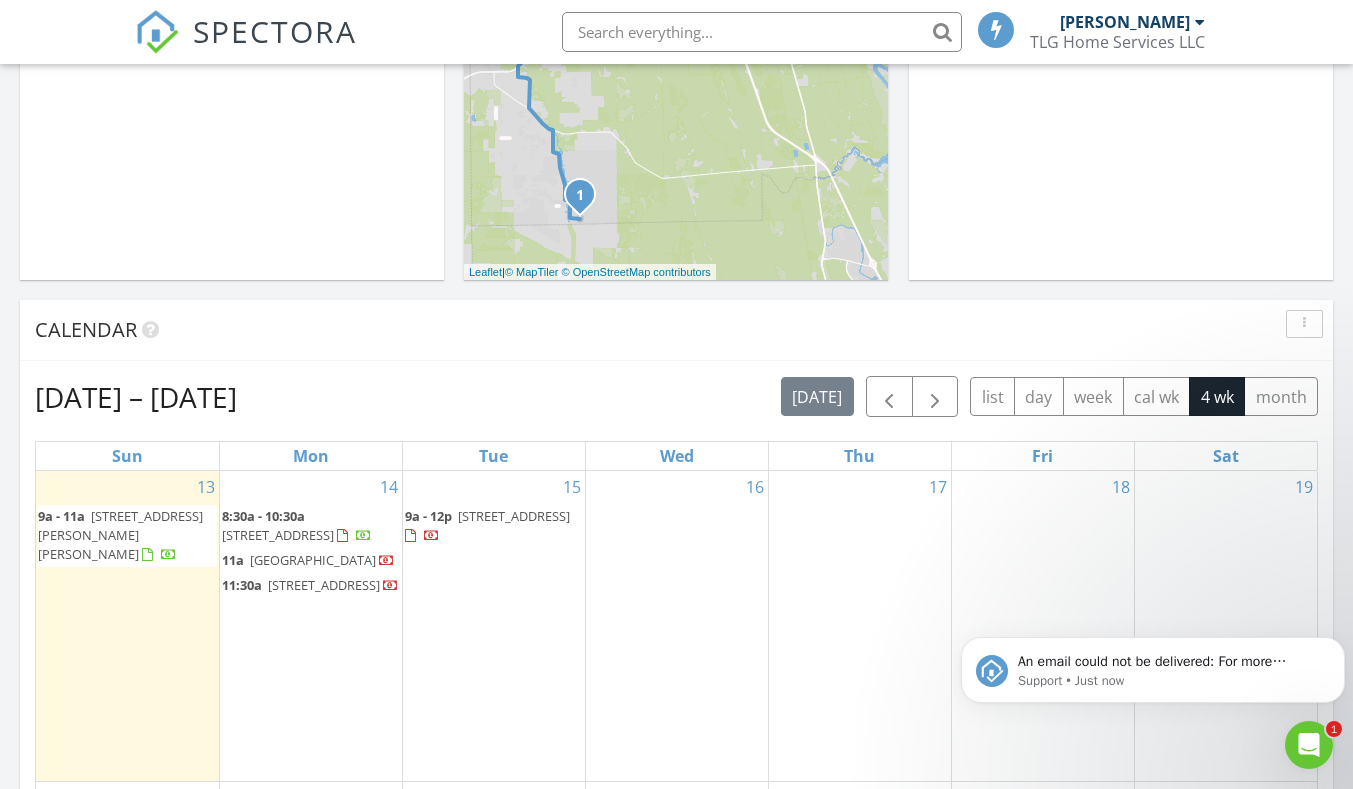 click 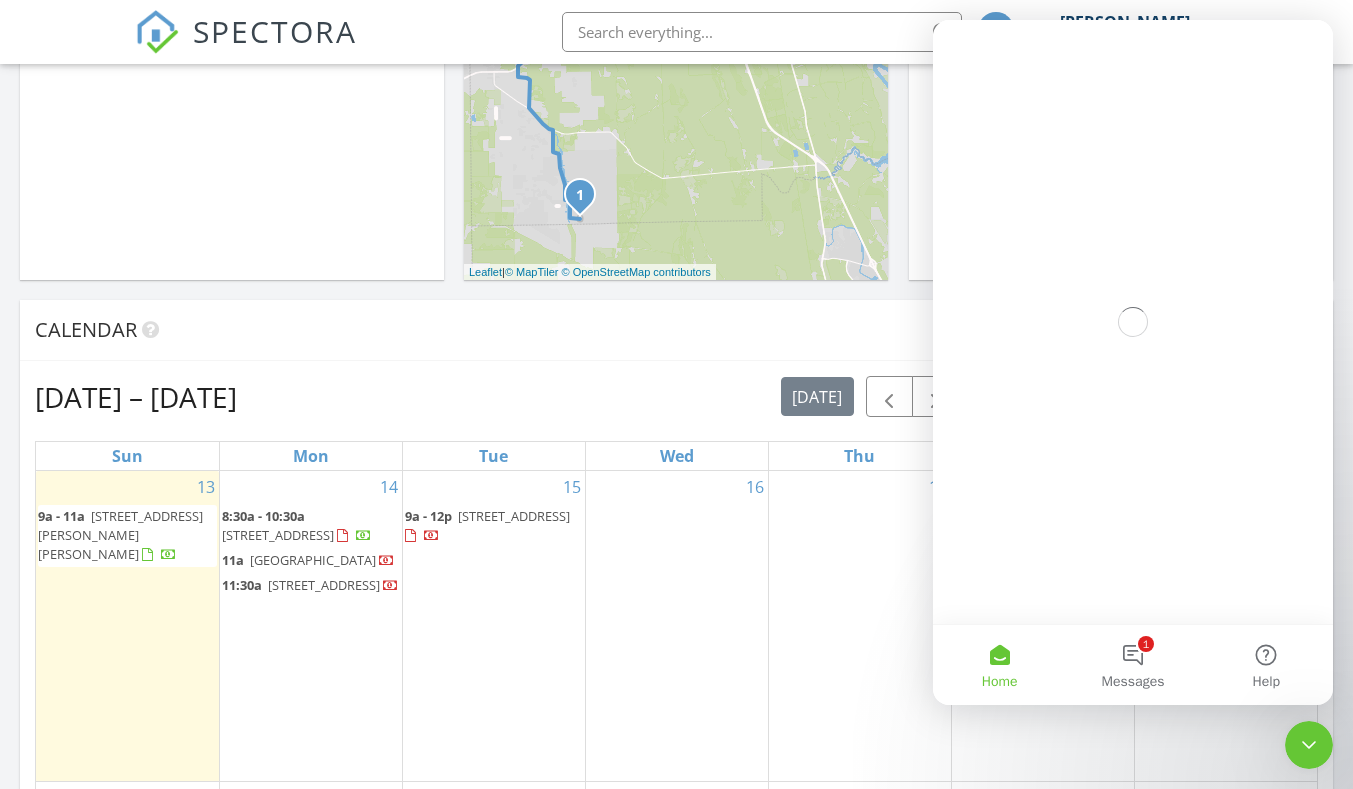 scroll, scrollTop: 0, scrollLeft: 0, axis: both 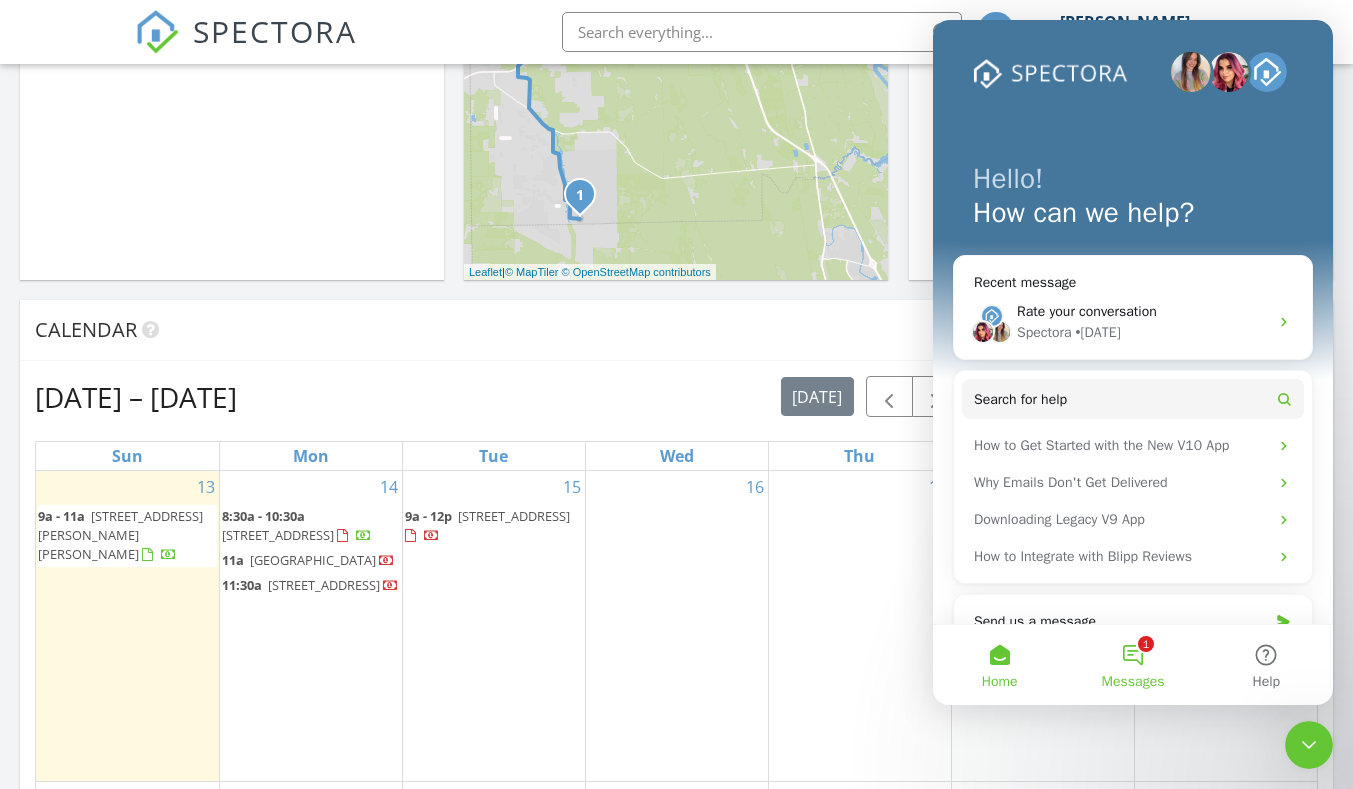 click on "1 Messages" at bounding box center (1132, 665) 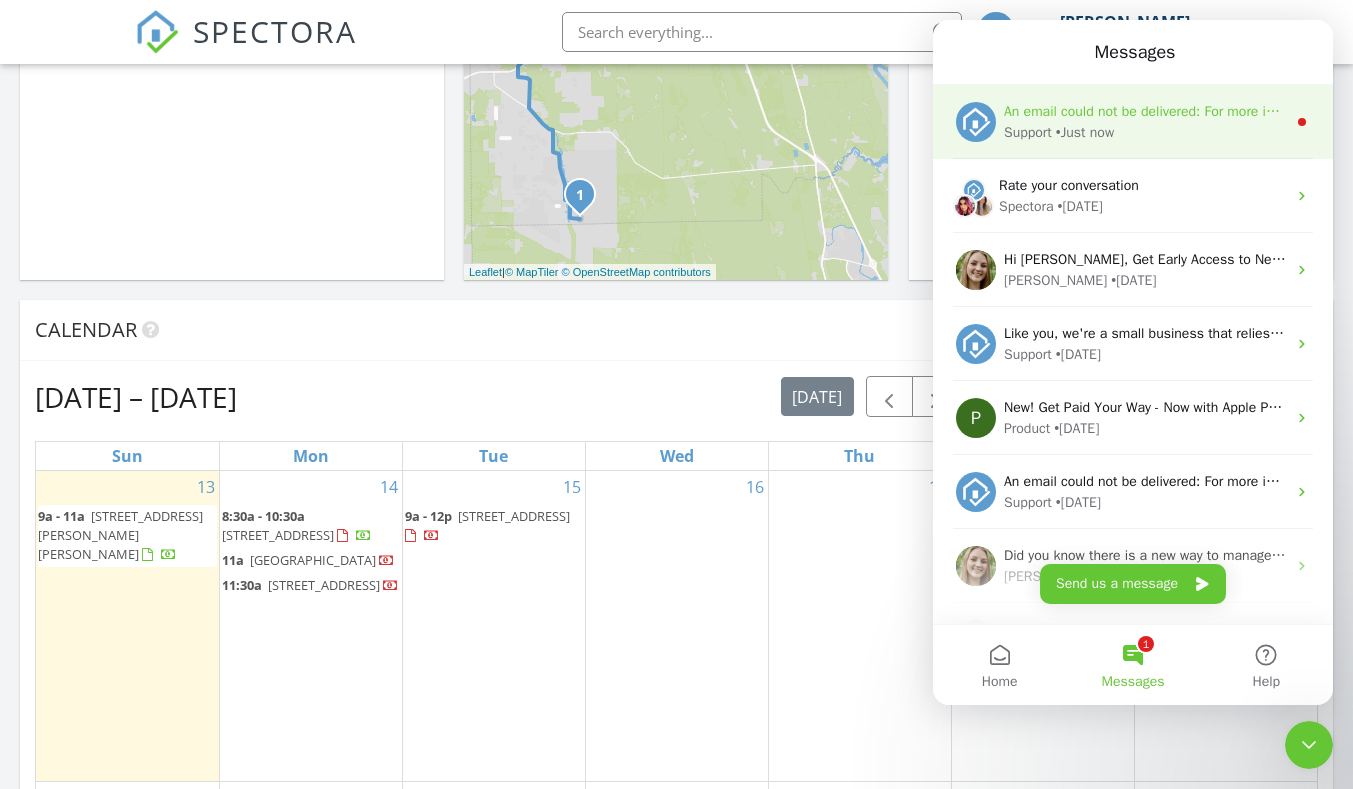 click on "An email could not be delivered:  For more information, view Why emails don't get delivered (Support Article)" at bounding box center (1332, 111) 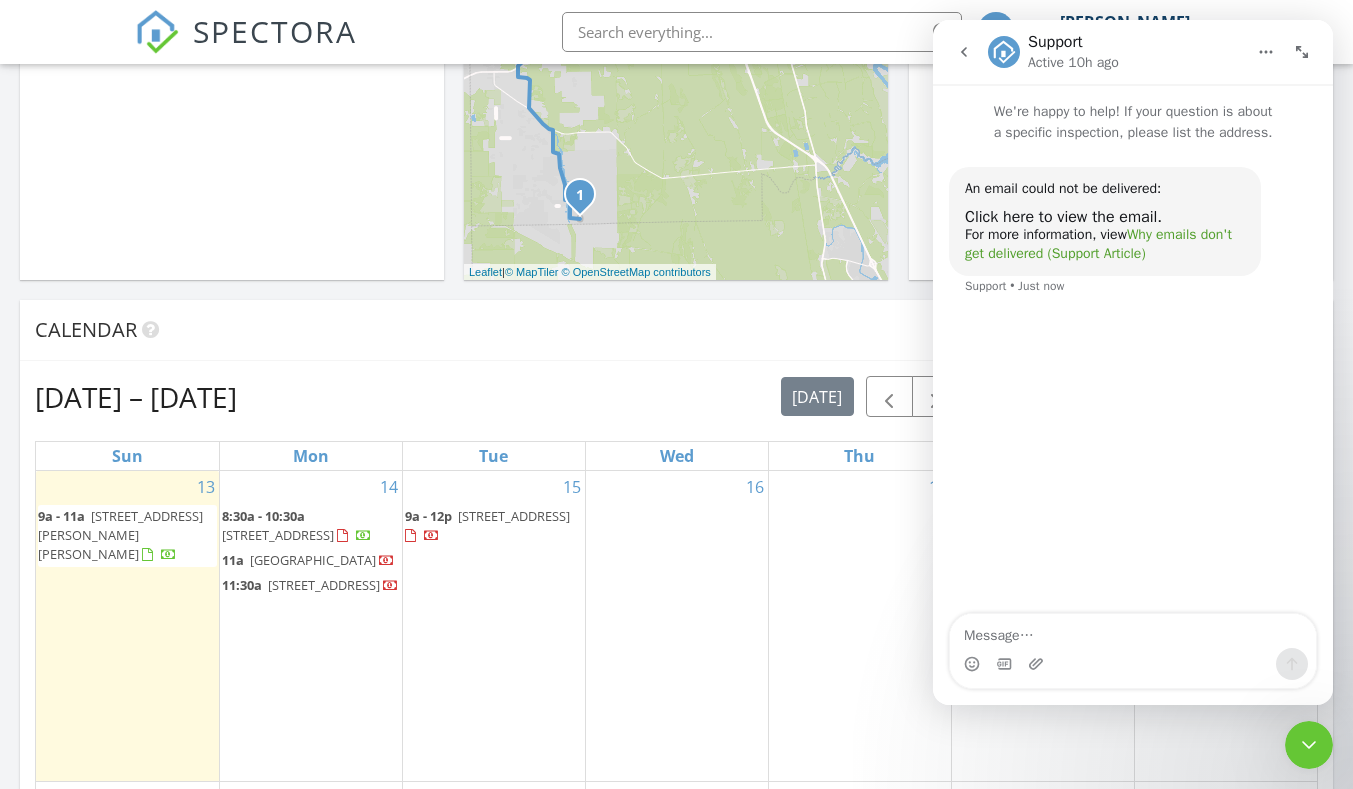 click on "Why emails don't get delivered (Support Article)" at bounding box center (1098, 244) 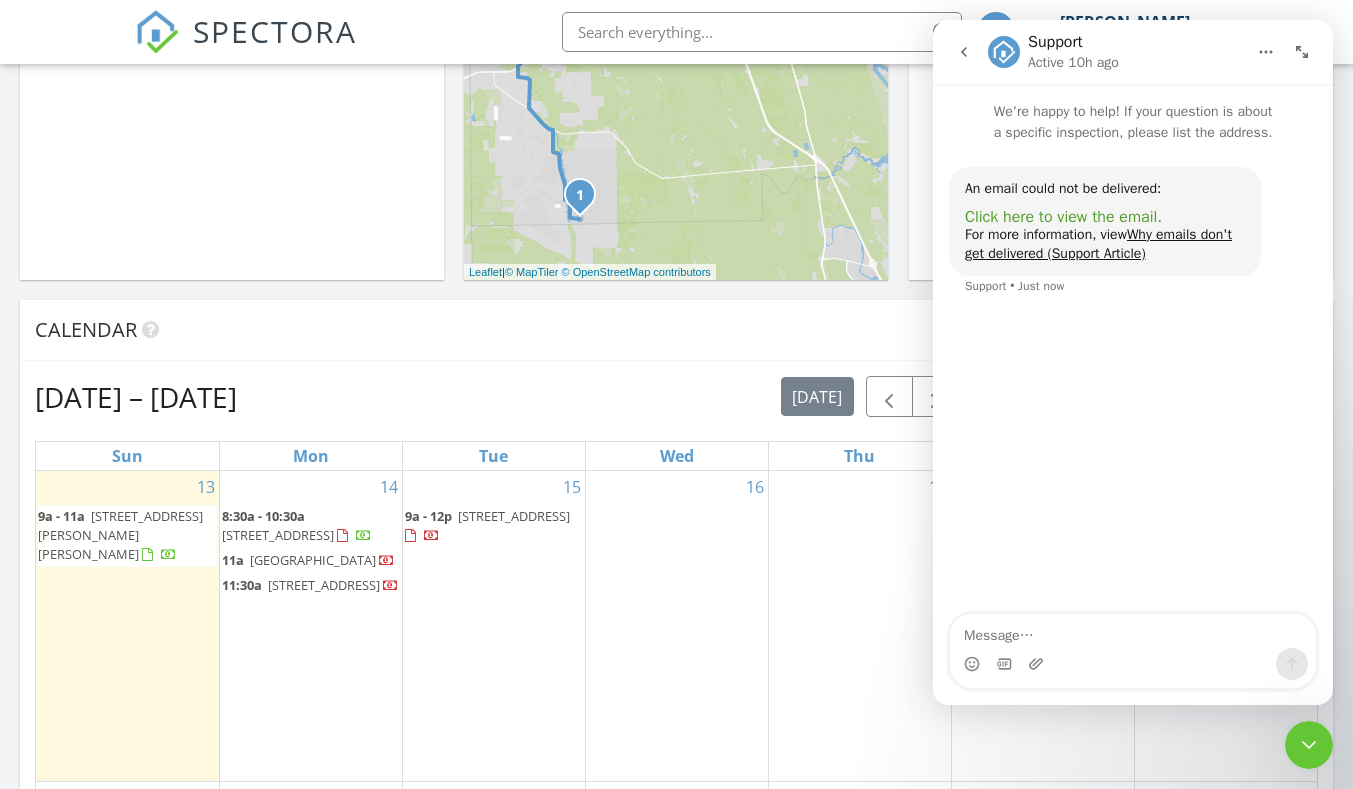 click on "Click here to view the email." at bounding box center [1063, 217] 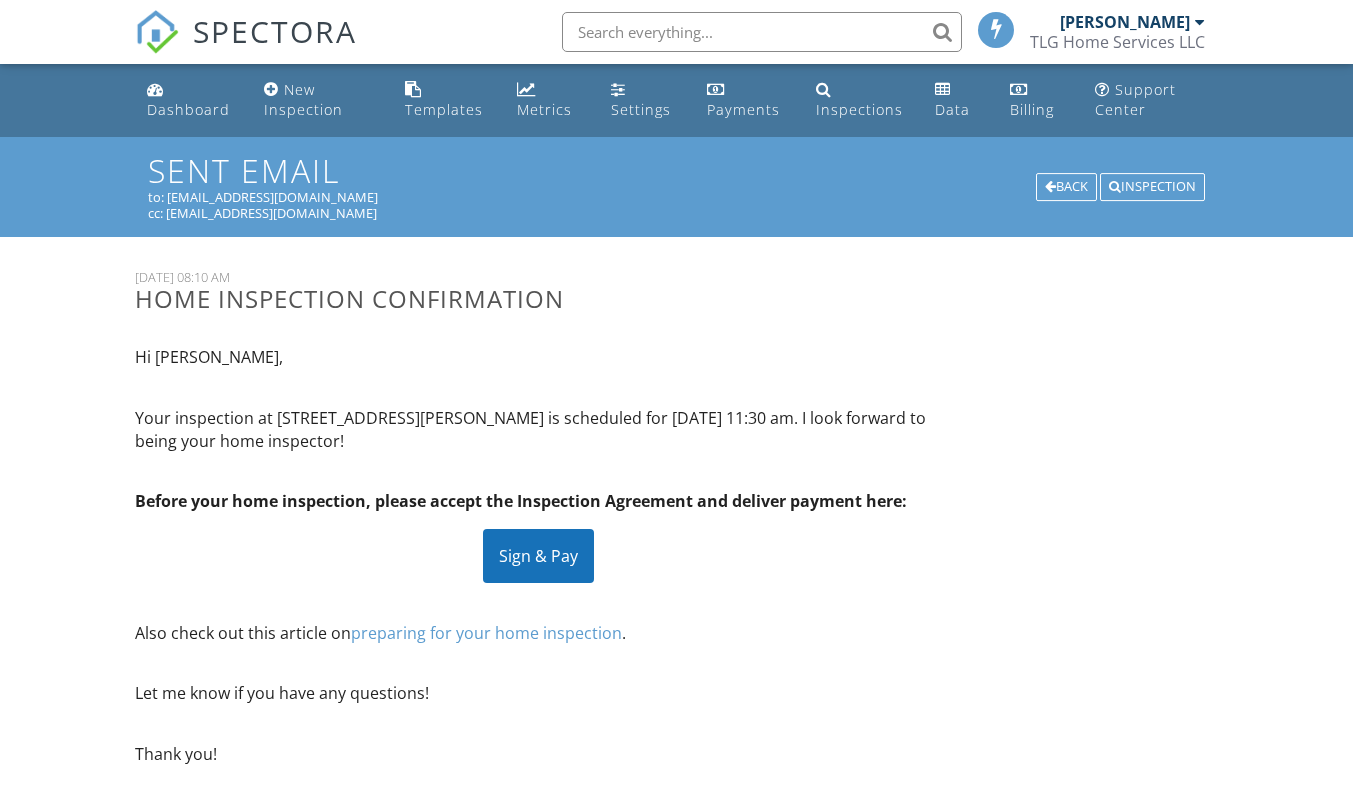 scroll, scrollTop: 0, scrollLeft: 0, axis: both 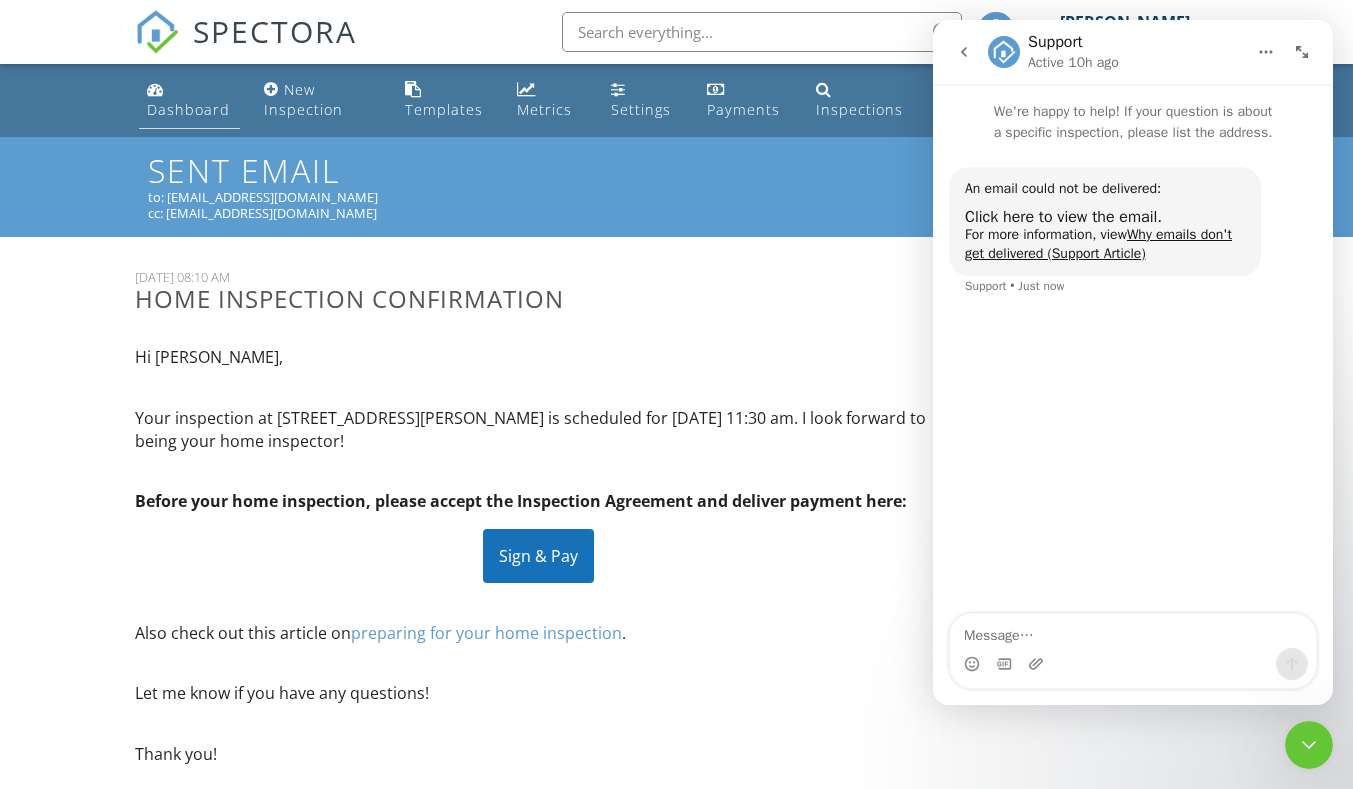 click on "Dashboard" at bounding box center [189, 100] 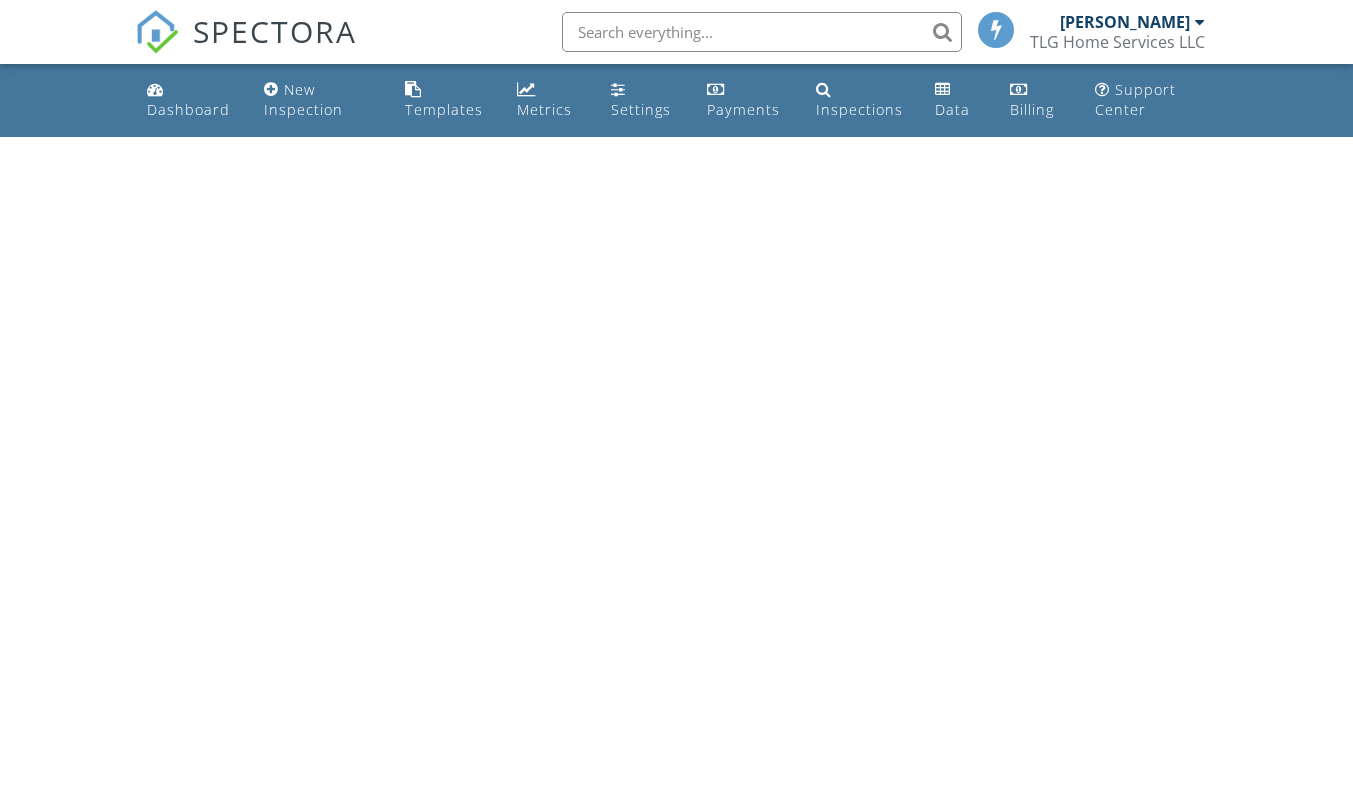 scroll, scrollTop: 0, scrollLeft: 0, axis: both 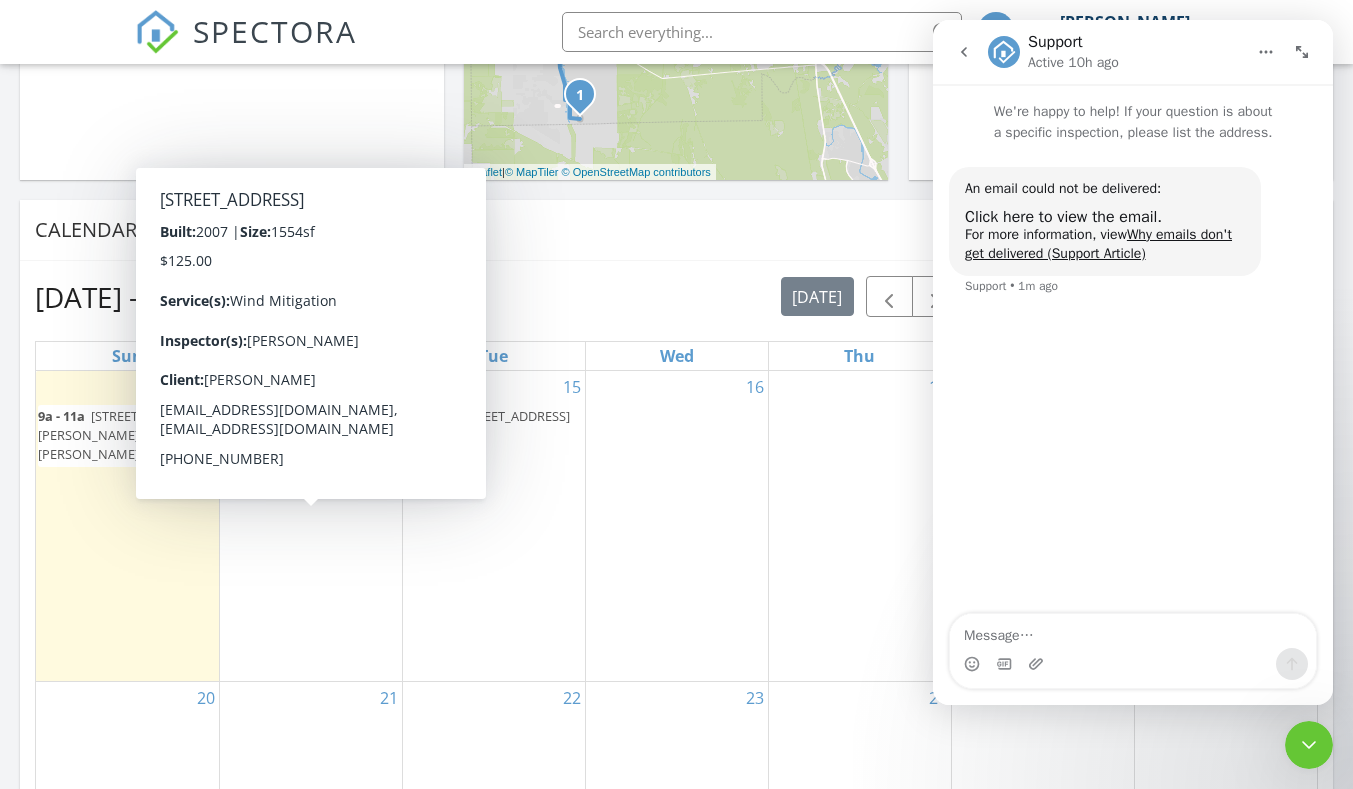 click on "[STREET_ADDRESS]" at bounding box center [324, 485] 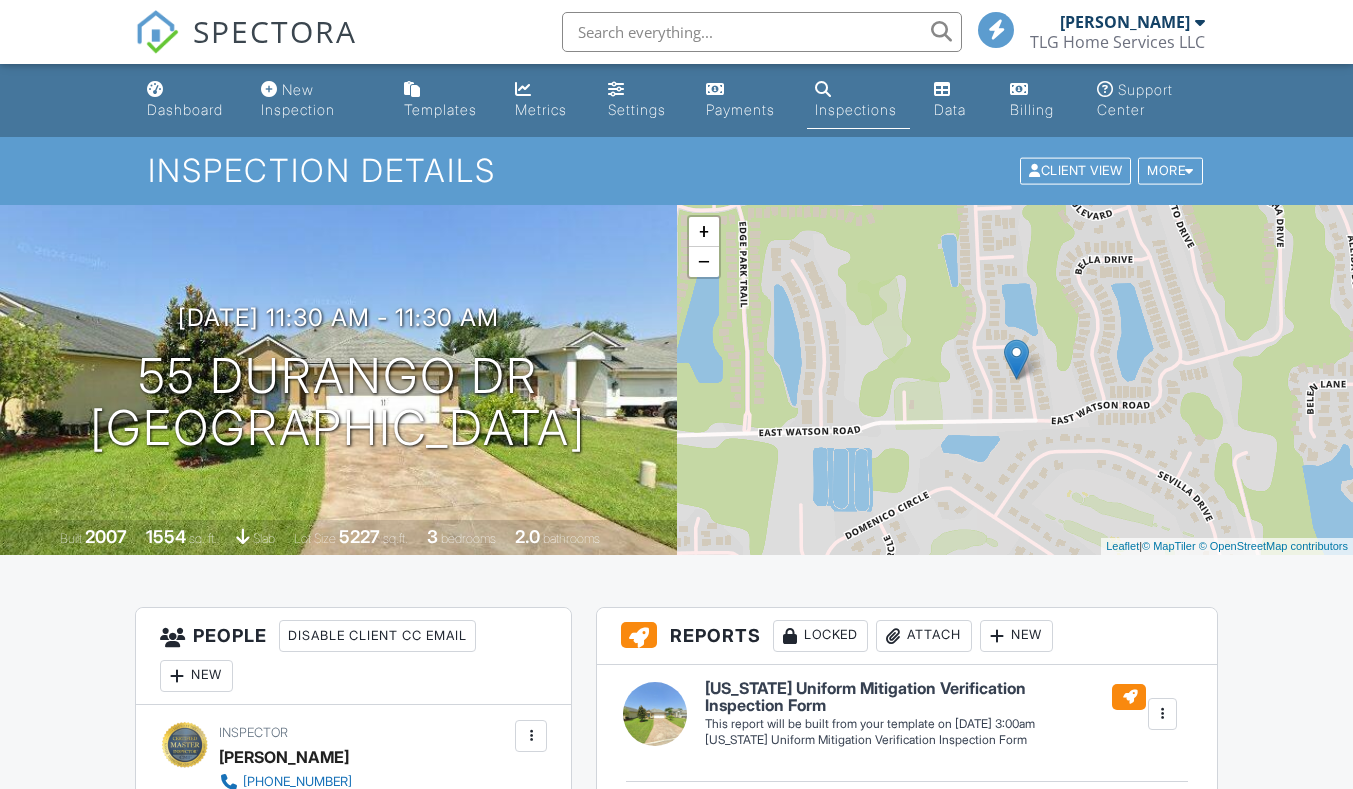 scroll, scrollTop: 500, scrollLeft: 0, axis: vertical 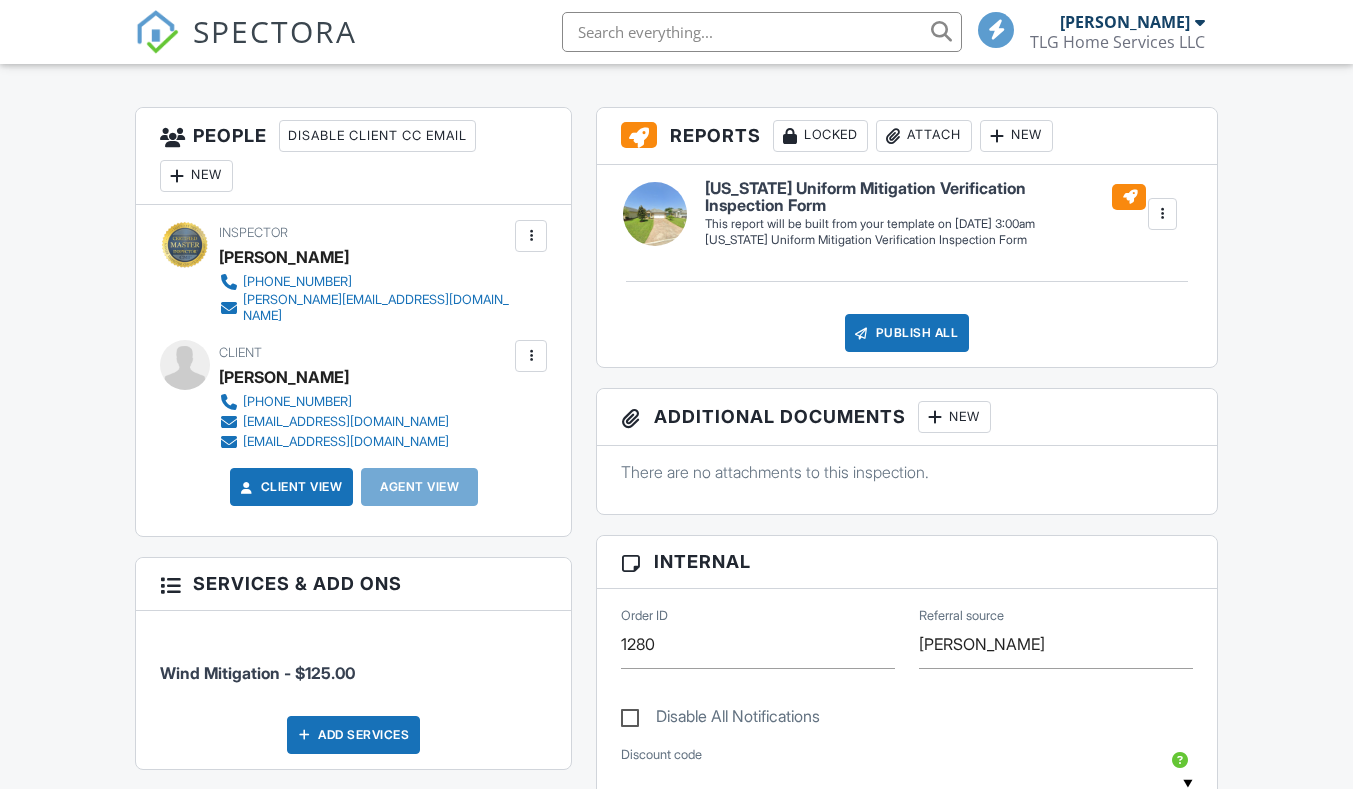 click at bounding box center (531, 356) 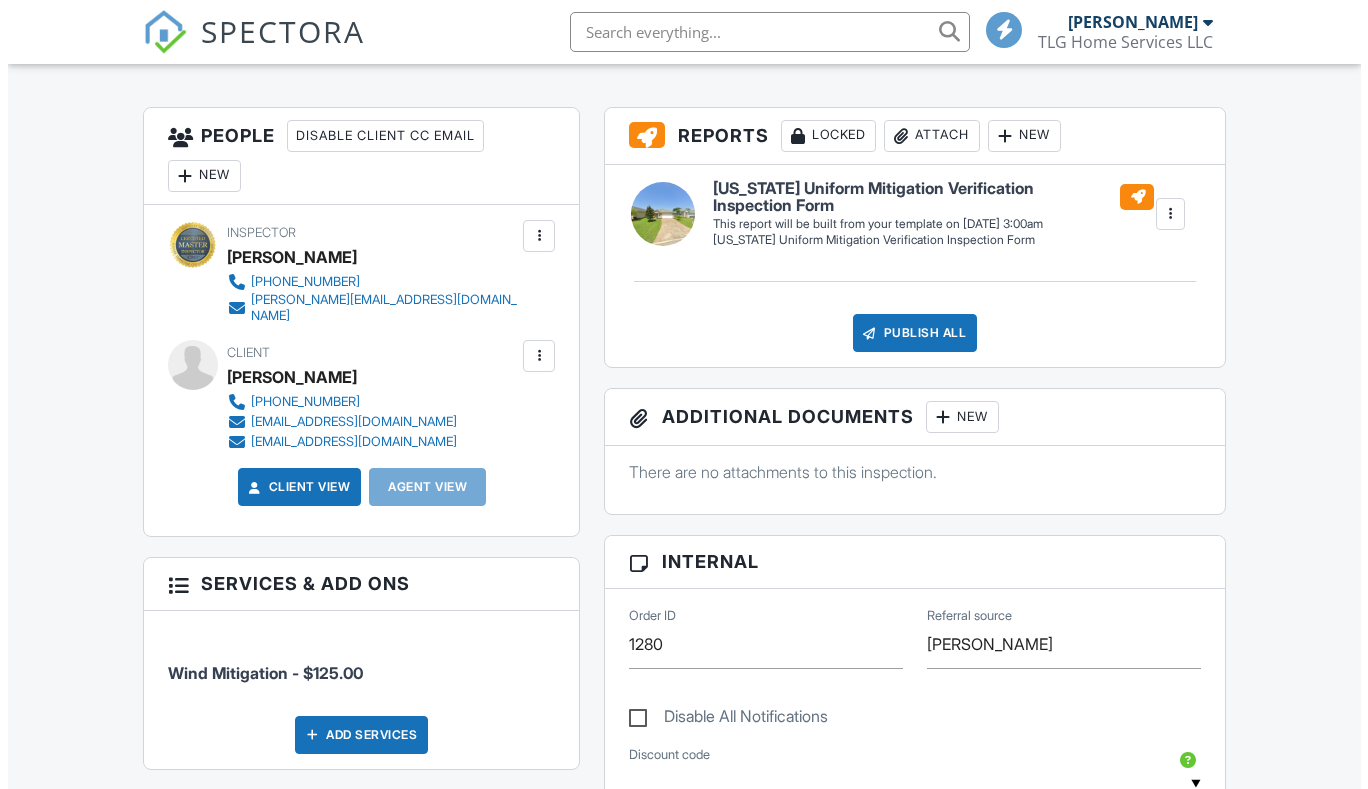 scroll, scrollTop: 0, scrollLeft: 0, axis: both 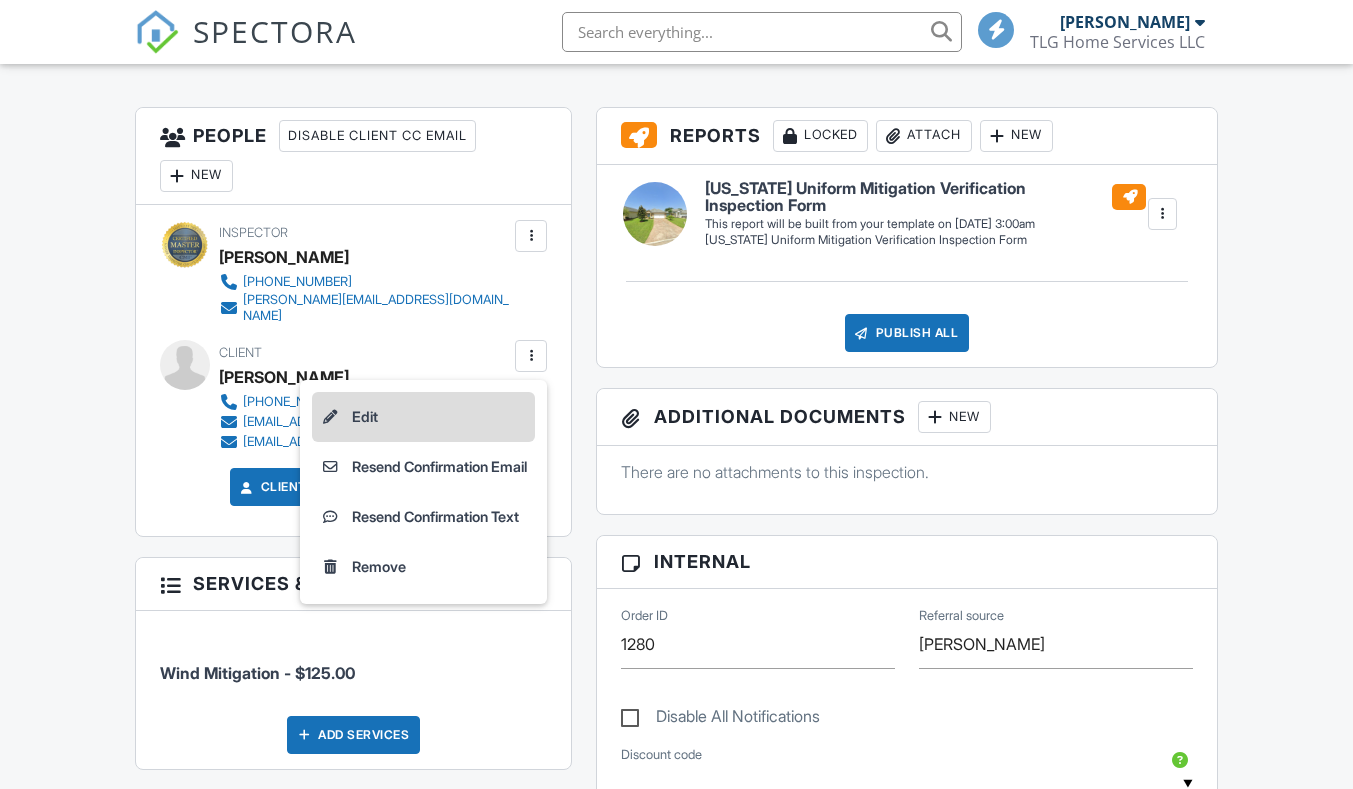 click on "Edit" at bounding box center (423, 417) 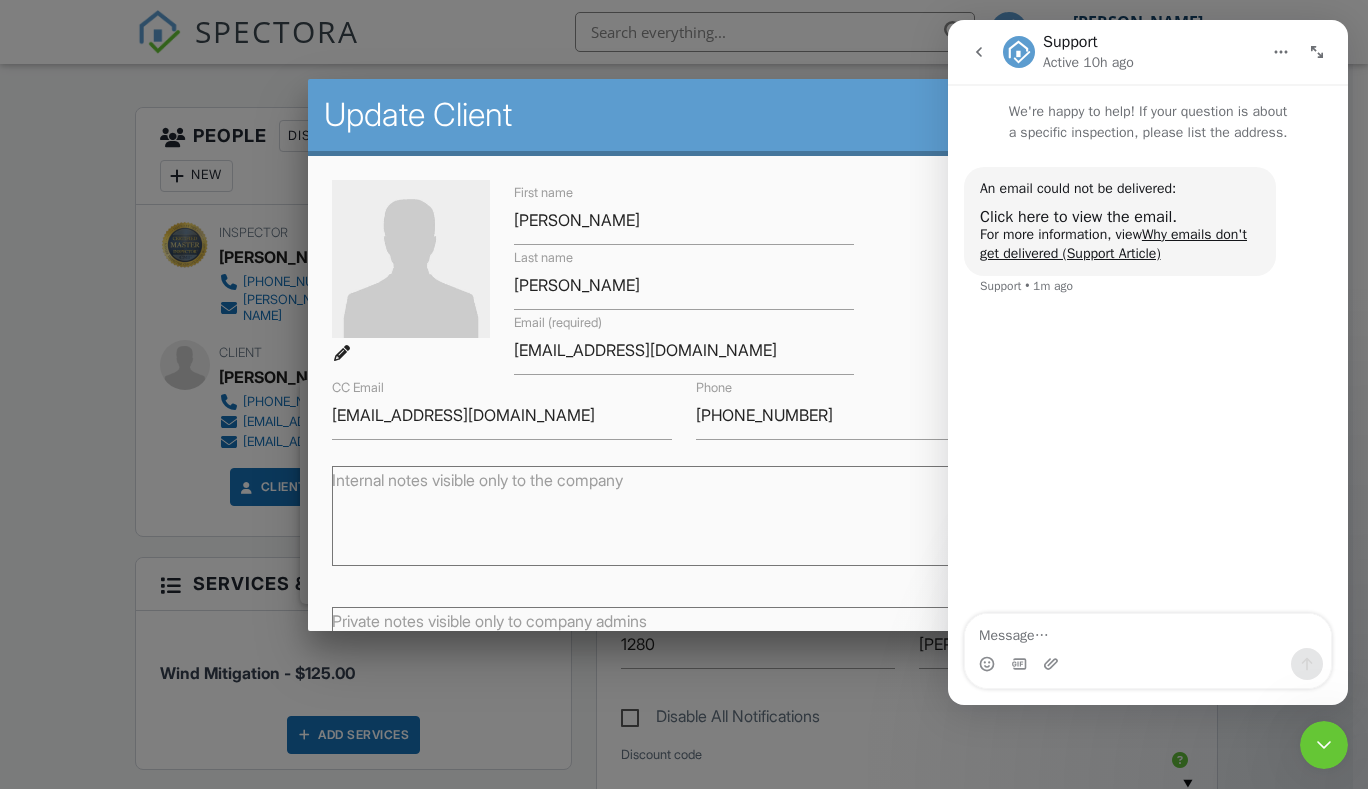 scroll, scrollTop: 0, scrollLeft: 0, axis: both 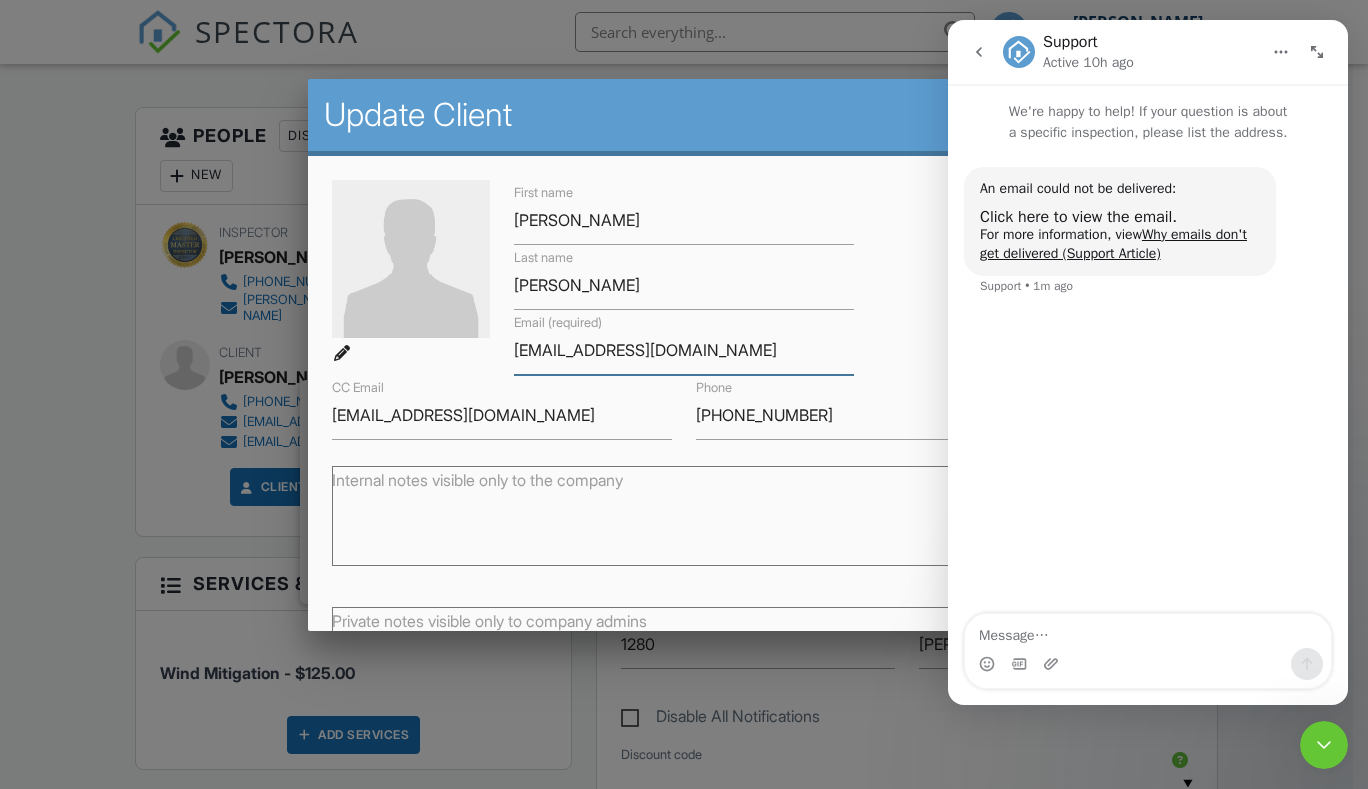 click on "ihpkopper@yahoo.com" at bounding box center (684, 350) 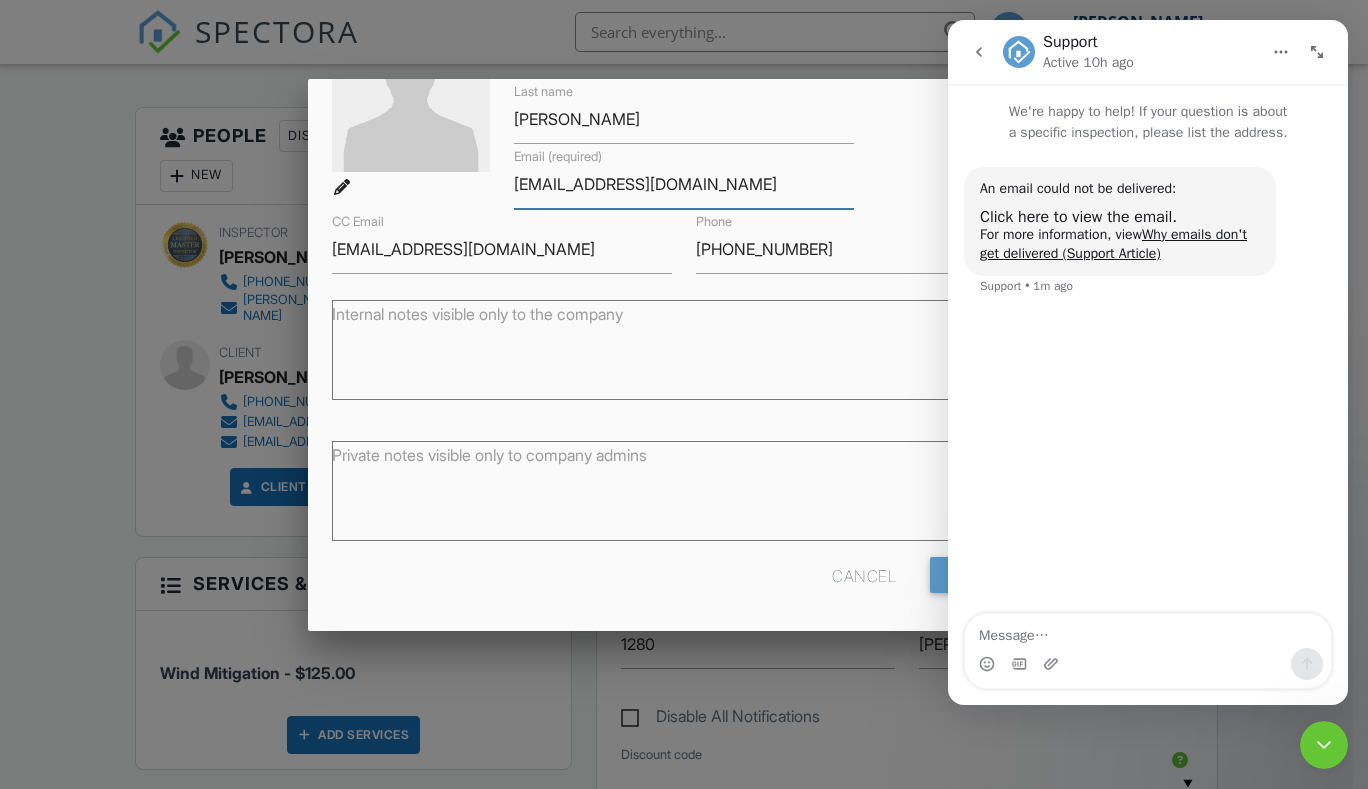 scroll, scrollTop: 167, scrollLeft: 0, axis: vertical 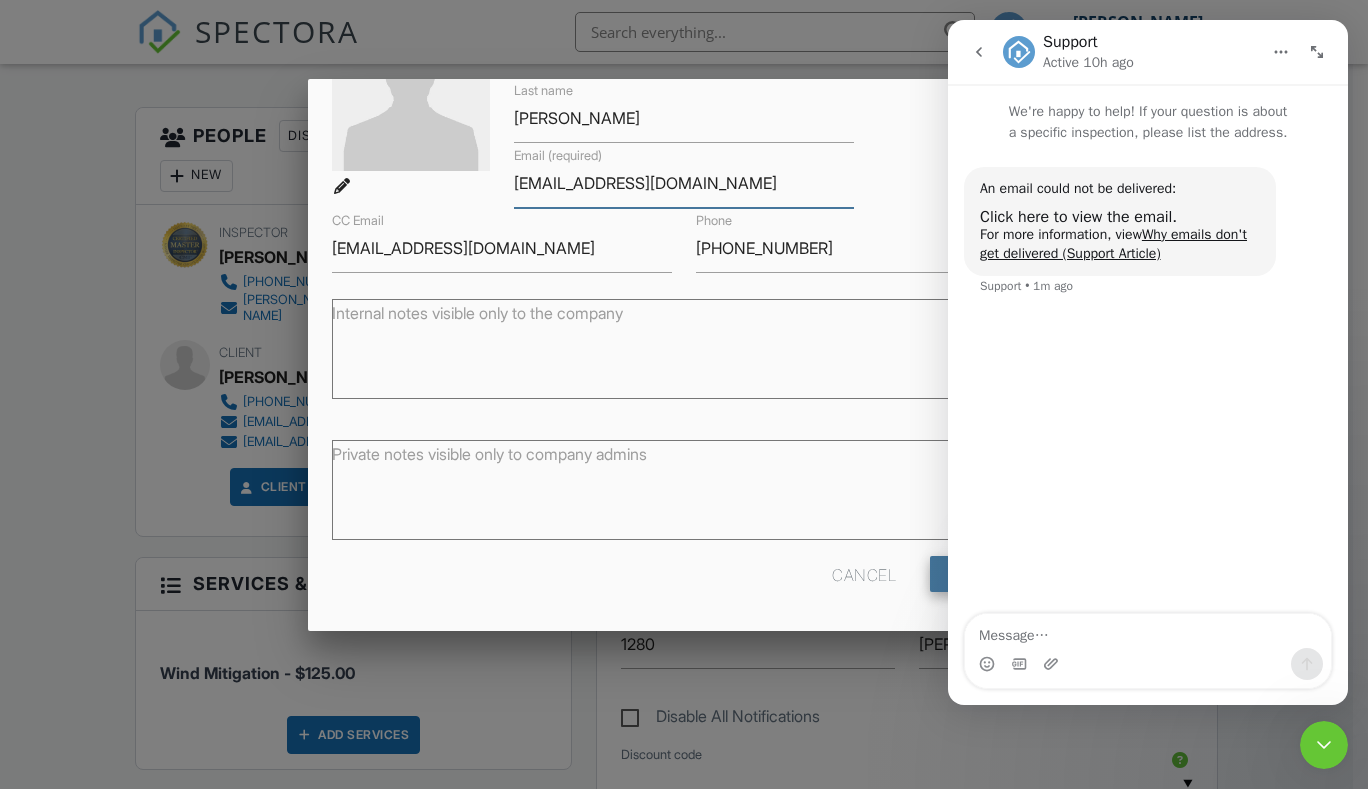 type on "lhpkopper@yahoo.com" 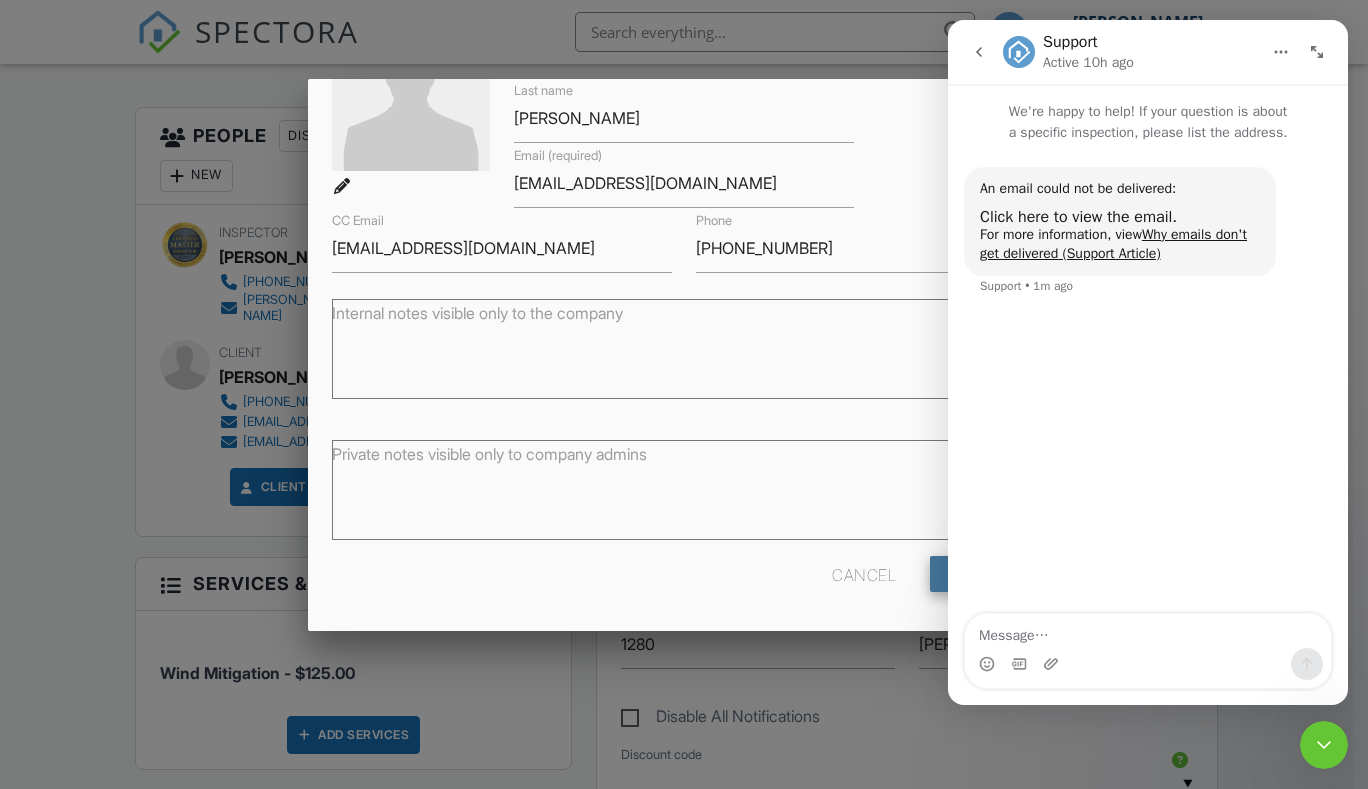 click on "Save" at bounding box center (983, 574) 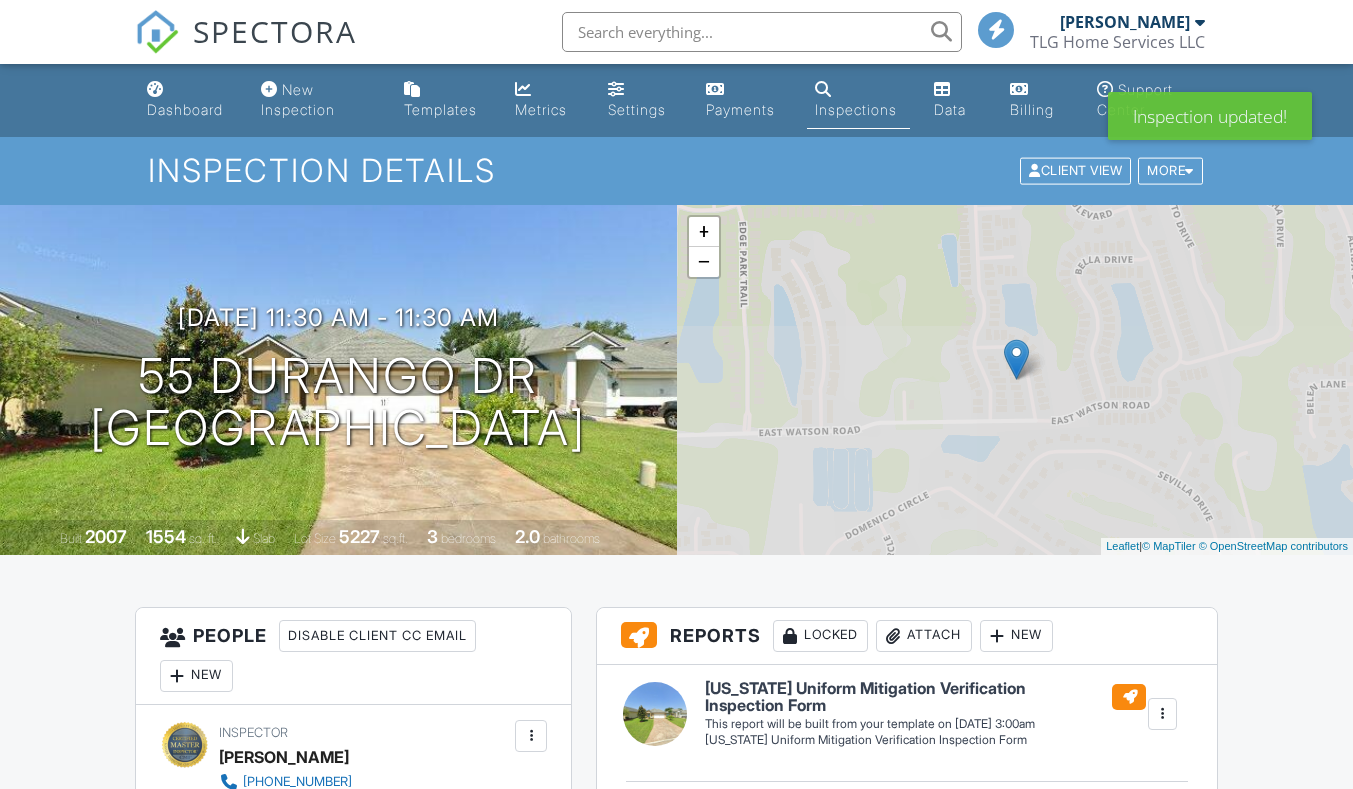 scroll, scrollTop: 0, scrollLeft: 0, axis: both 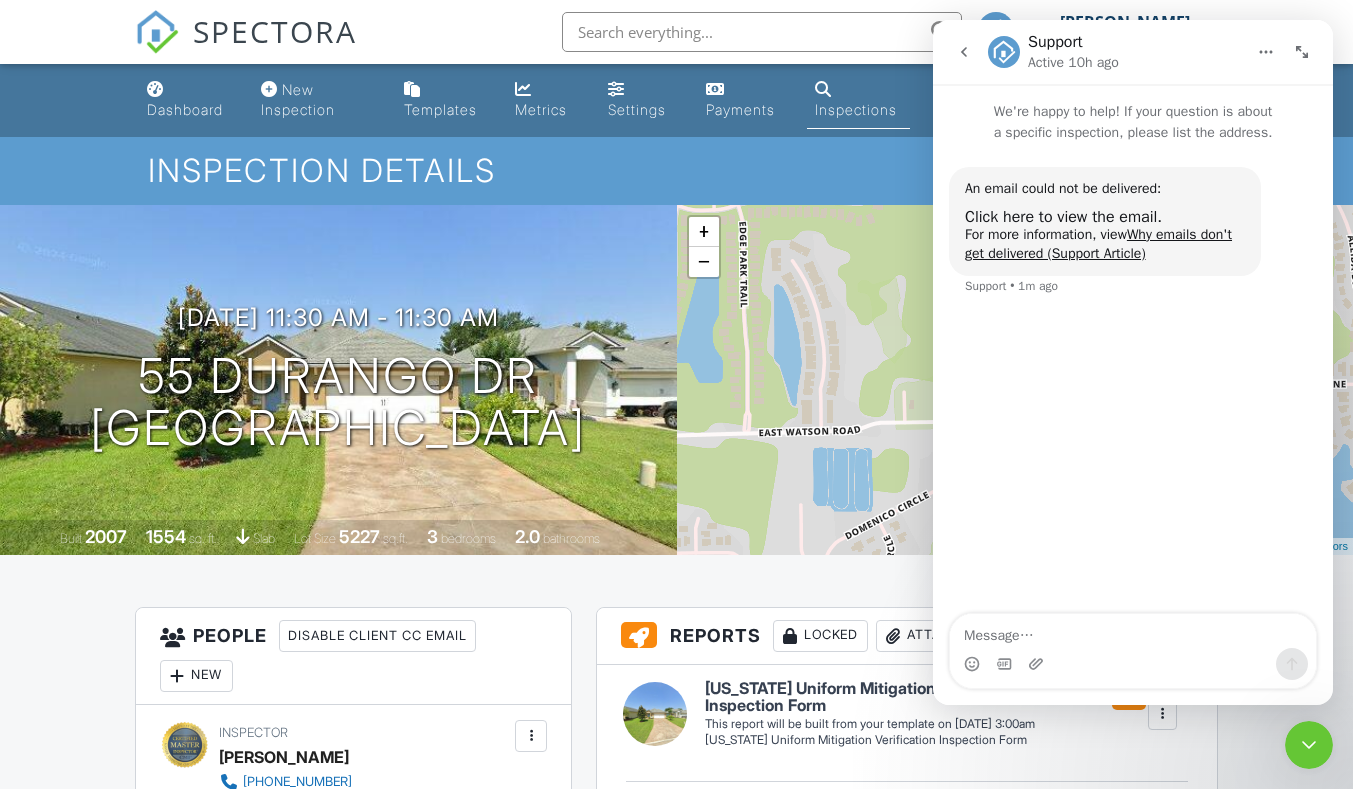 click 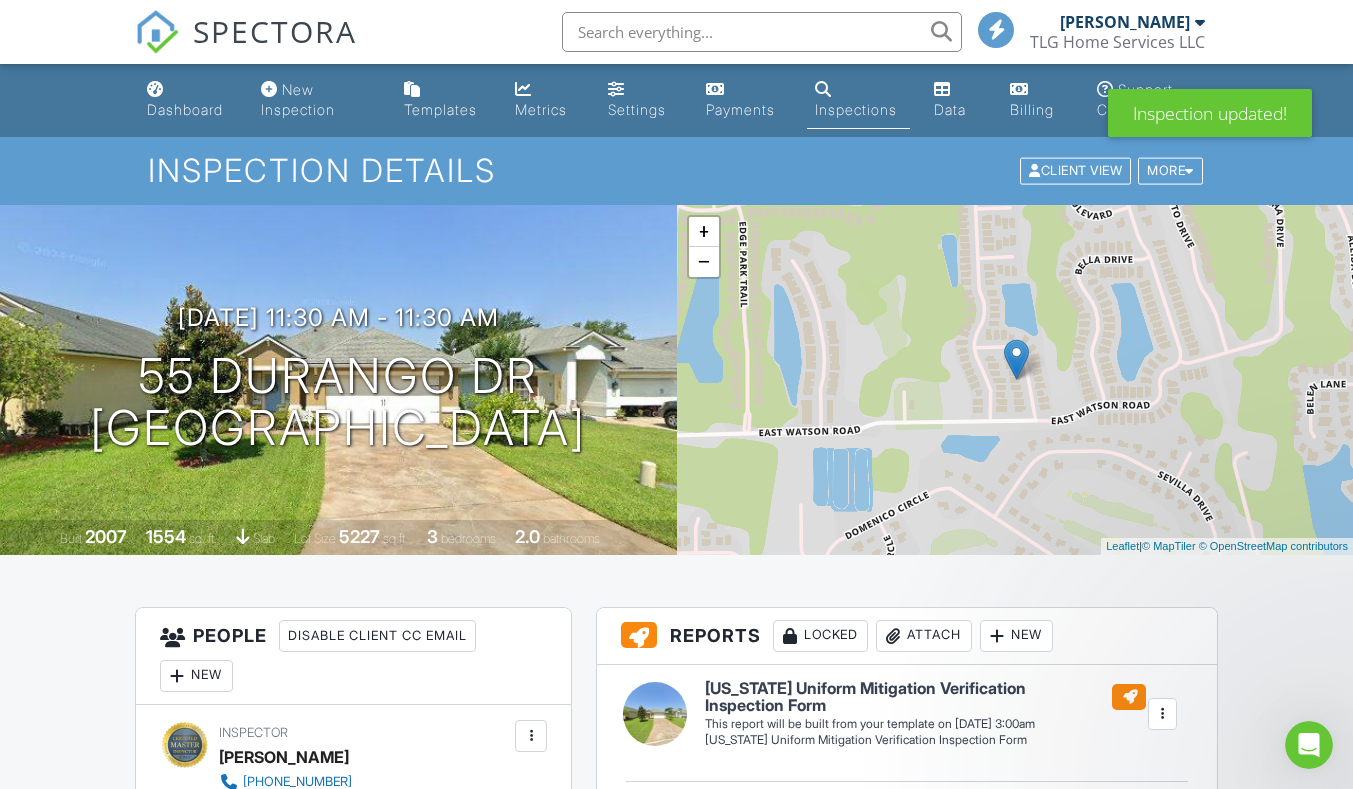 scroll, scrollTop: 0, scrollLeft: 0, axis: both 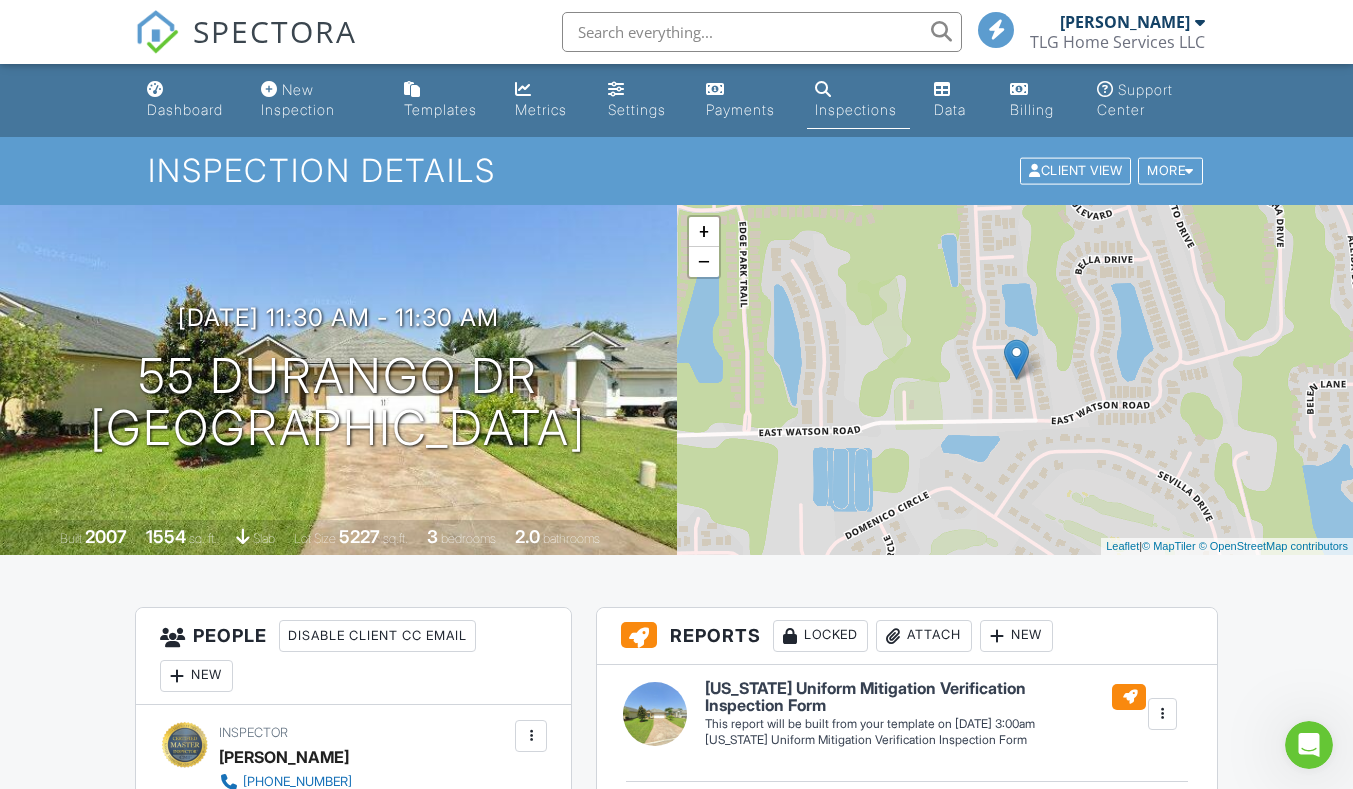 click on "Dashboard" at bounding box center [185, 109] 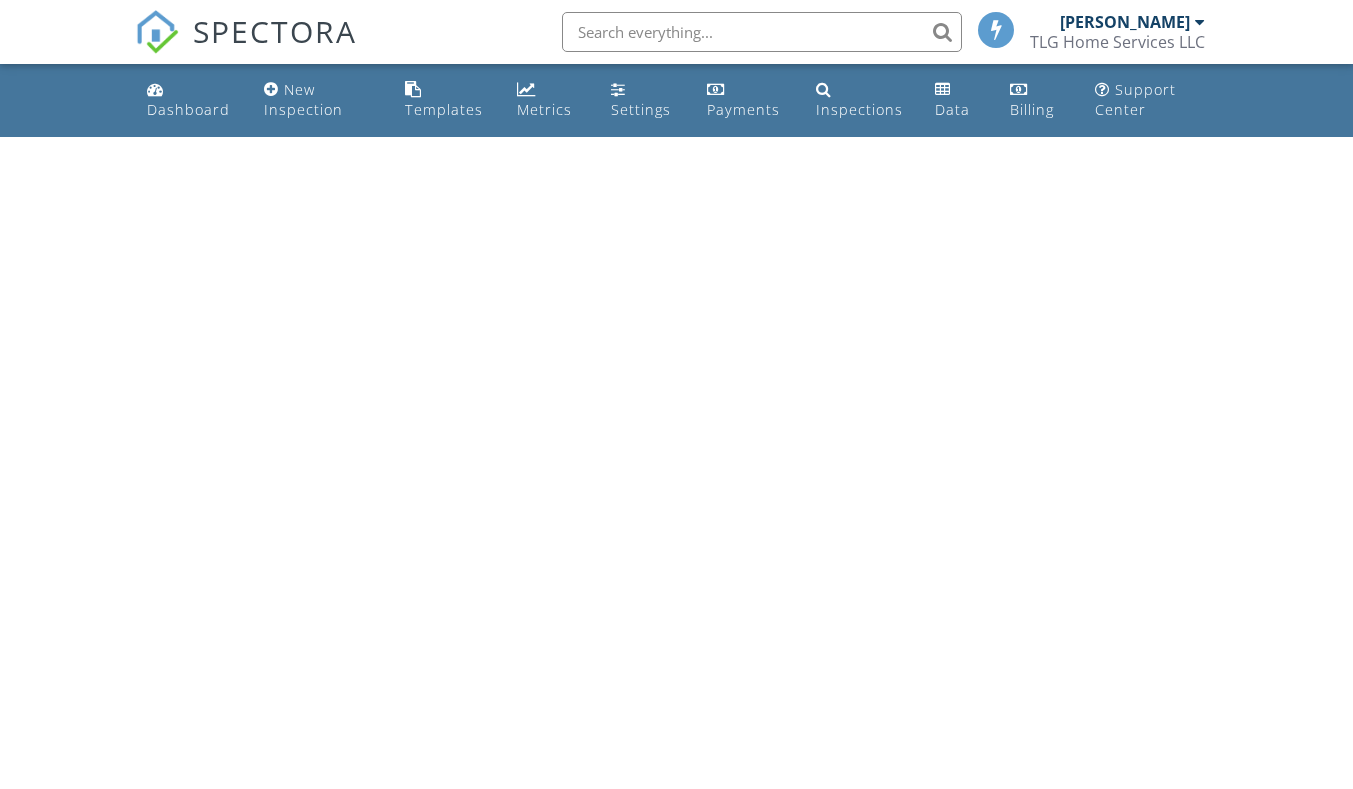 scroll, scrollTop: 0, scrollLeft: 0, axis: both 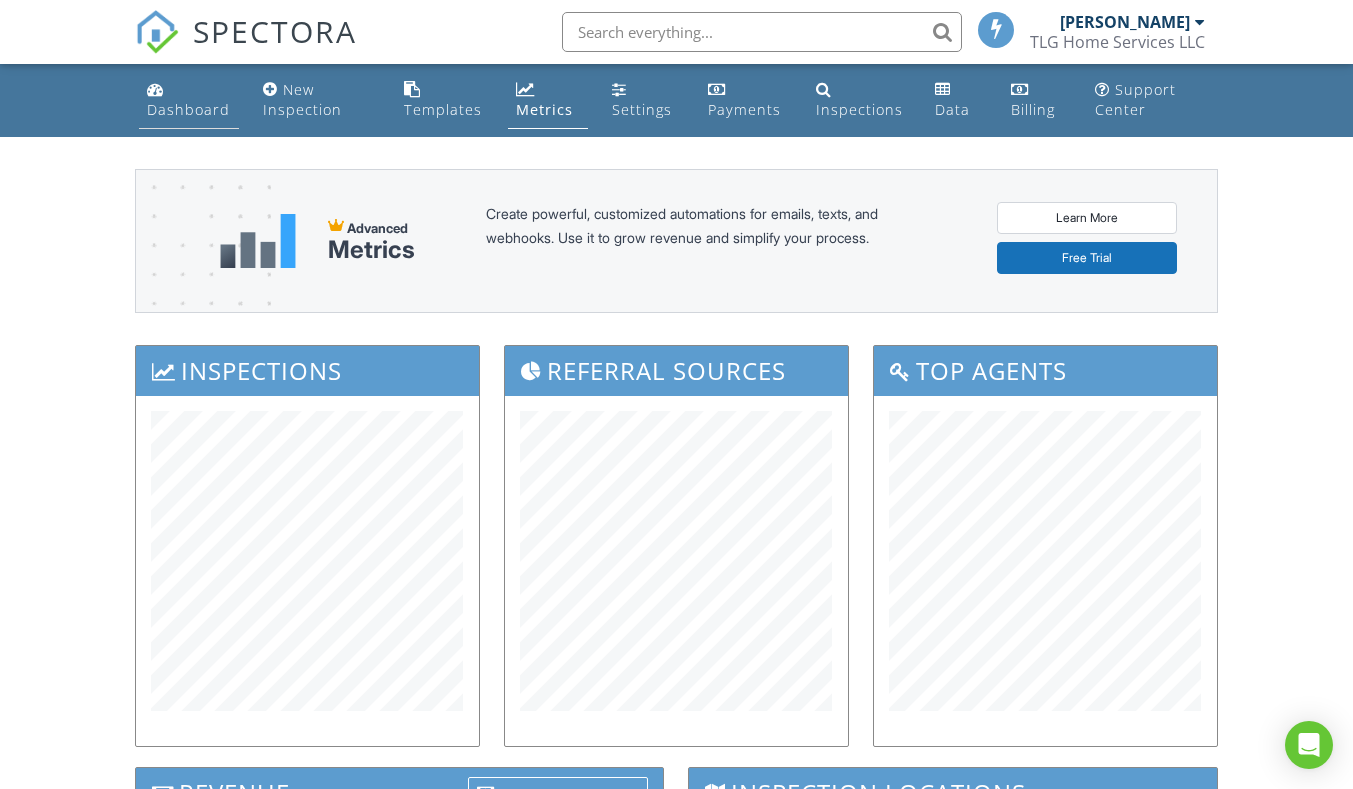 click on "Dashboard" at bounding box center (188, 109) 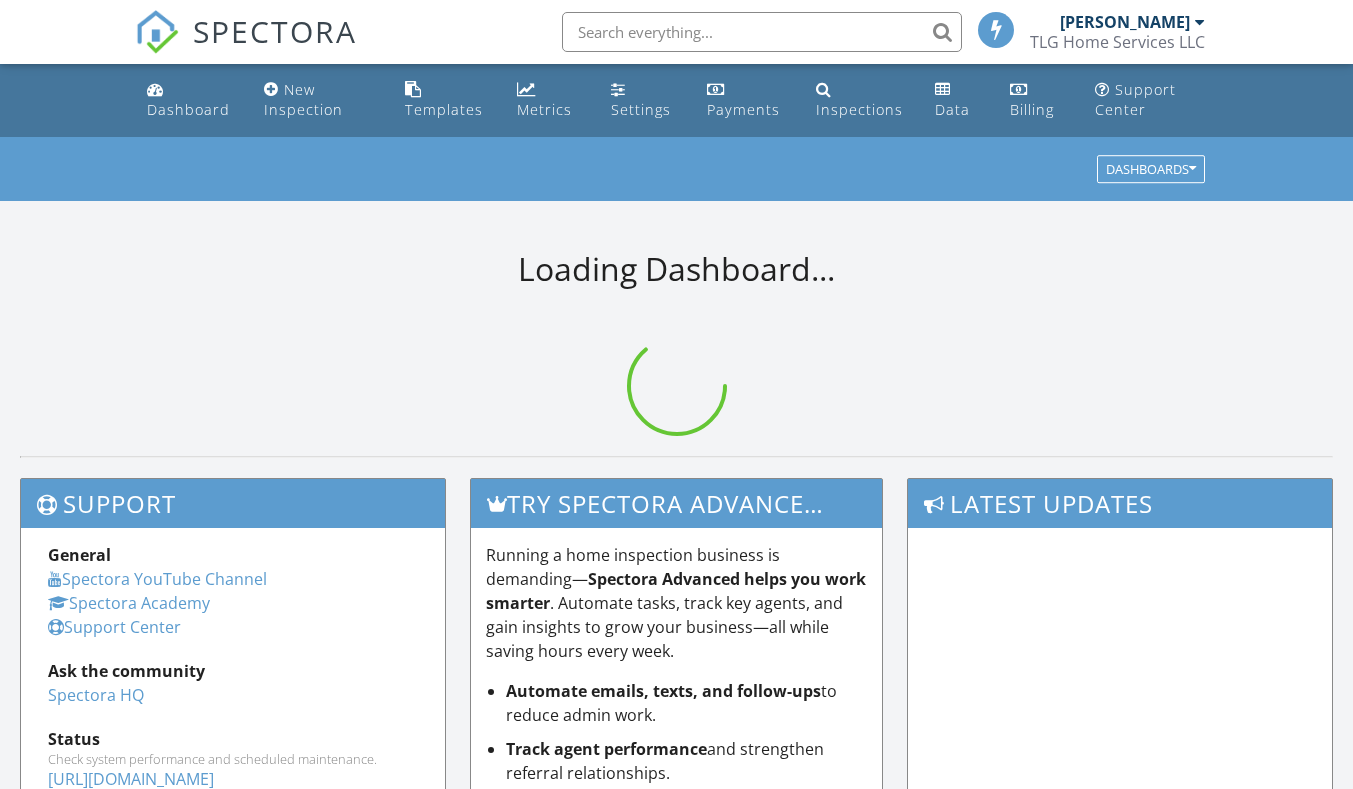 scroll, scrollTop: 0, scrollLeft: 0, axis: both 